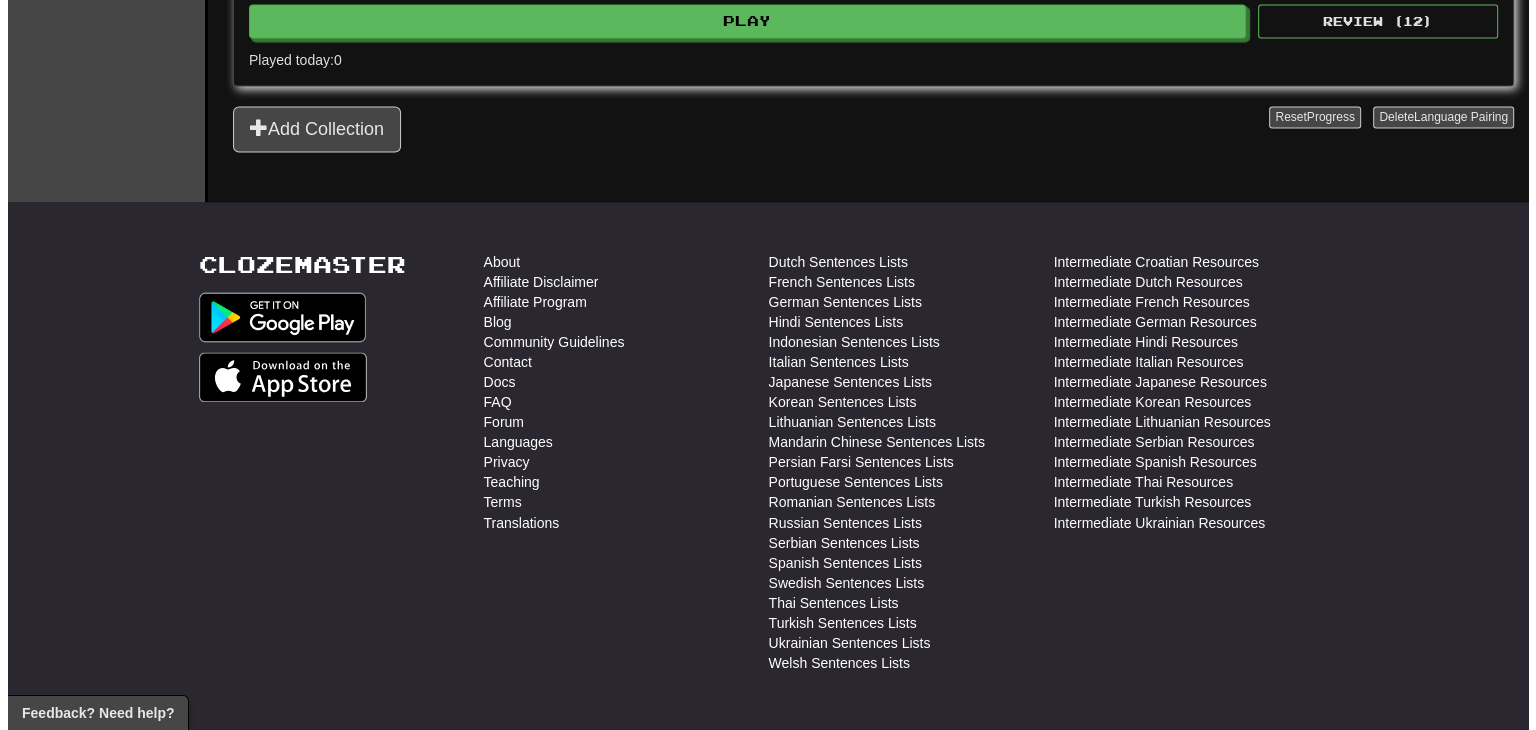 scroll, scrollTop: 2988, scrollLeft: 0, axis: vertical 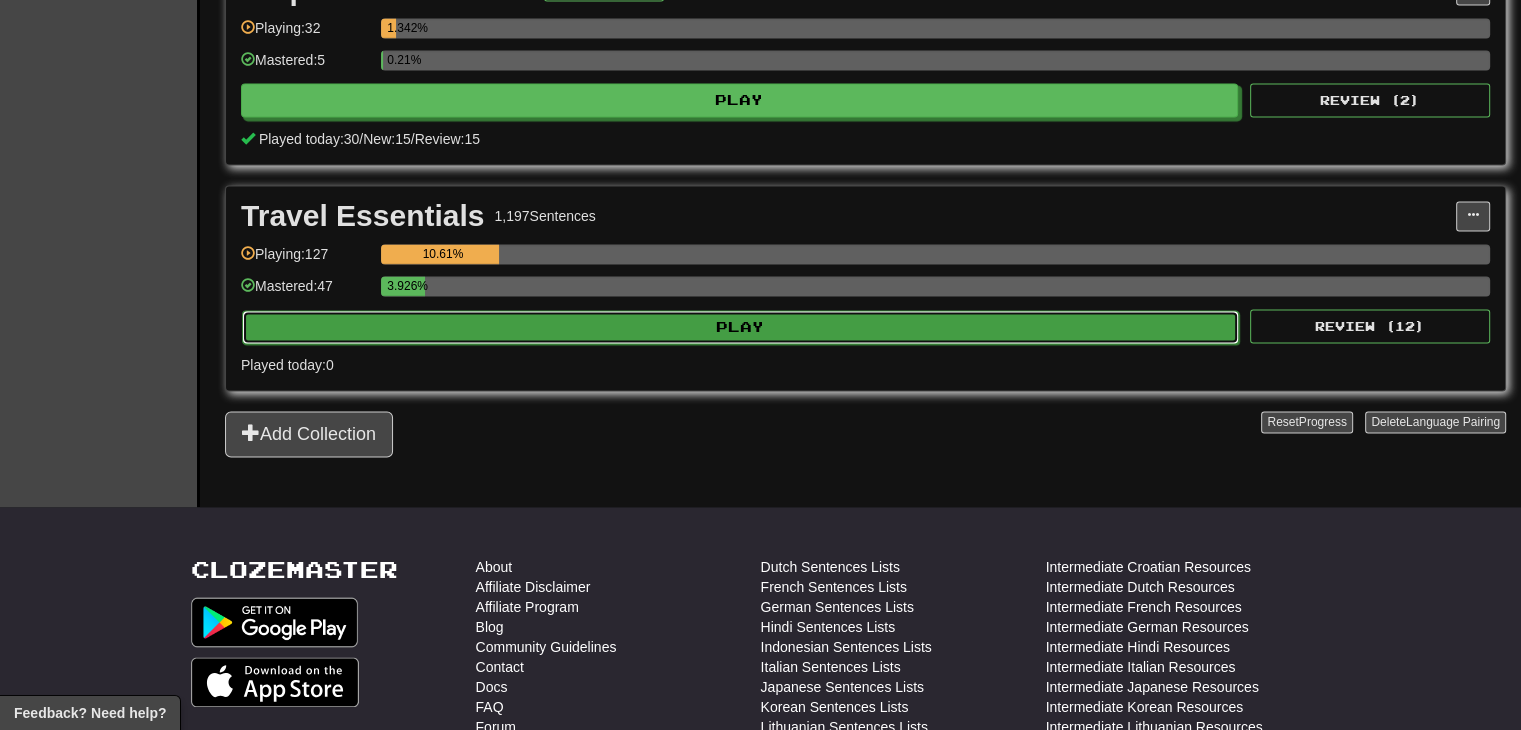 click on "Play" at bounding box center (740, 327) 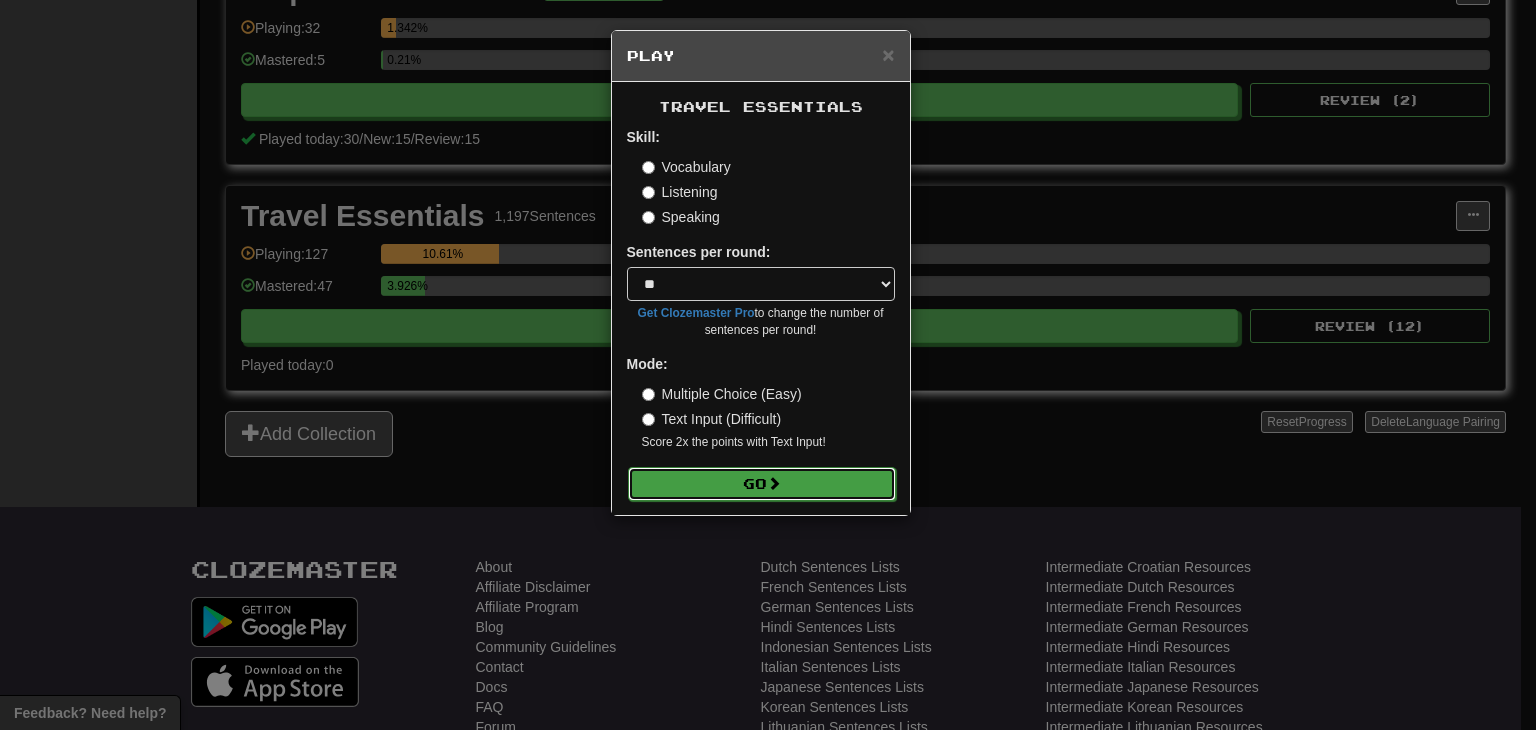 click on "Go" at bounding box center (762, 484) 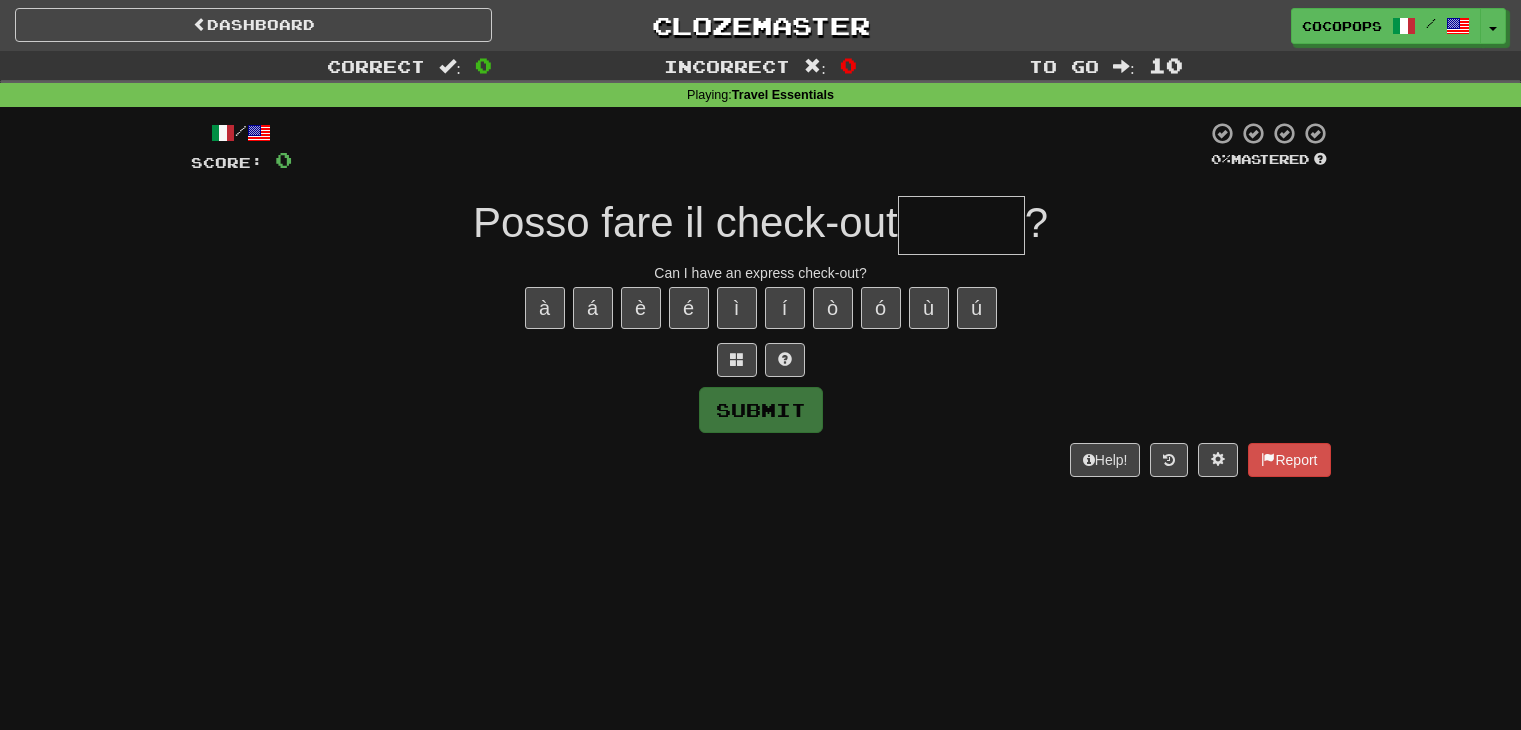 scroll, scrollTop: 0, scrollLeft: 0, axis: both 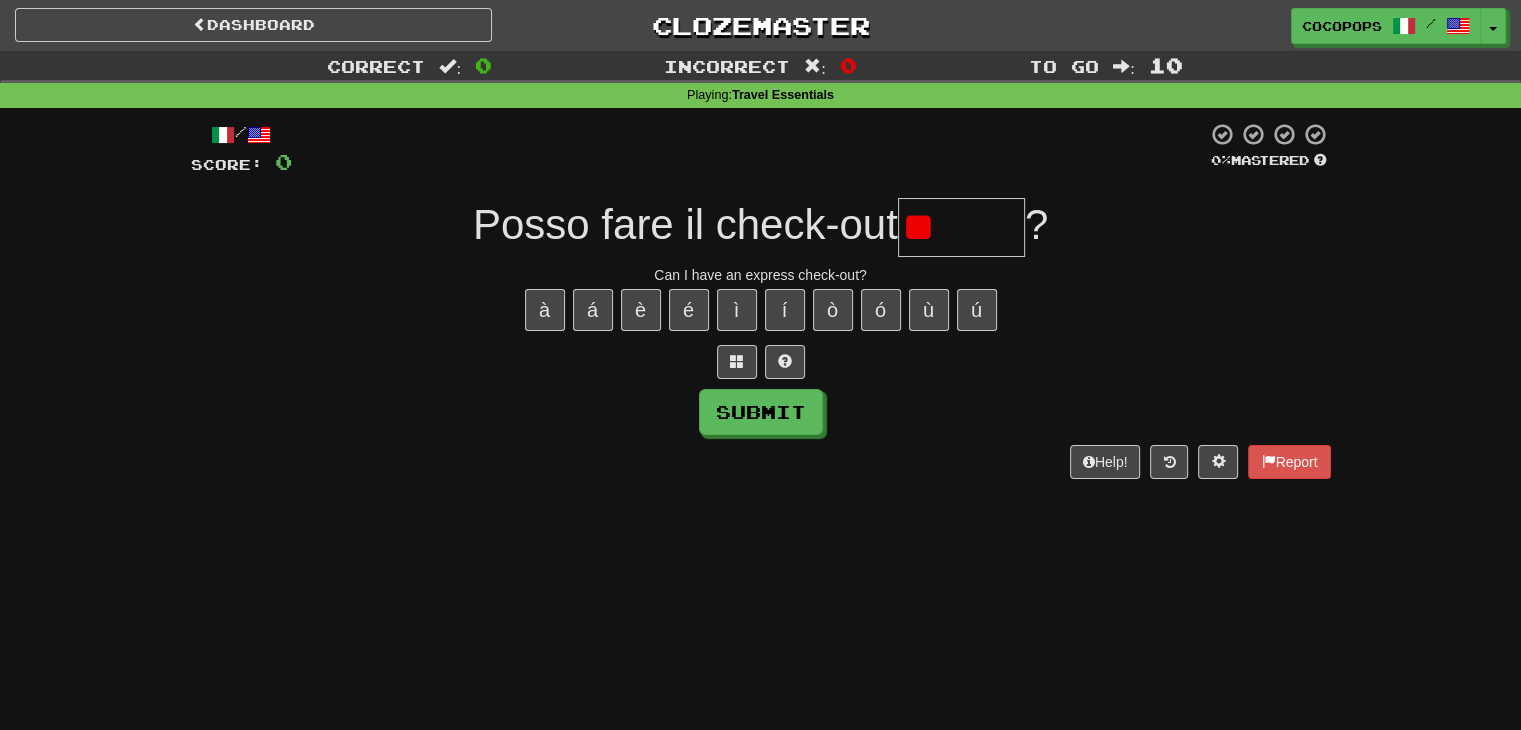 type on "*" 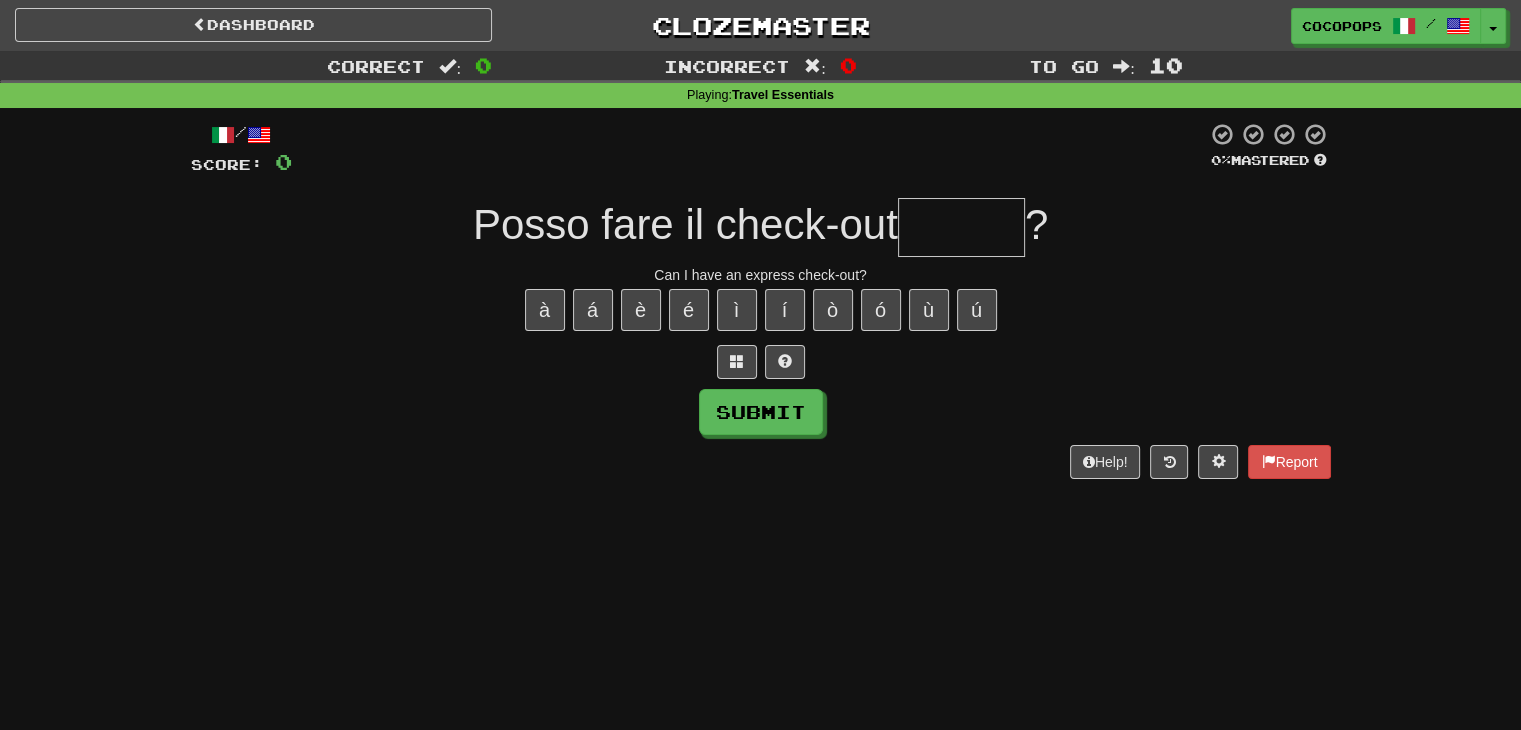 type on "*" 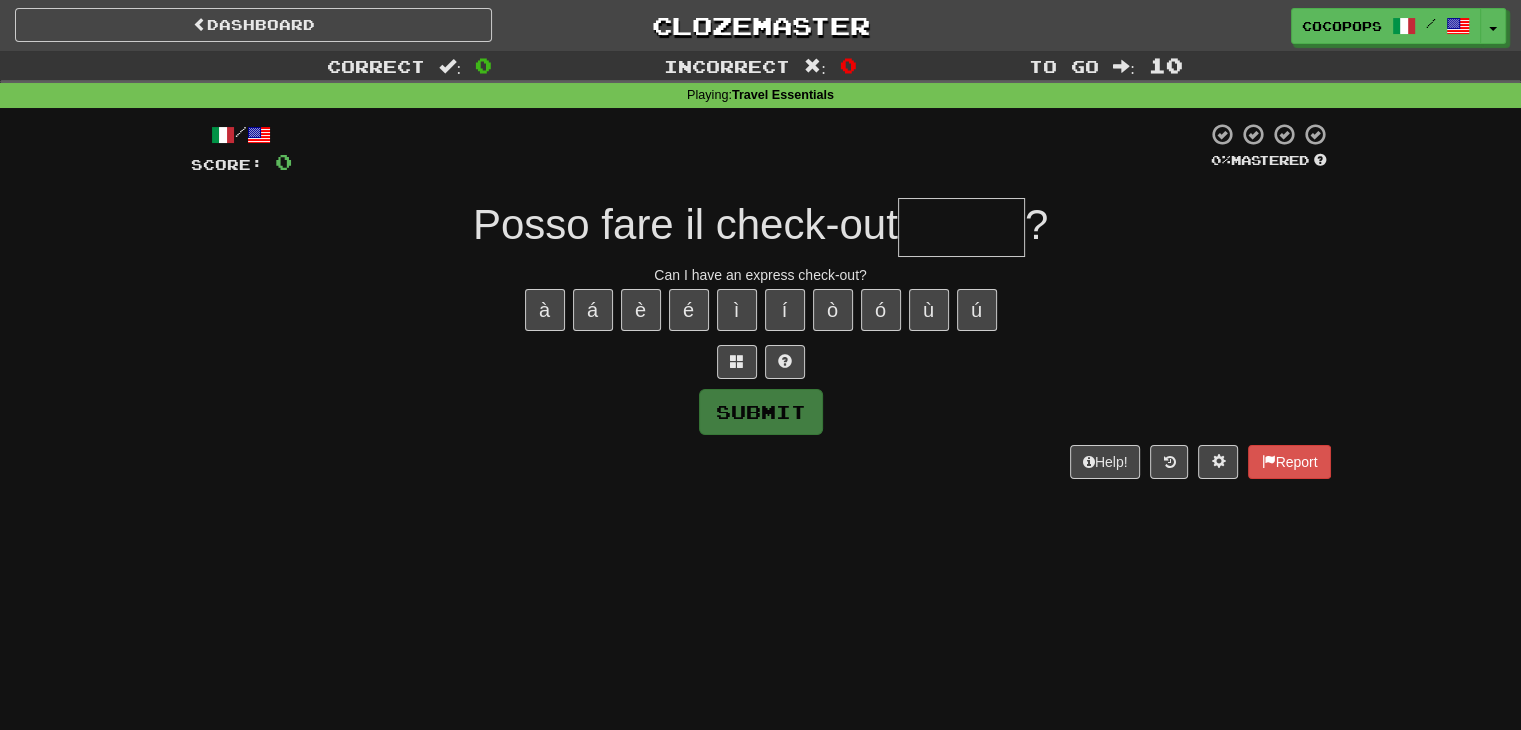 type on "*" 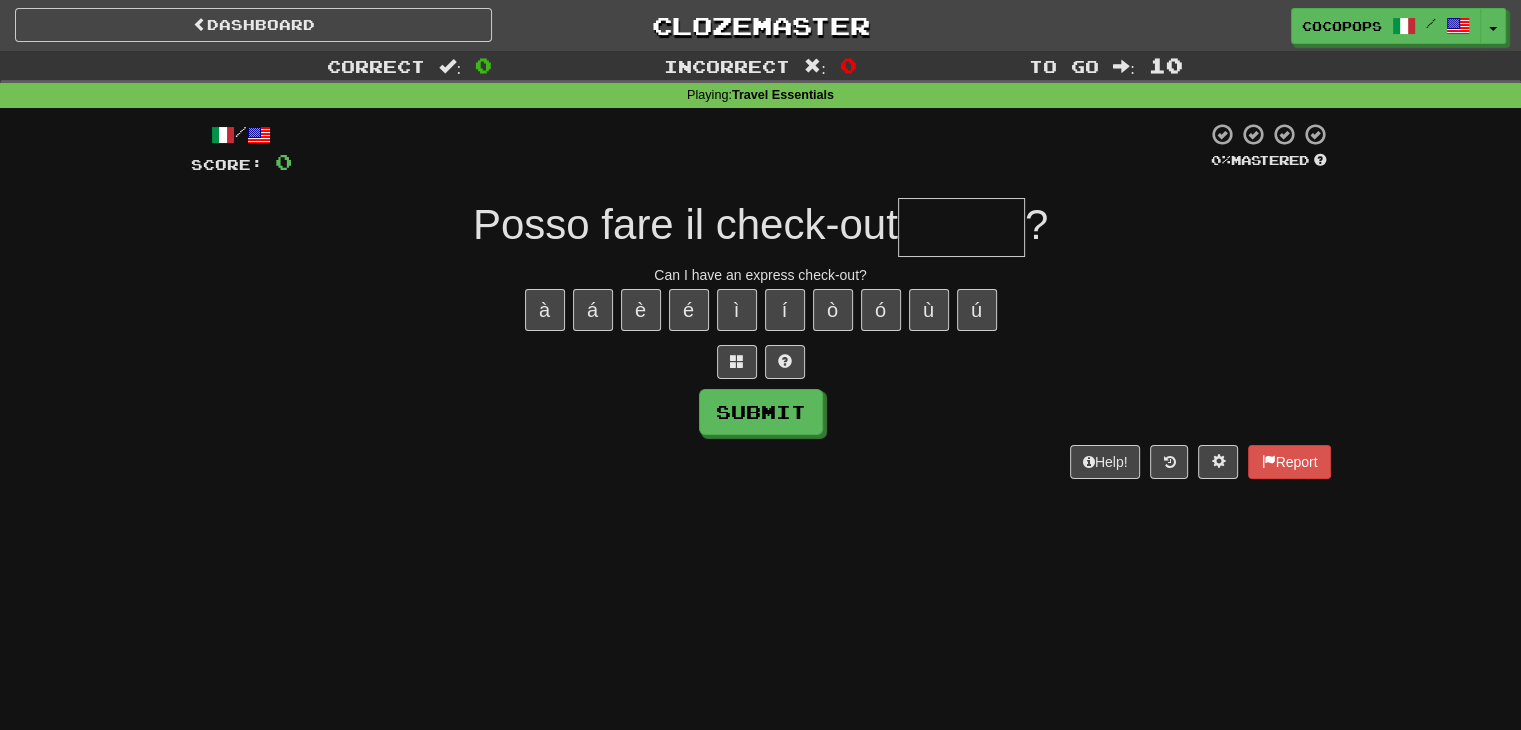 type on "*" 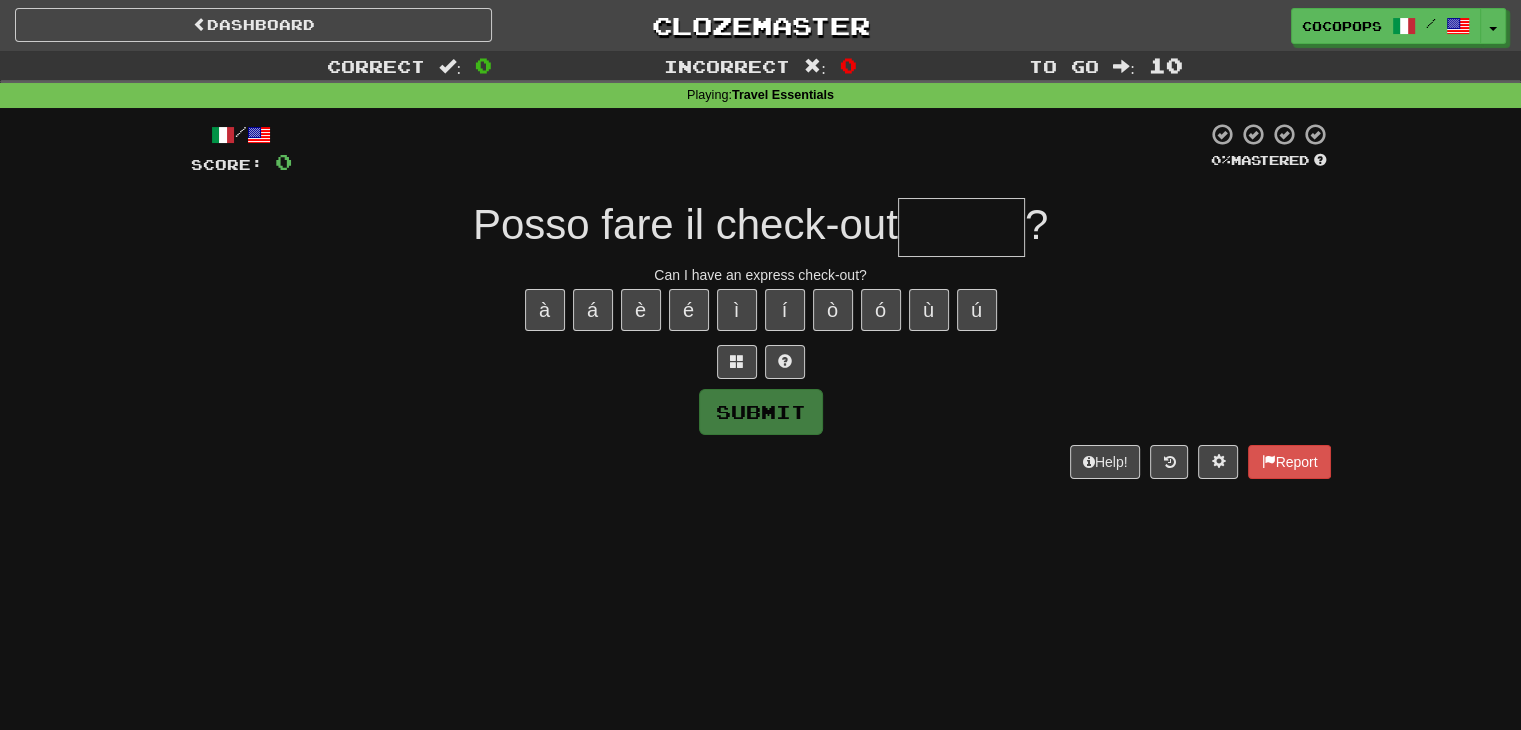 type on "*" 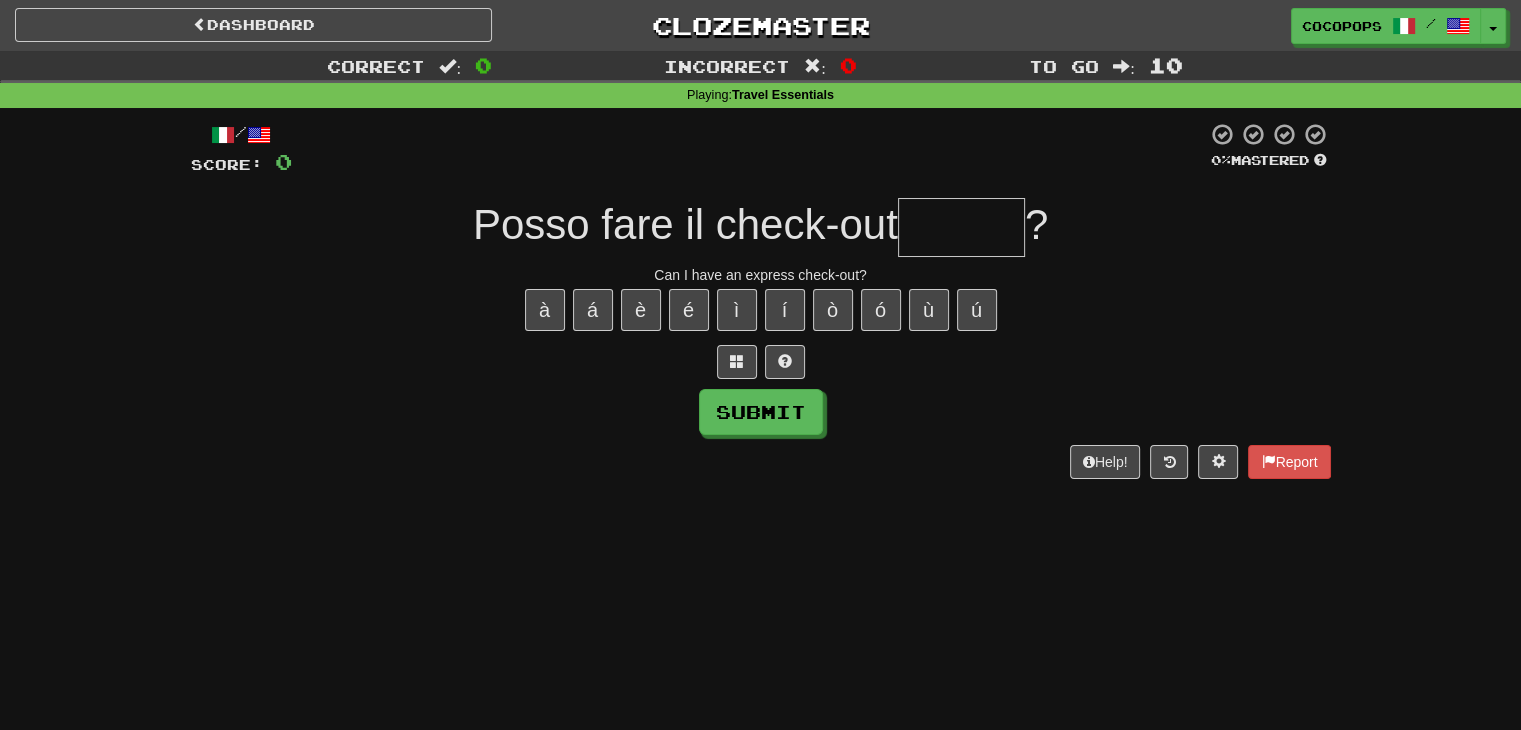 type on "*" 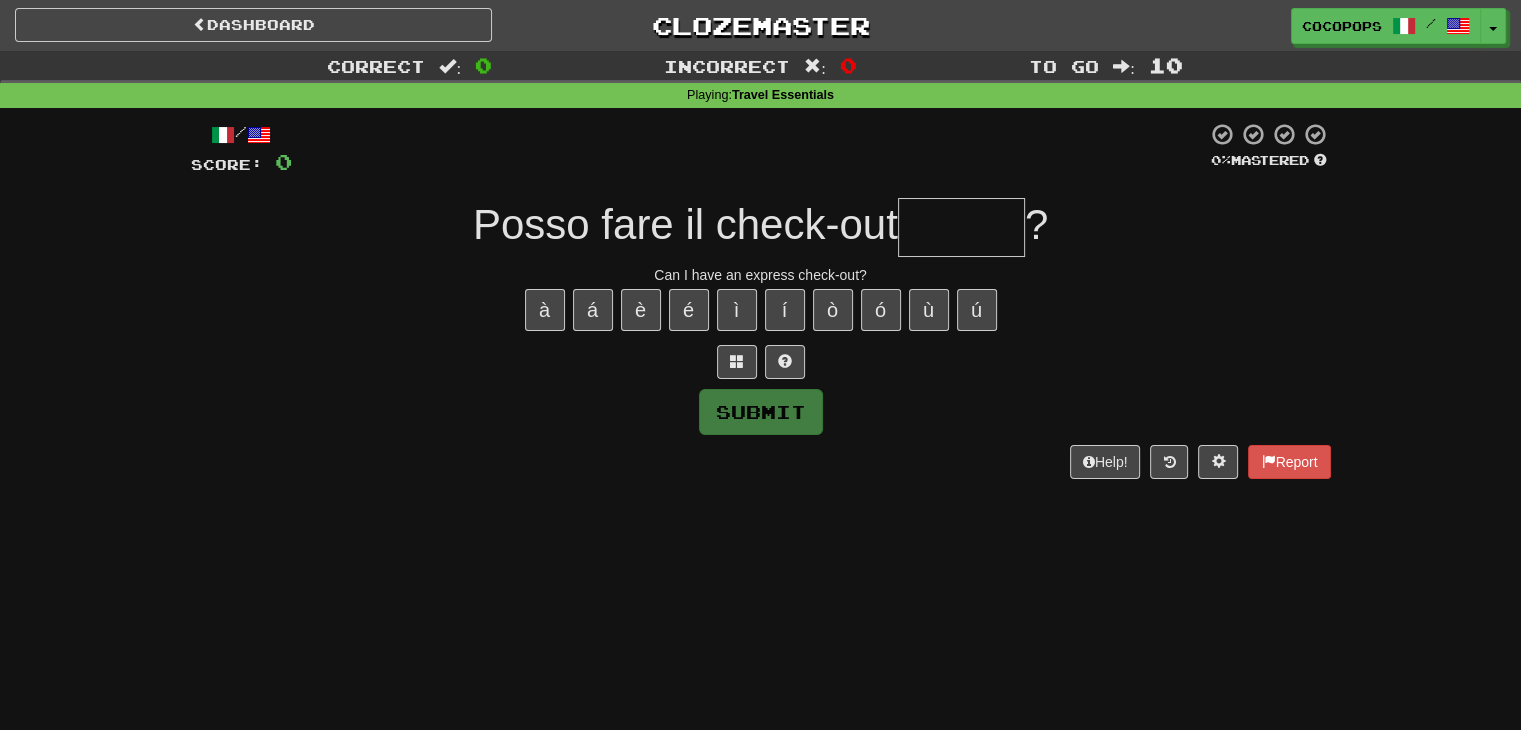 type on "*" 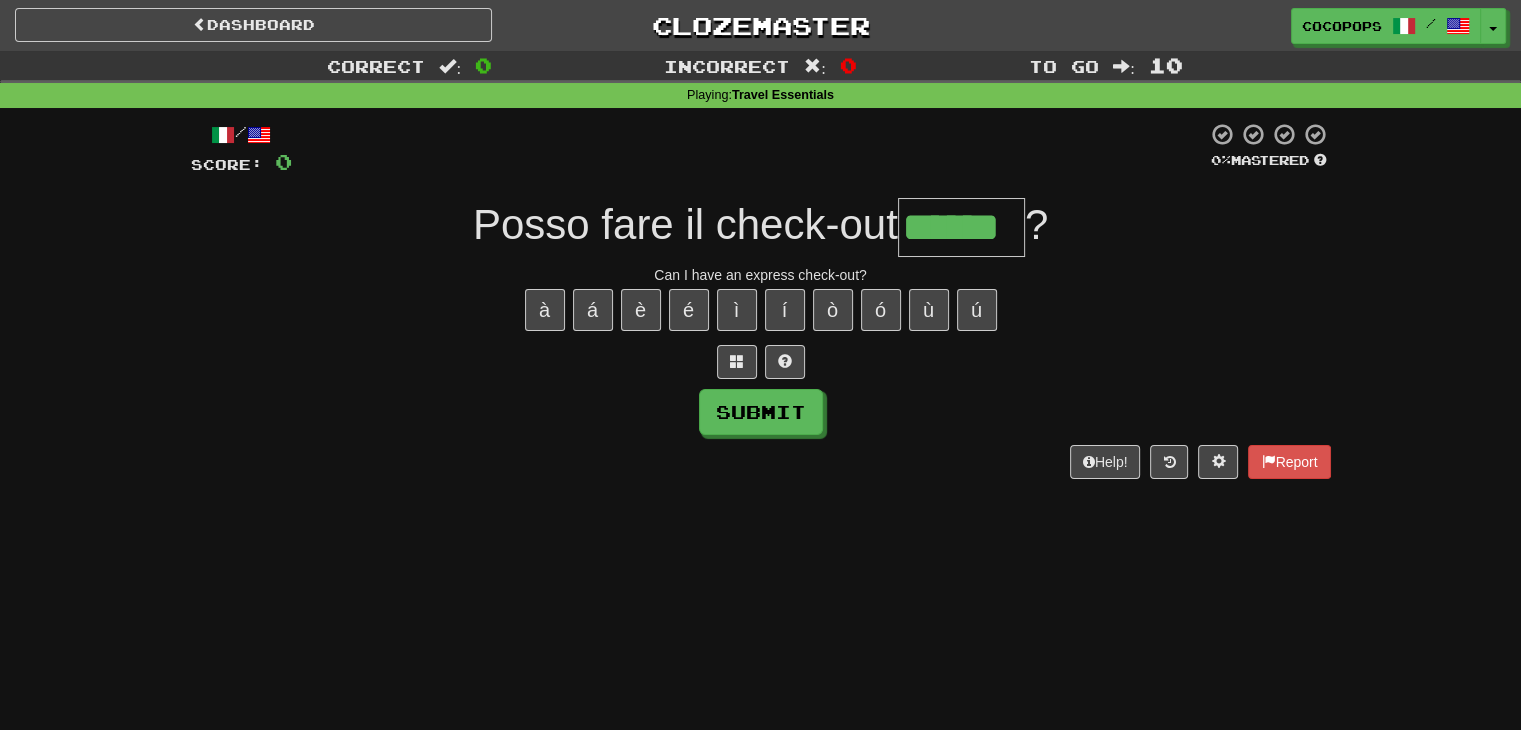 type on "******" 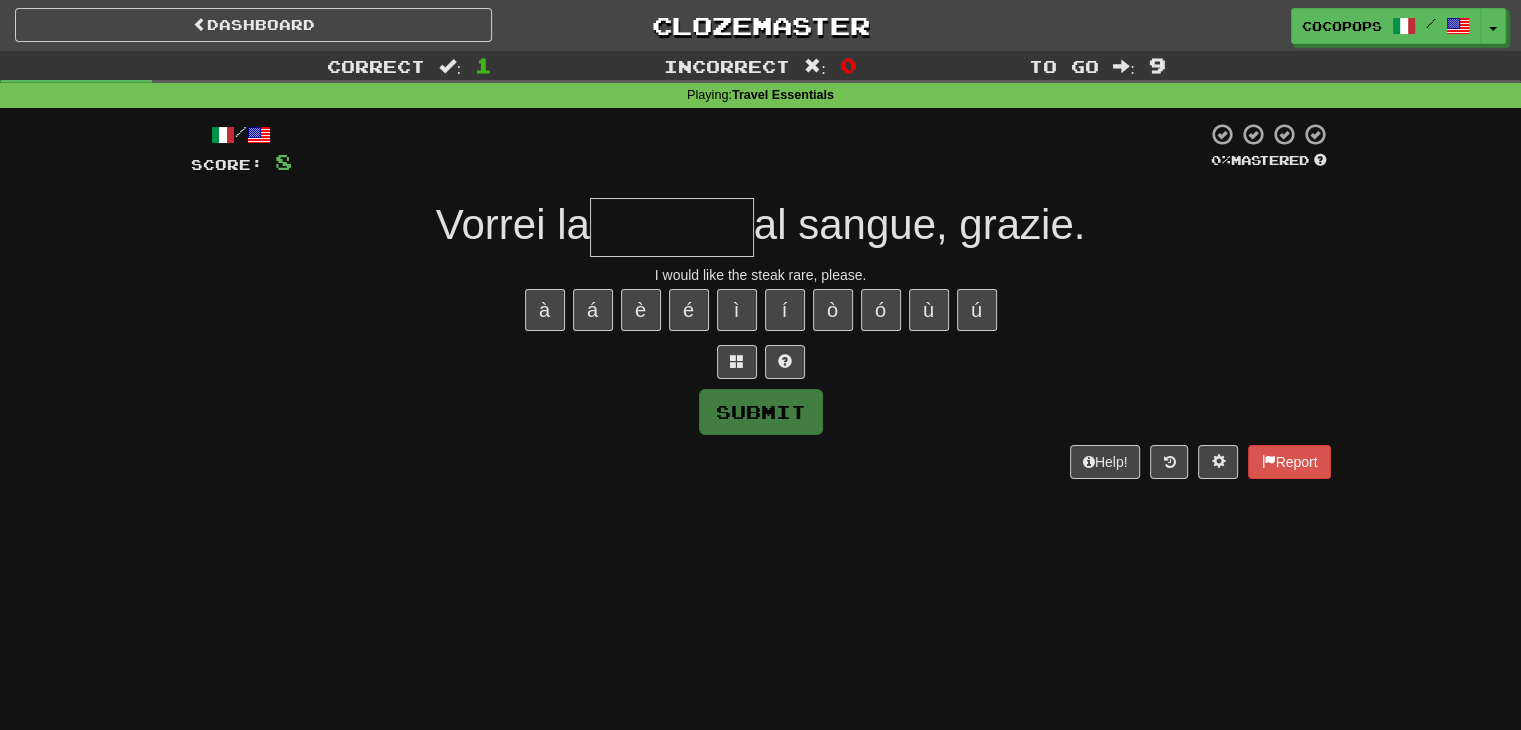 type on "*" 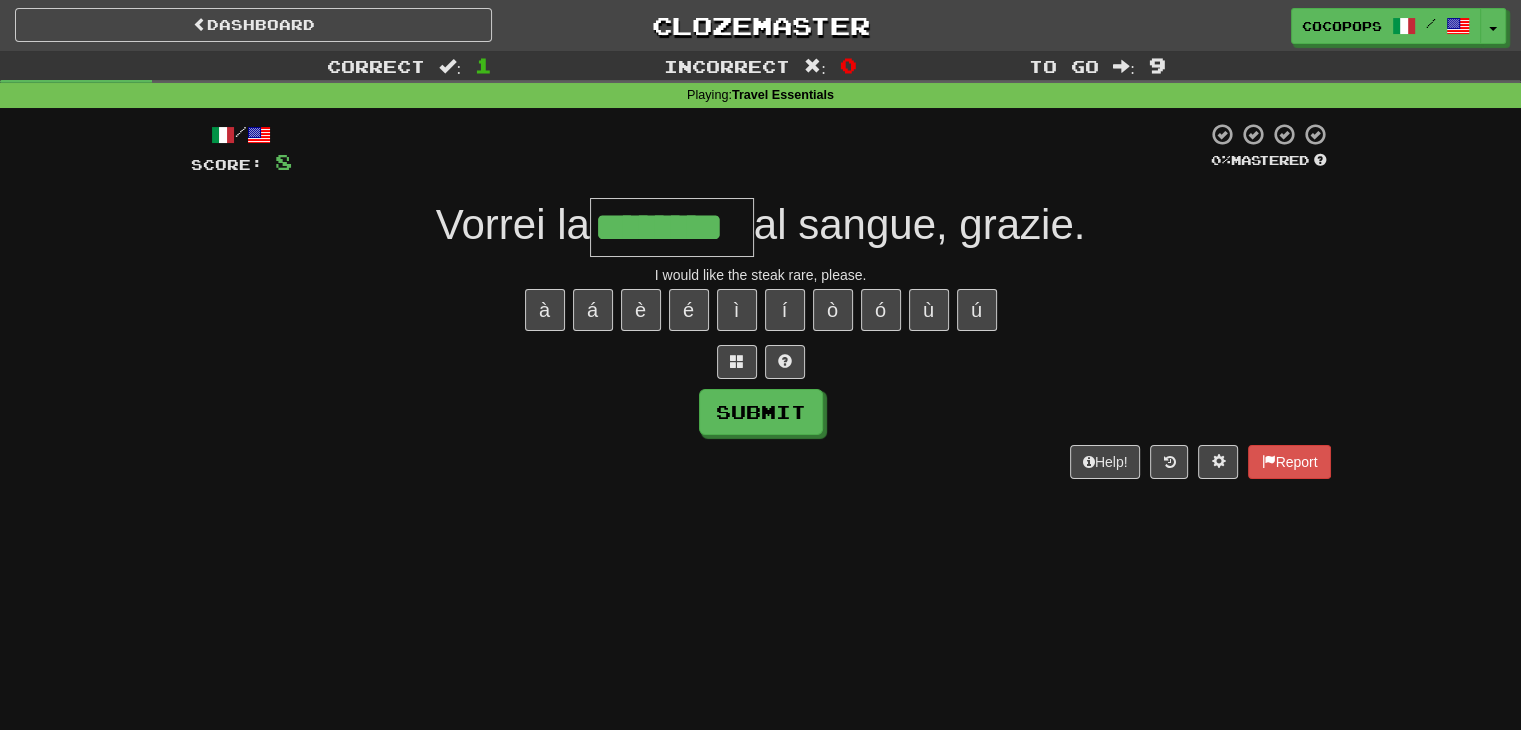 type on "********" 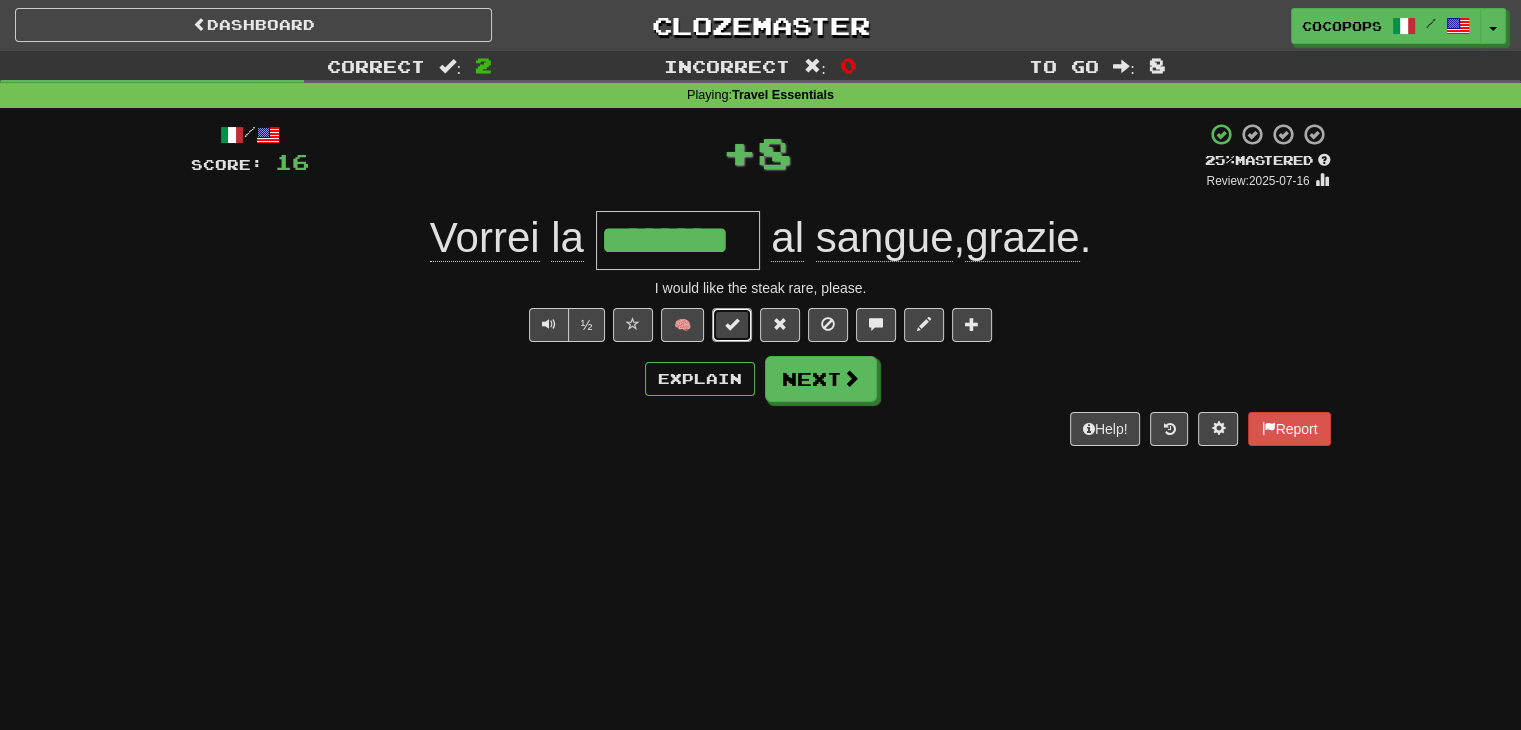 click at bounding box center (732, 324) 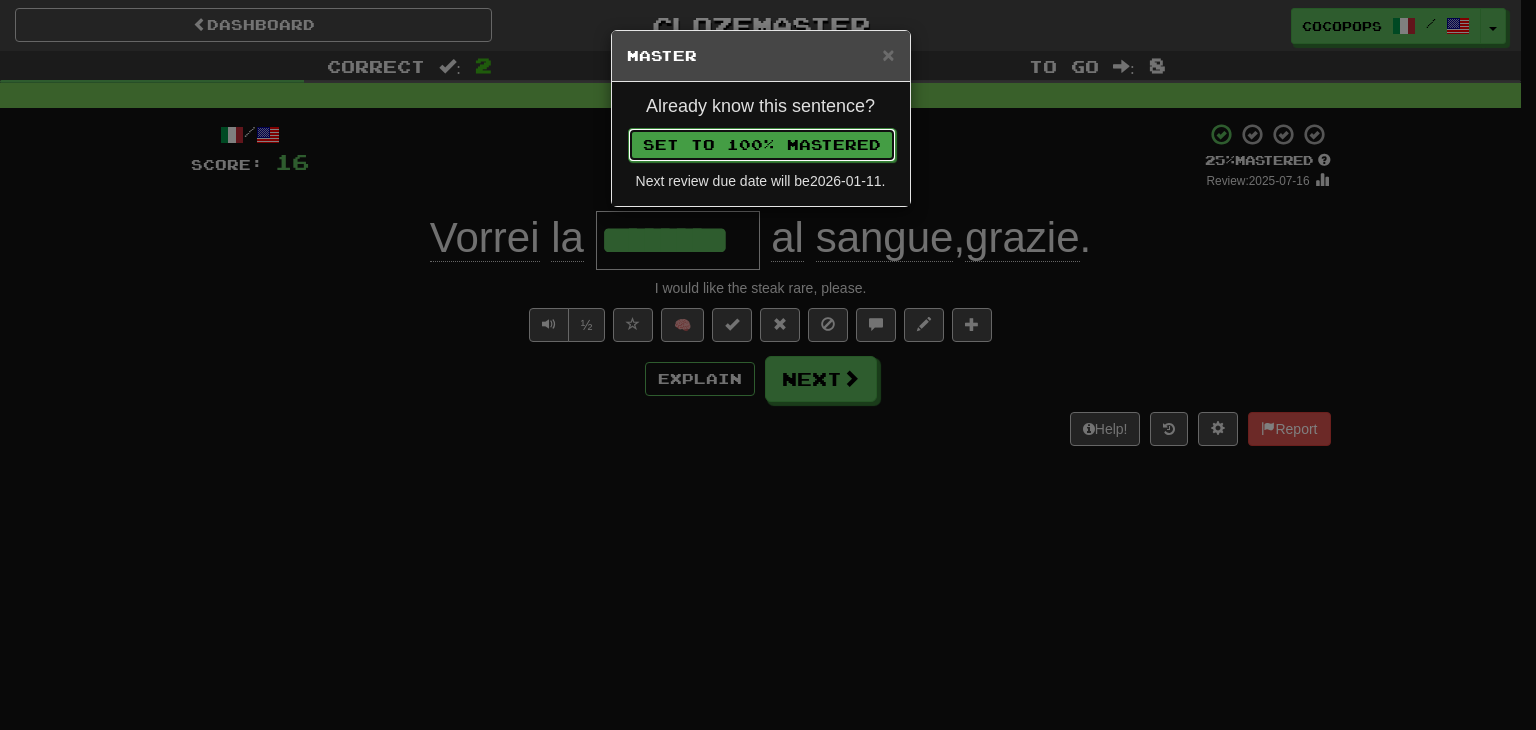 click on "Set to 100% Mastered" at bounding box center (762, 145) 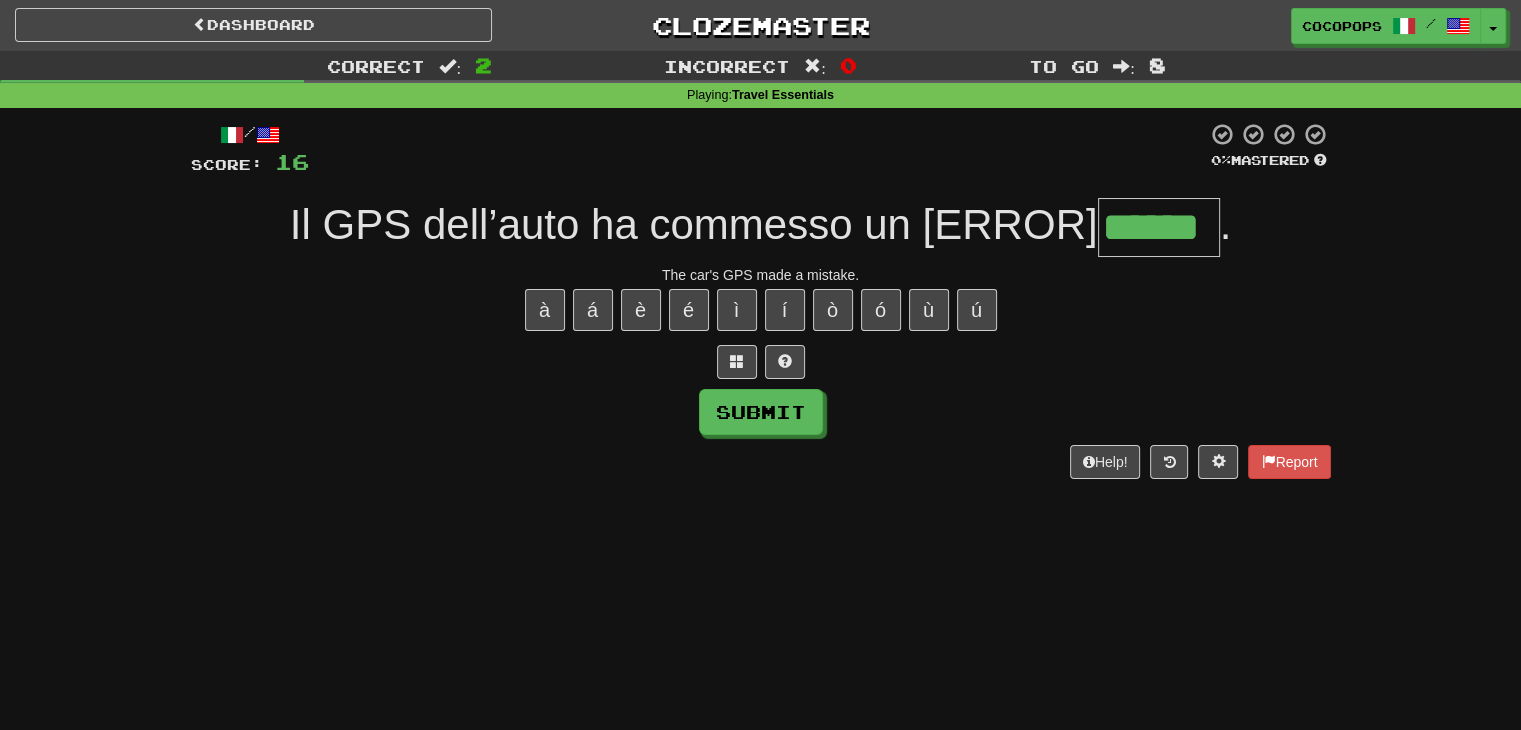 type on "******" 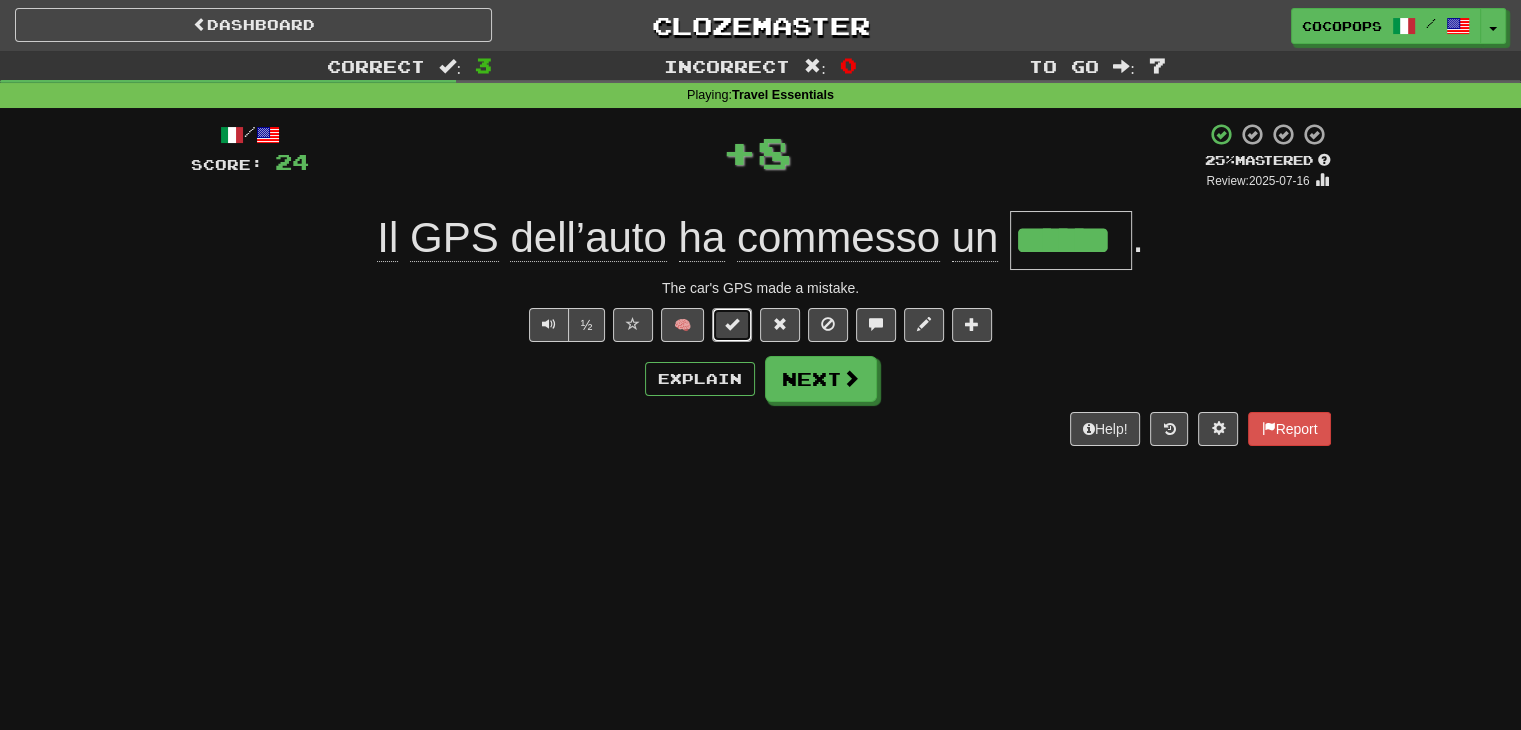 click at bounding box center (732, 325) 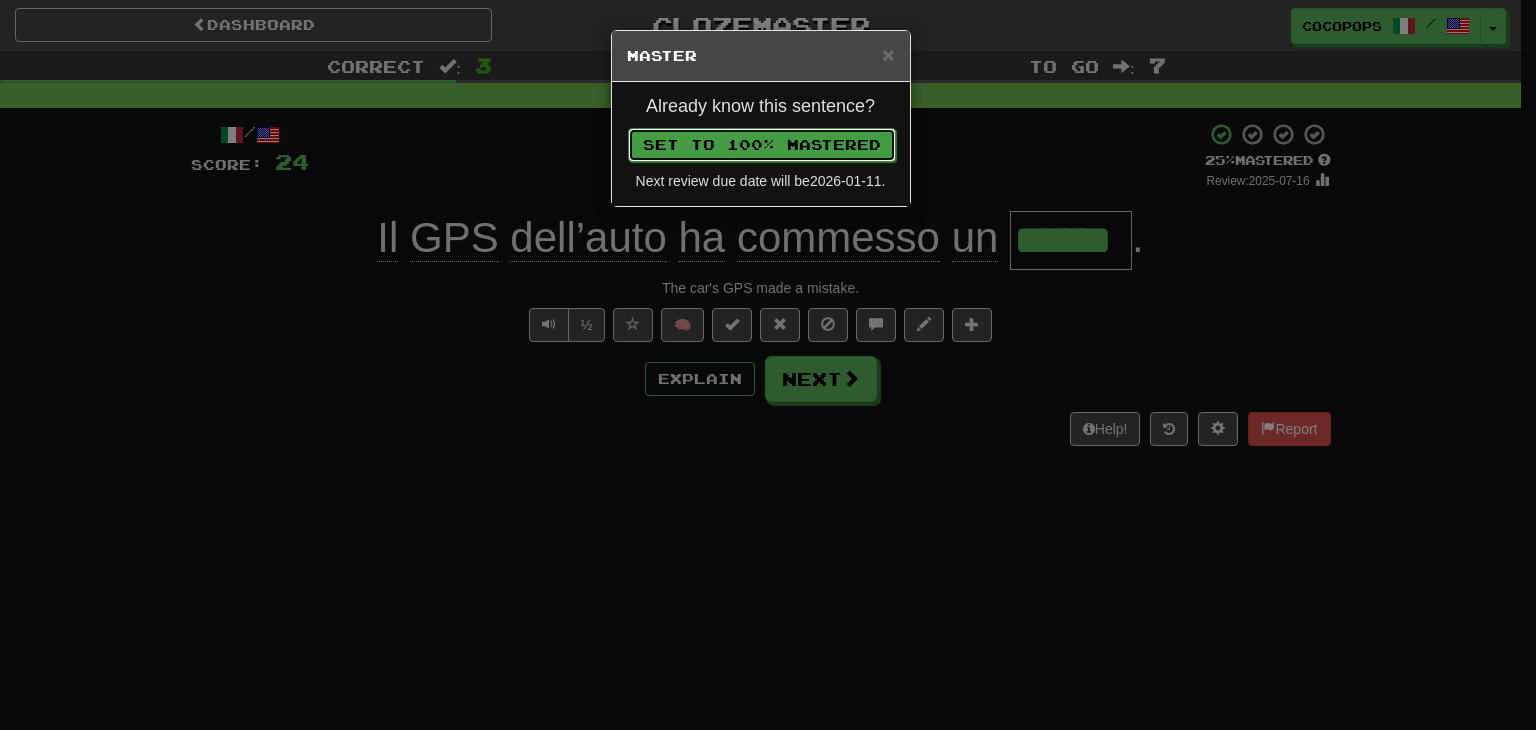 click on "Set to 100% Mastered" at bounding box center (762, 145) 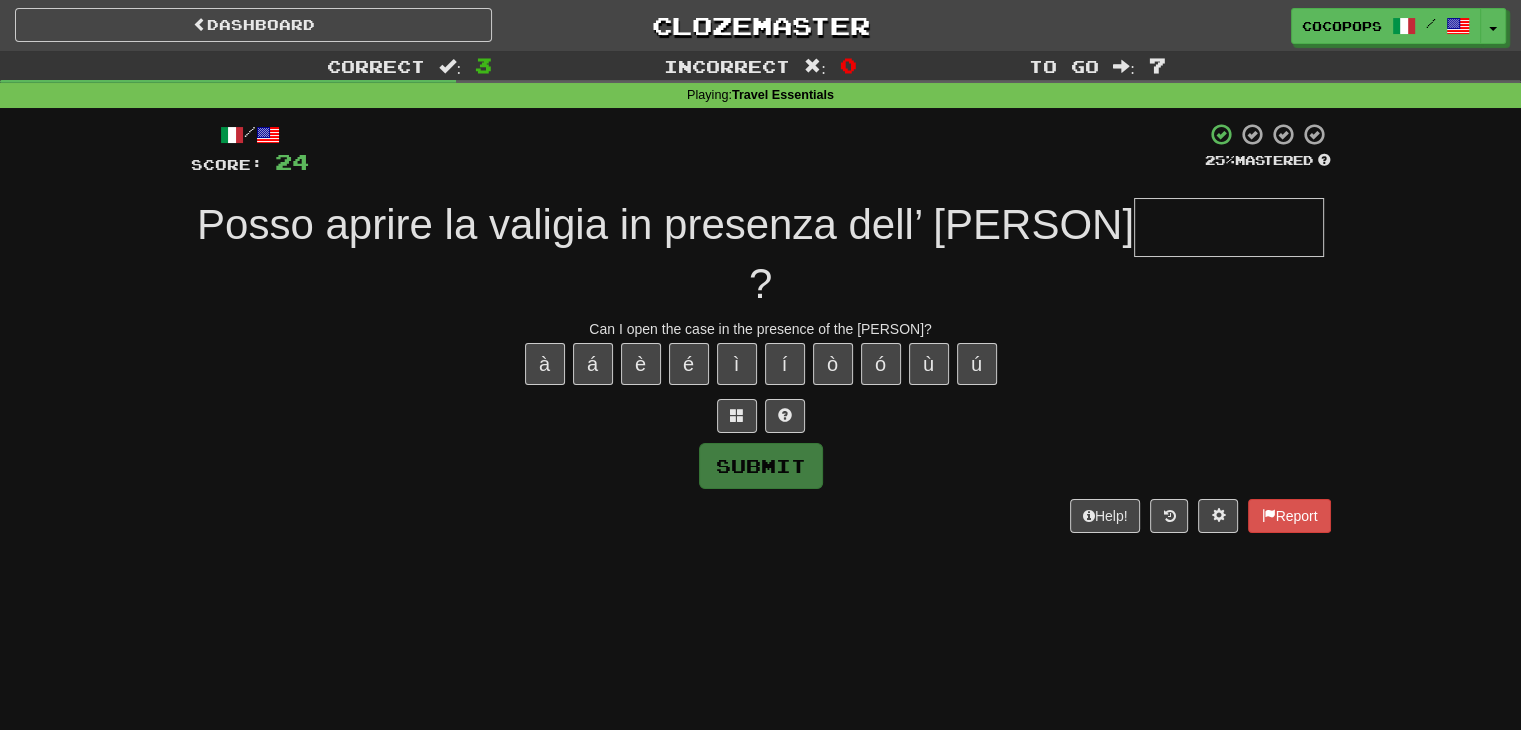 type on "*" 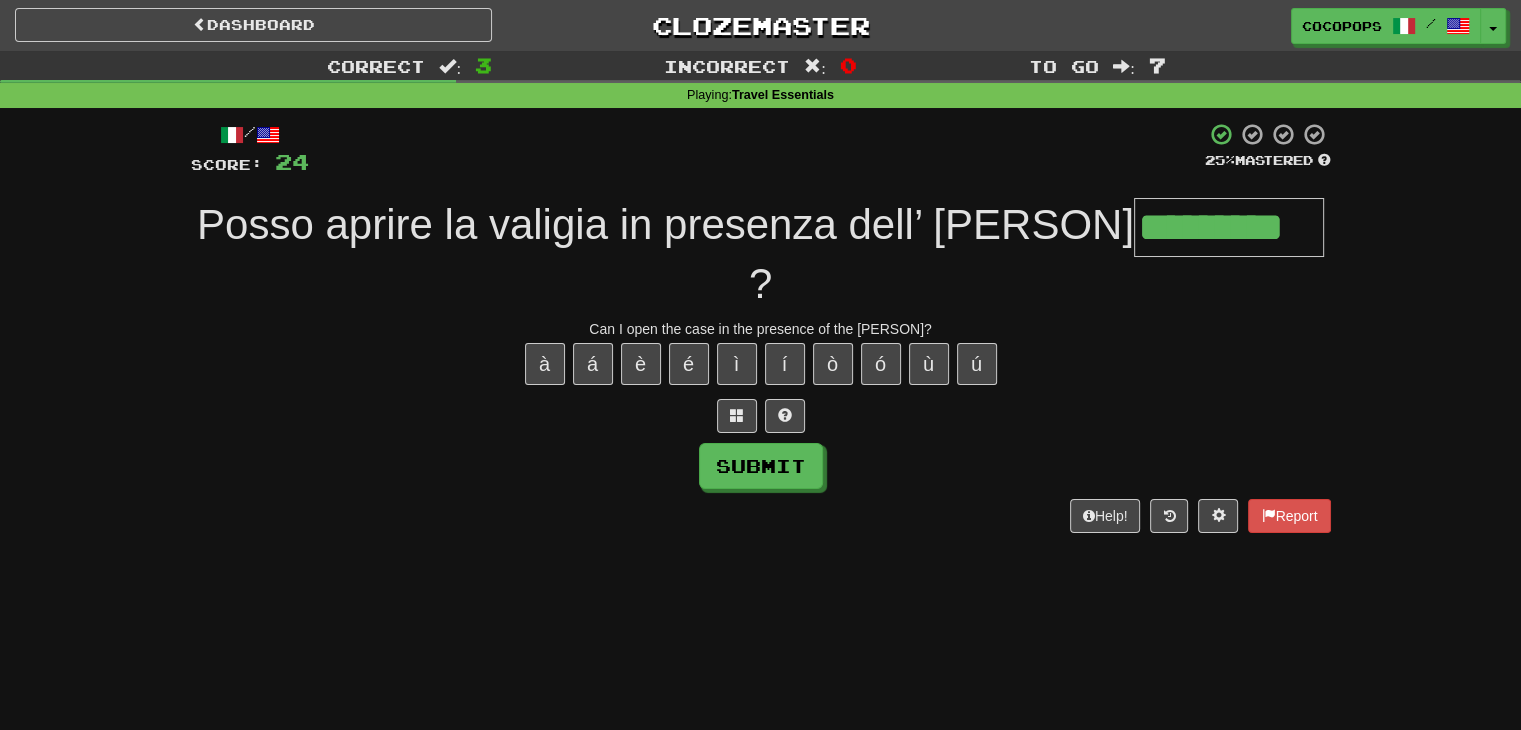 type on "*********" 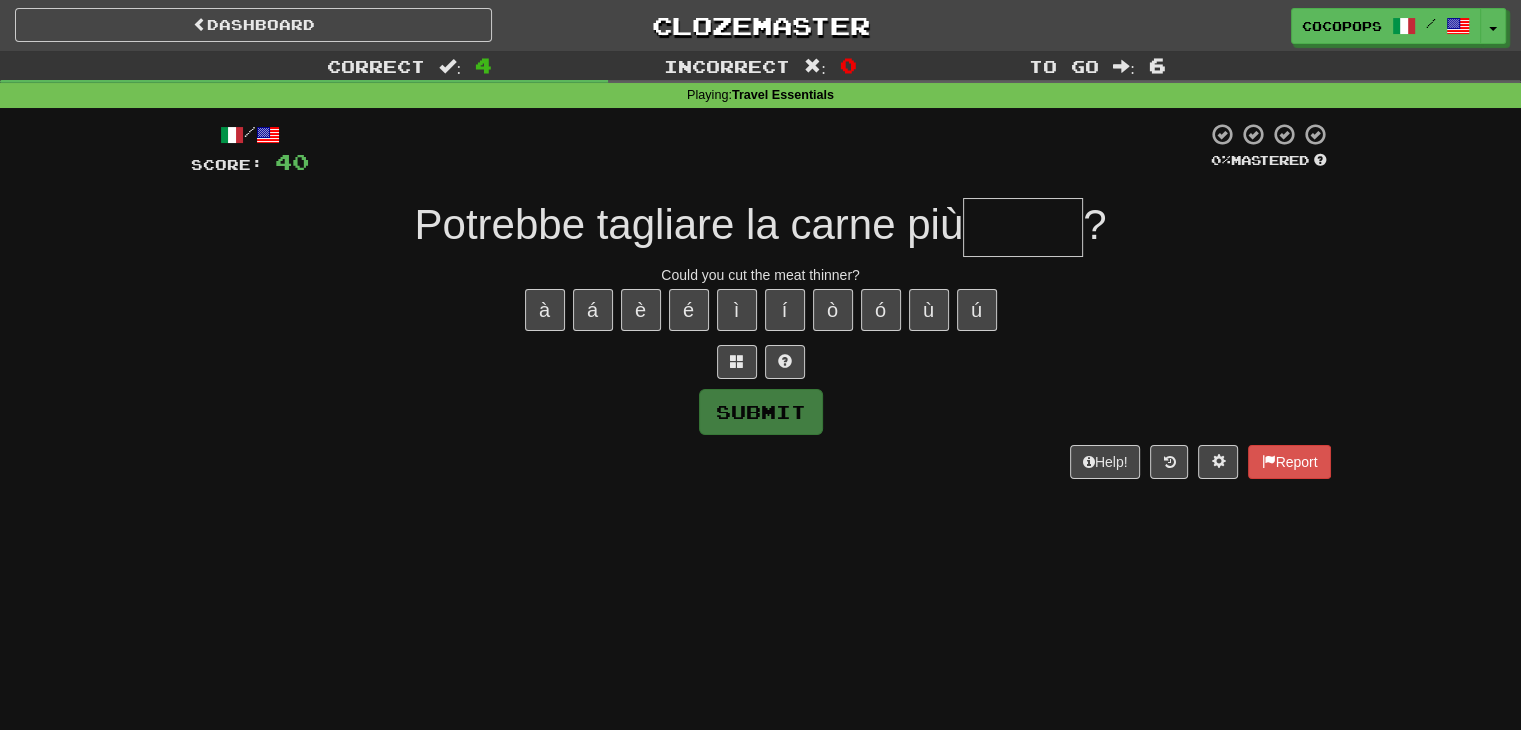 type on "*" 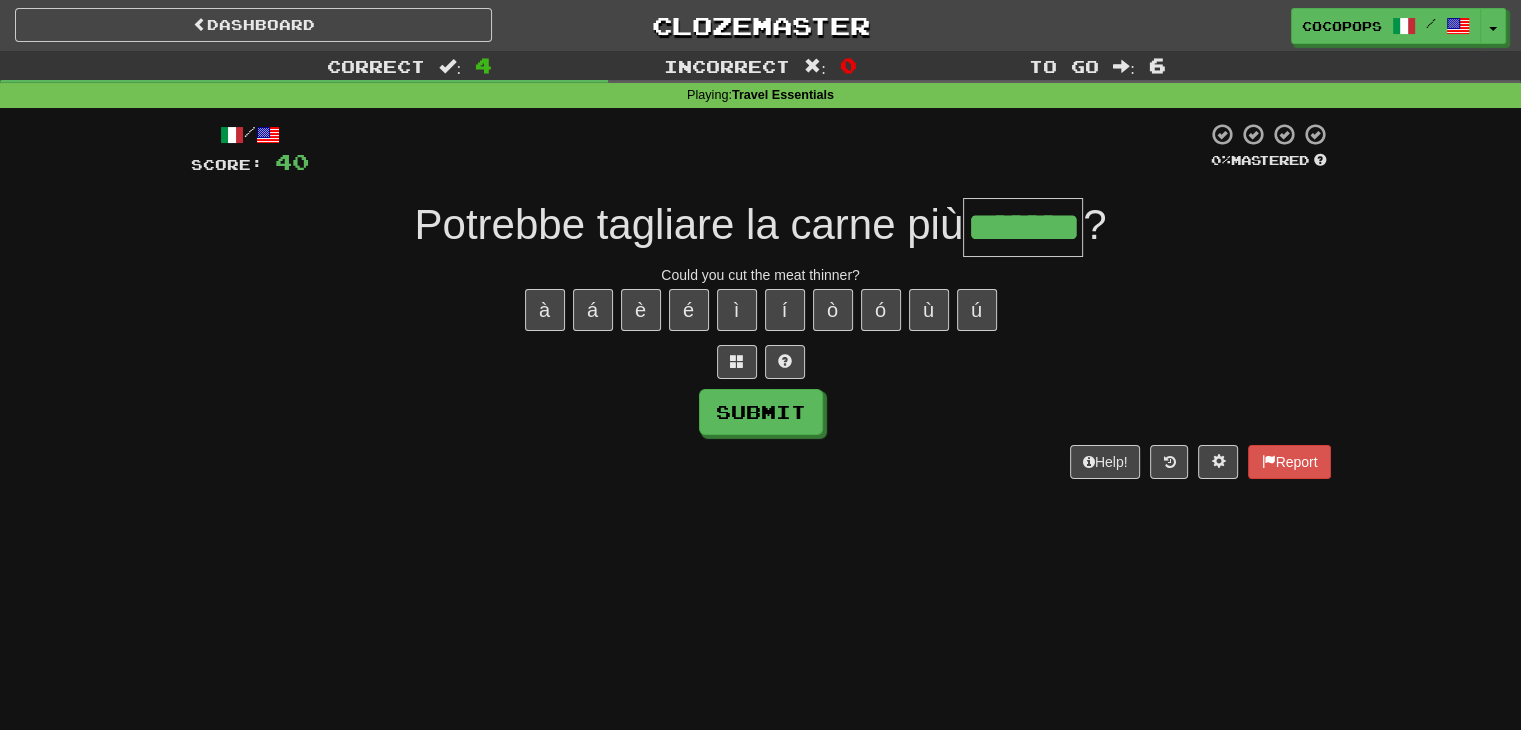type on "*******" 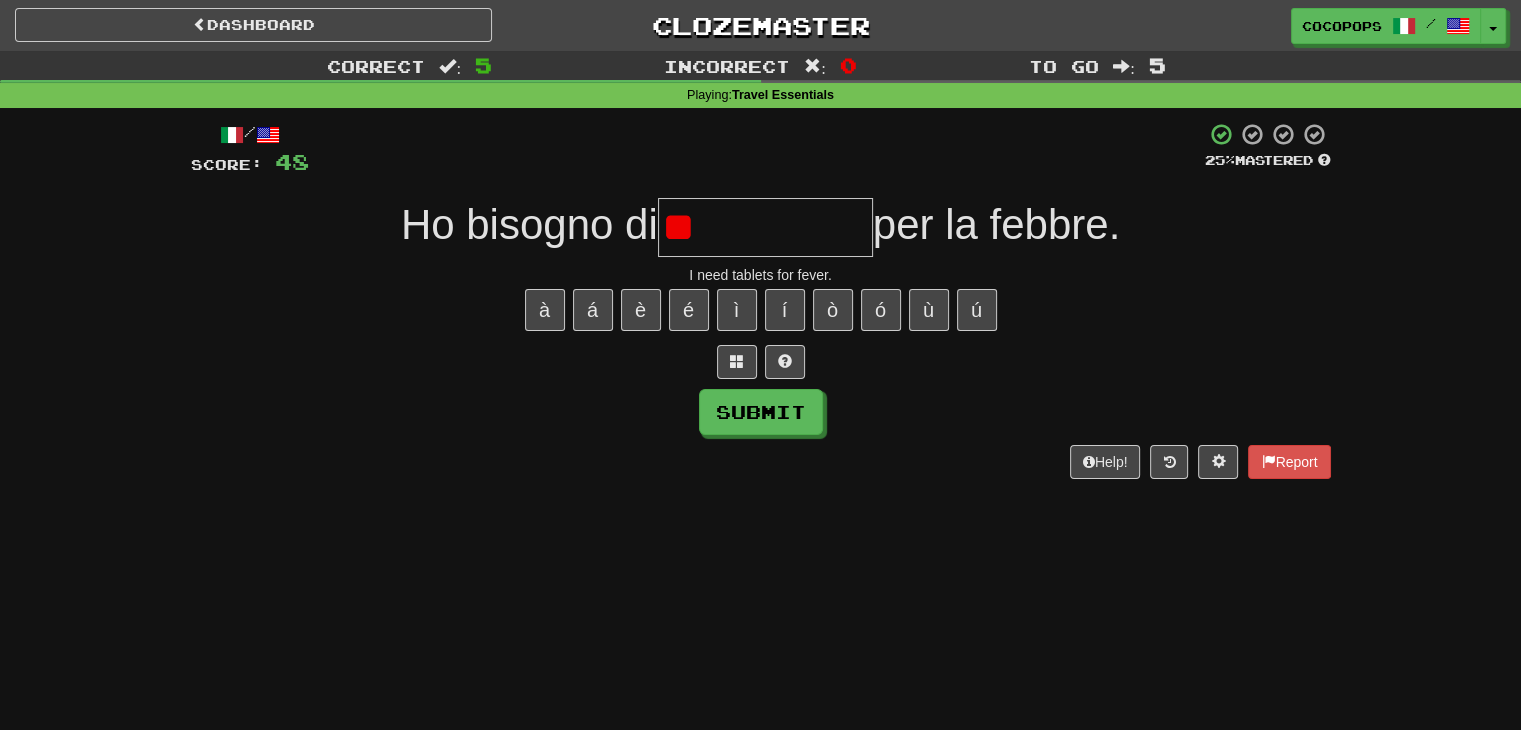 type on "*" 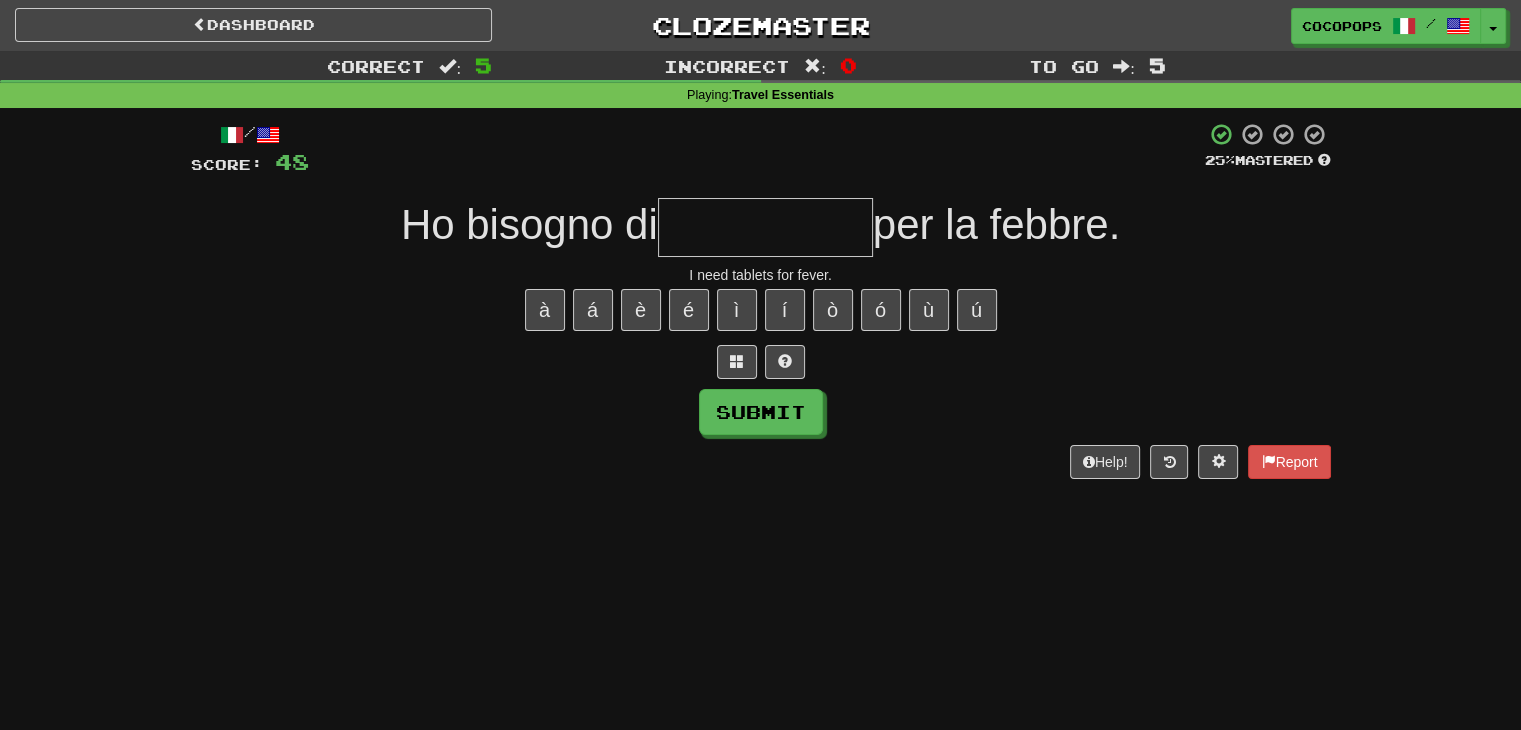 type on "*" 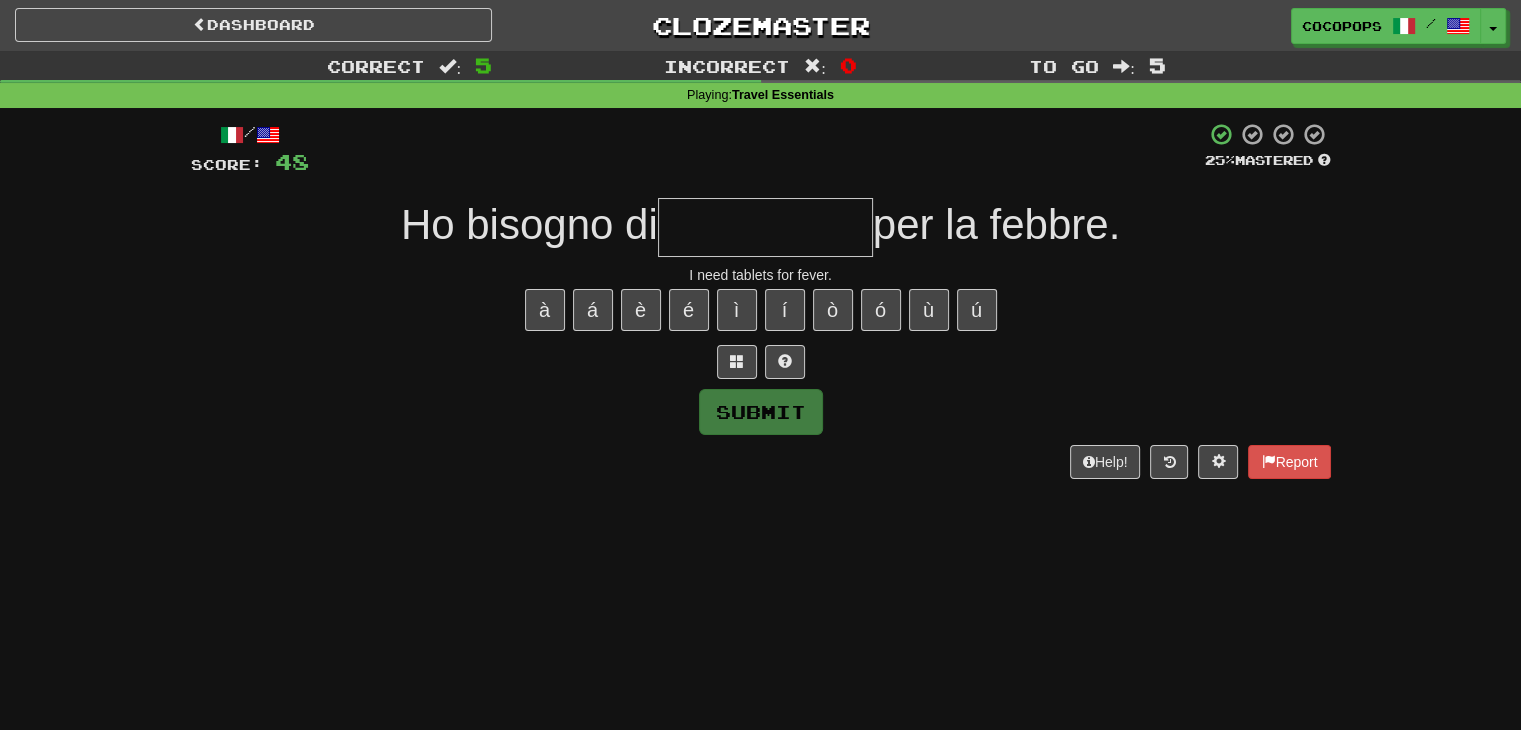 type on "*" 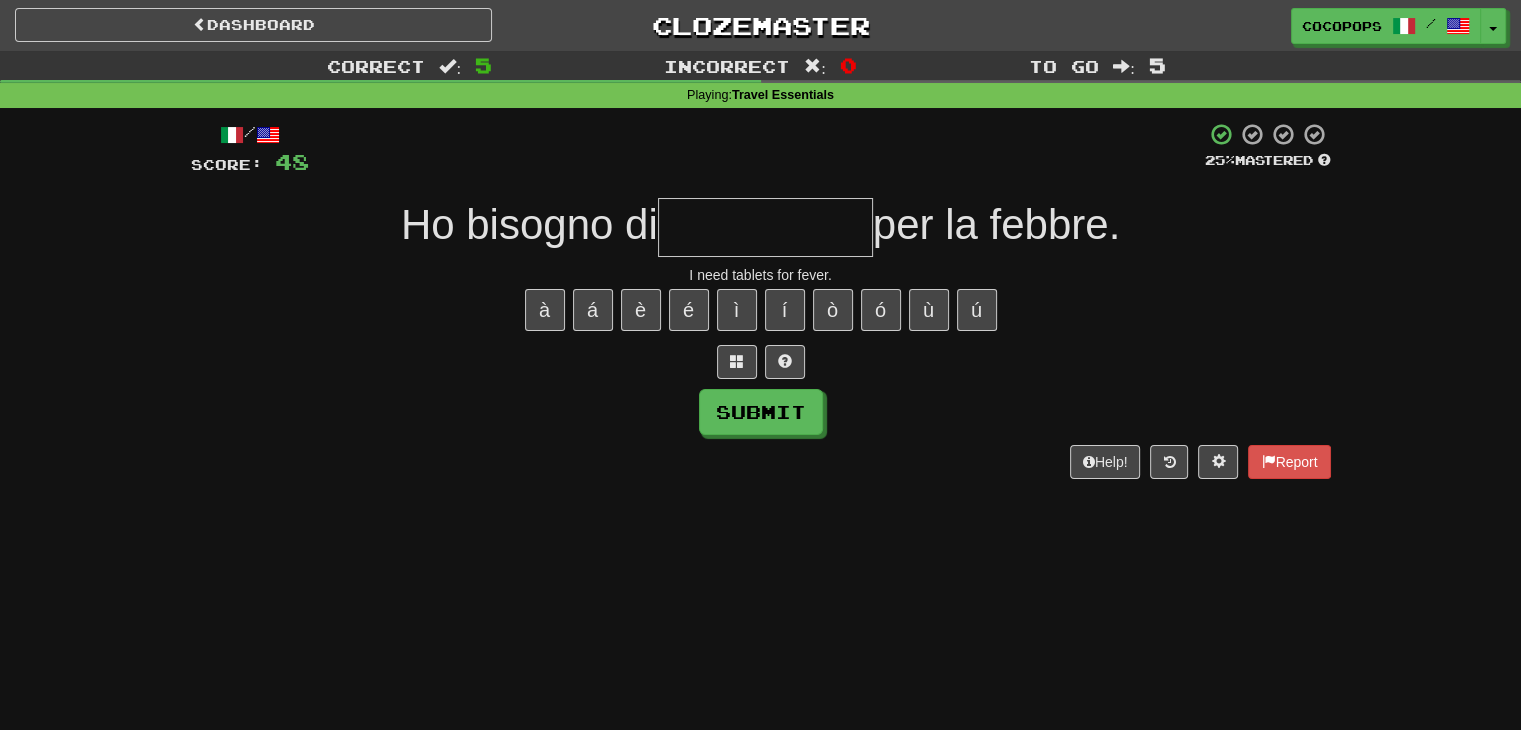 type on "*" 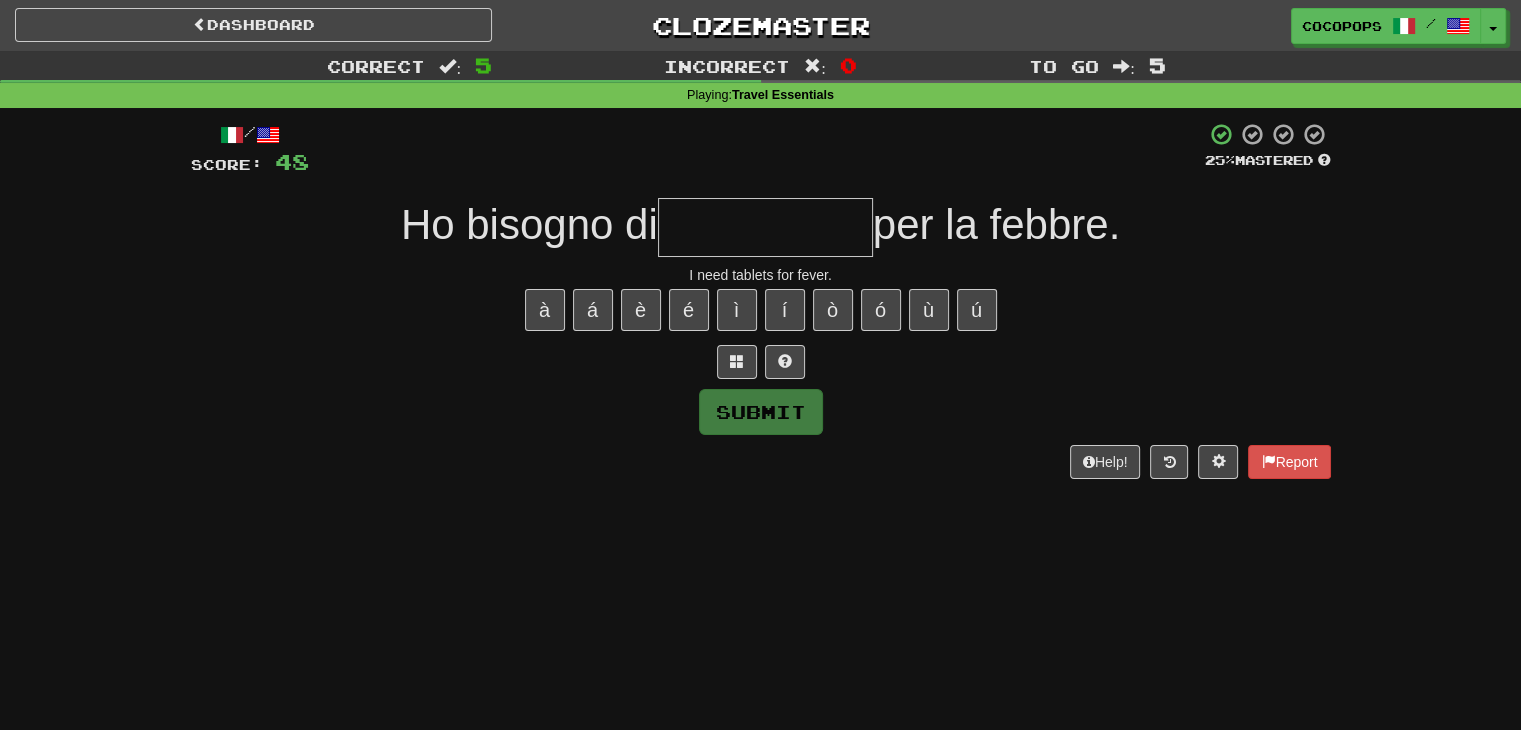 type on "*" 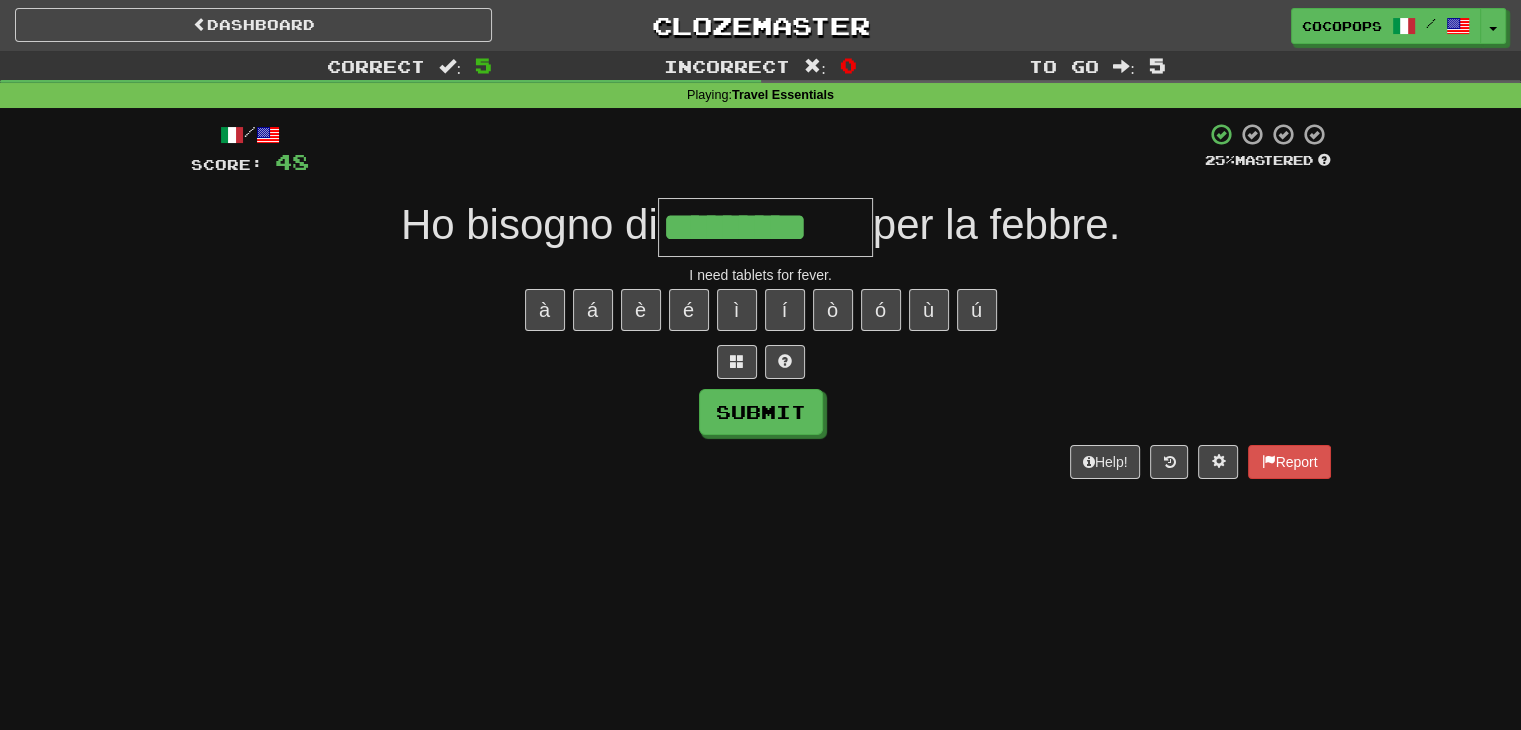 type on "*********" 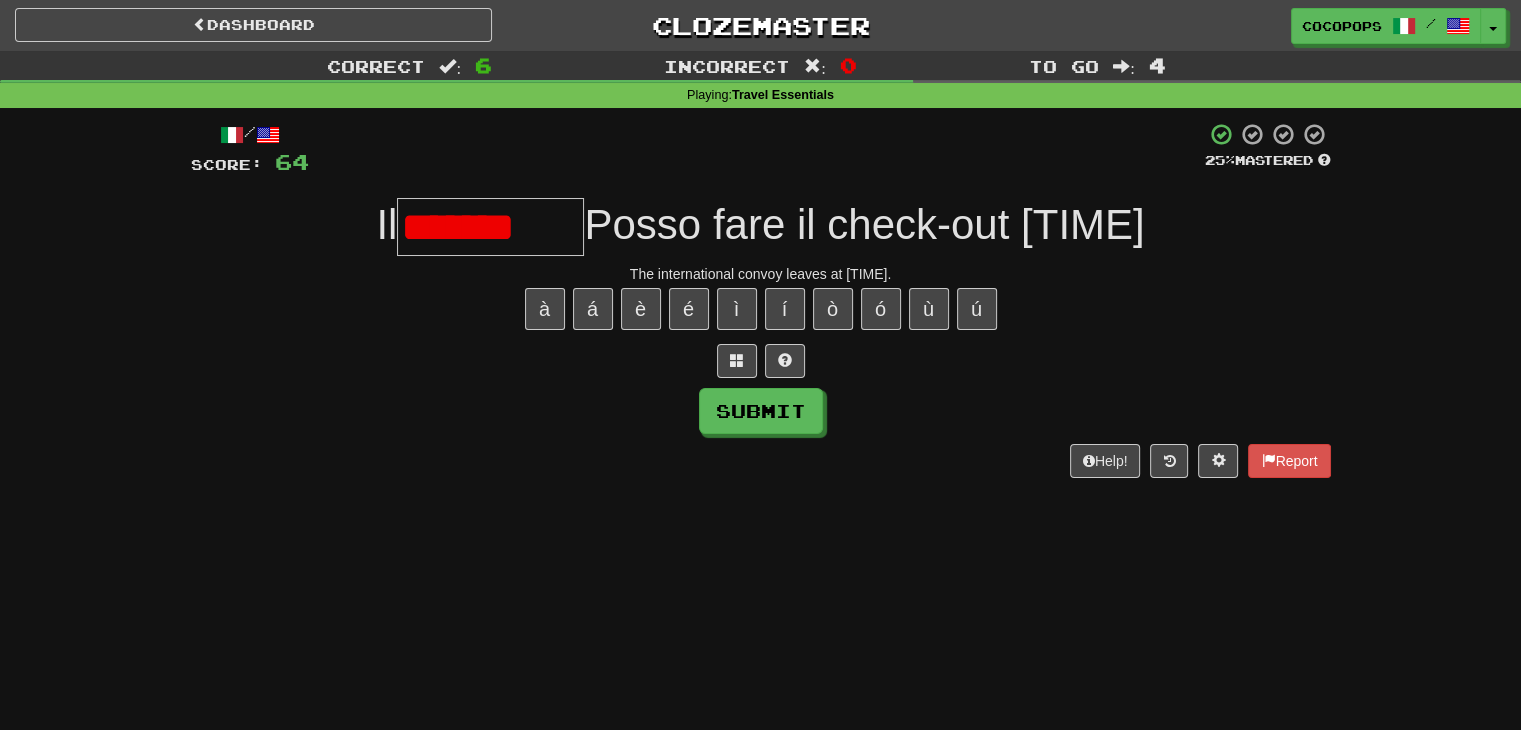 scroll, scrollTop: 0, scrollLeft: 0, axis: both 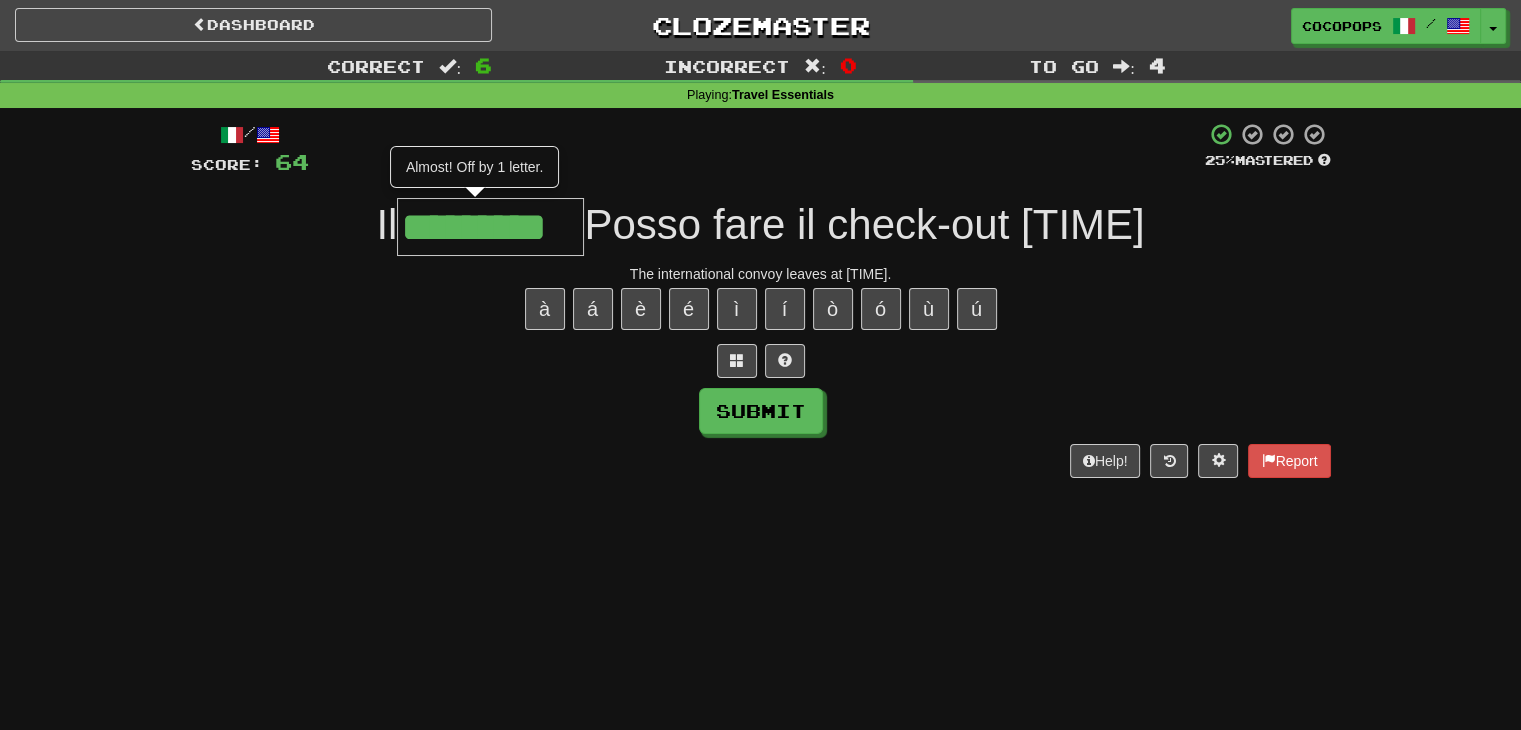 type on "*********" 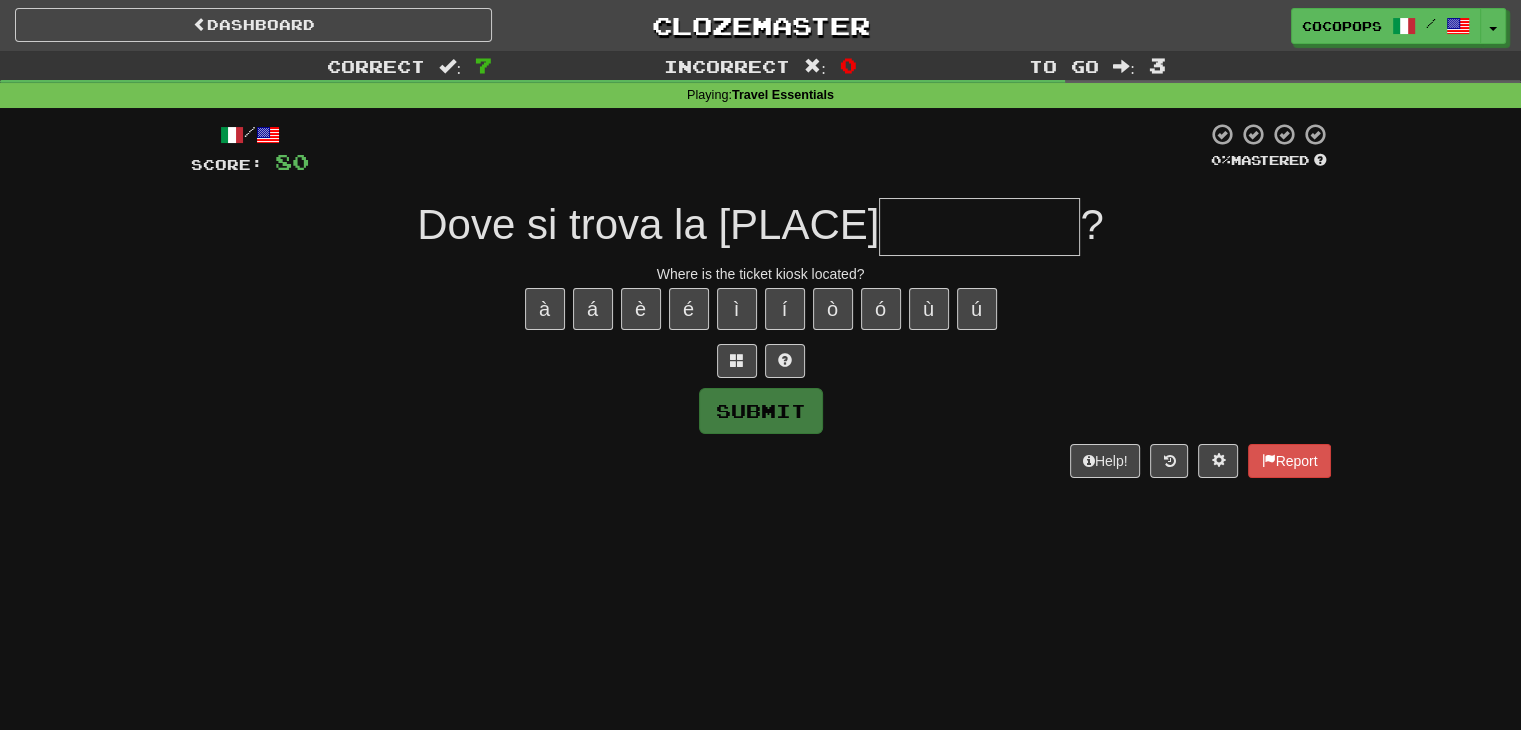 type on "*" 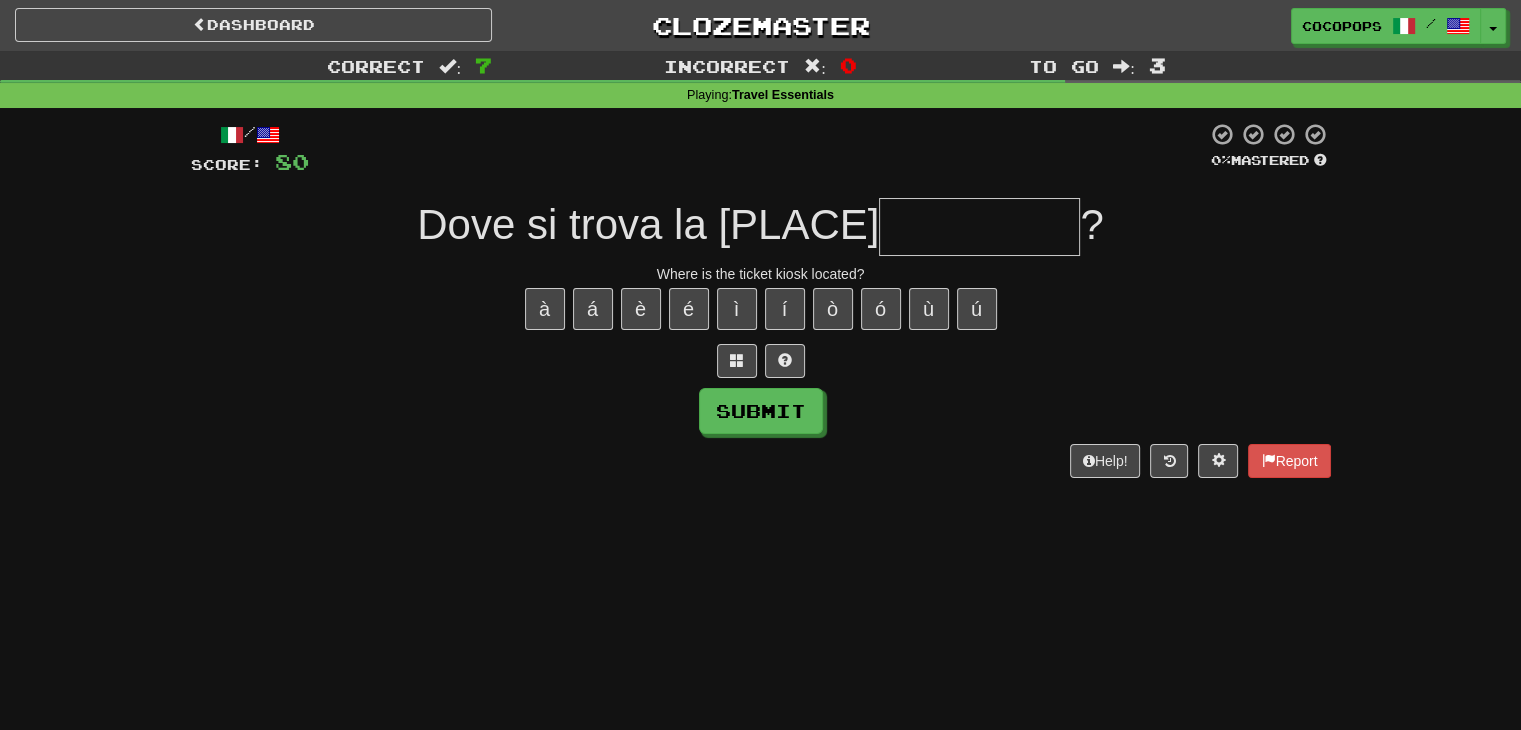 type on "*" 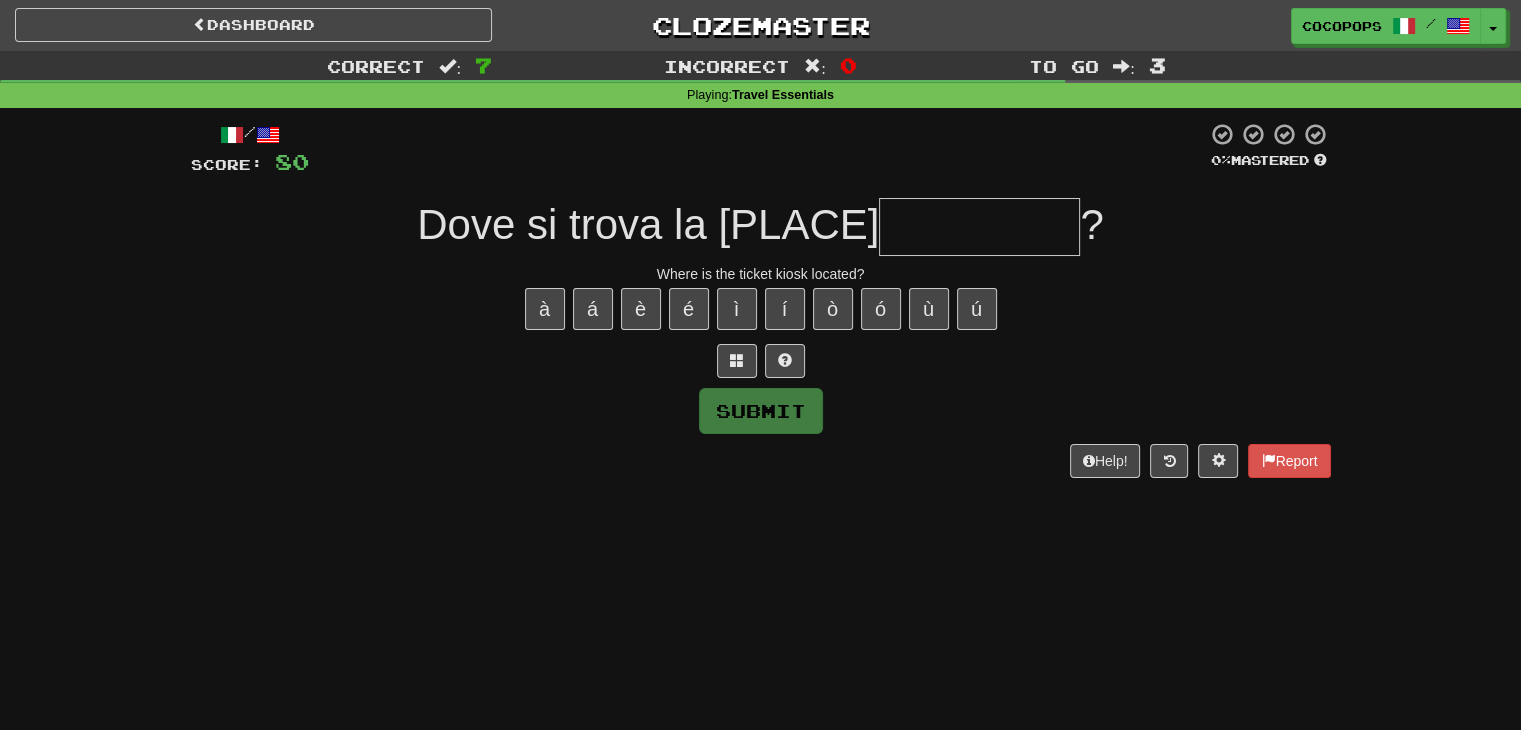 type on "*" 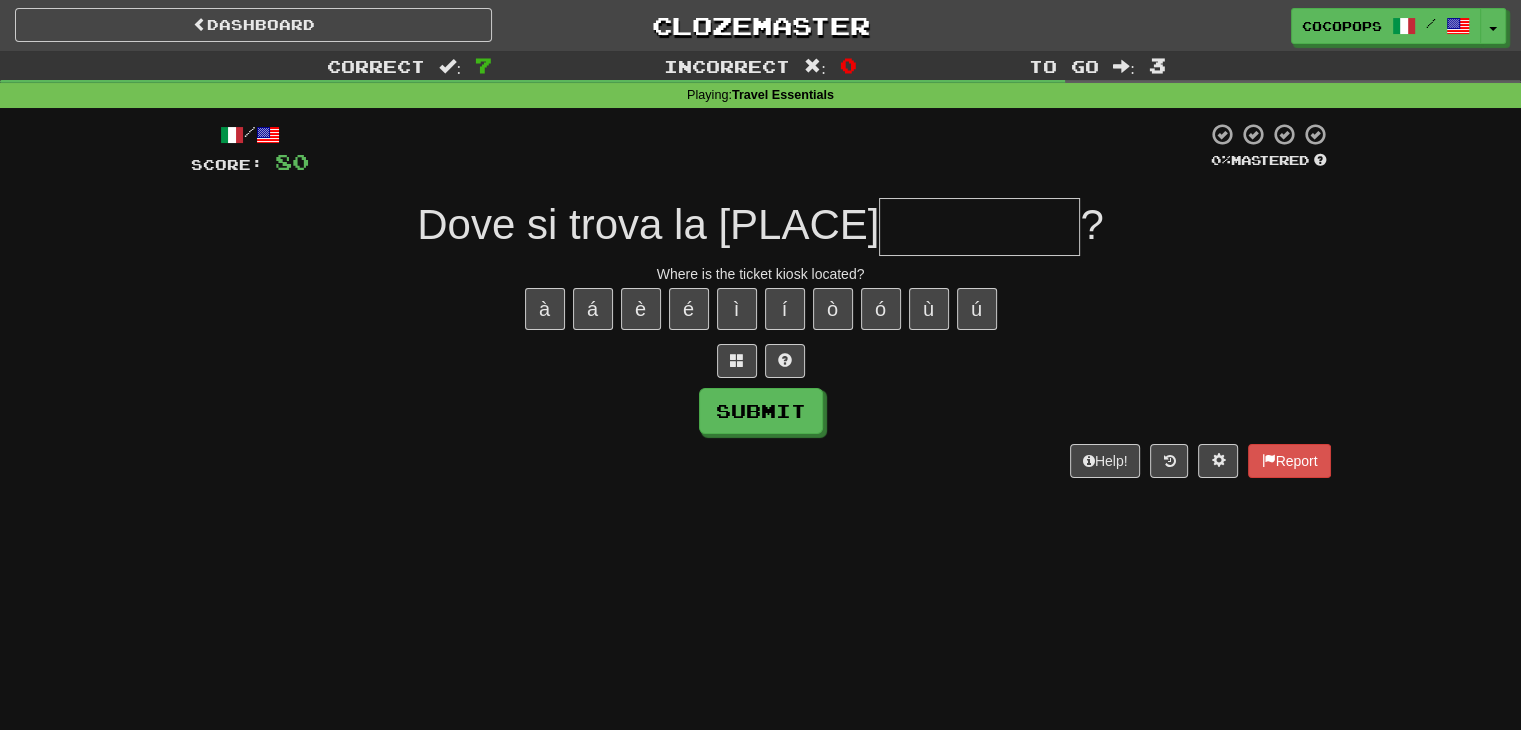 type on "*" 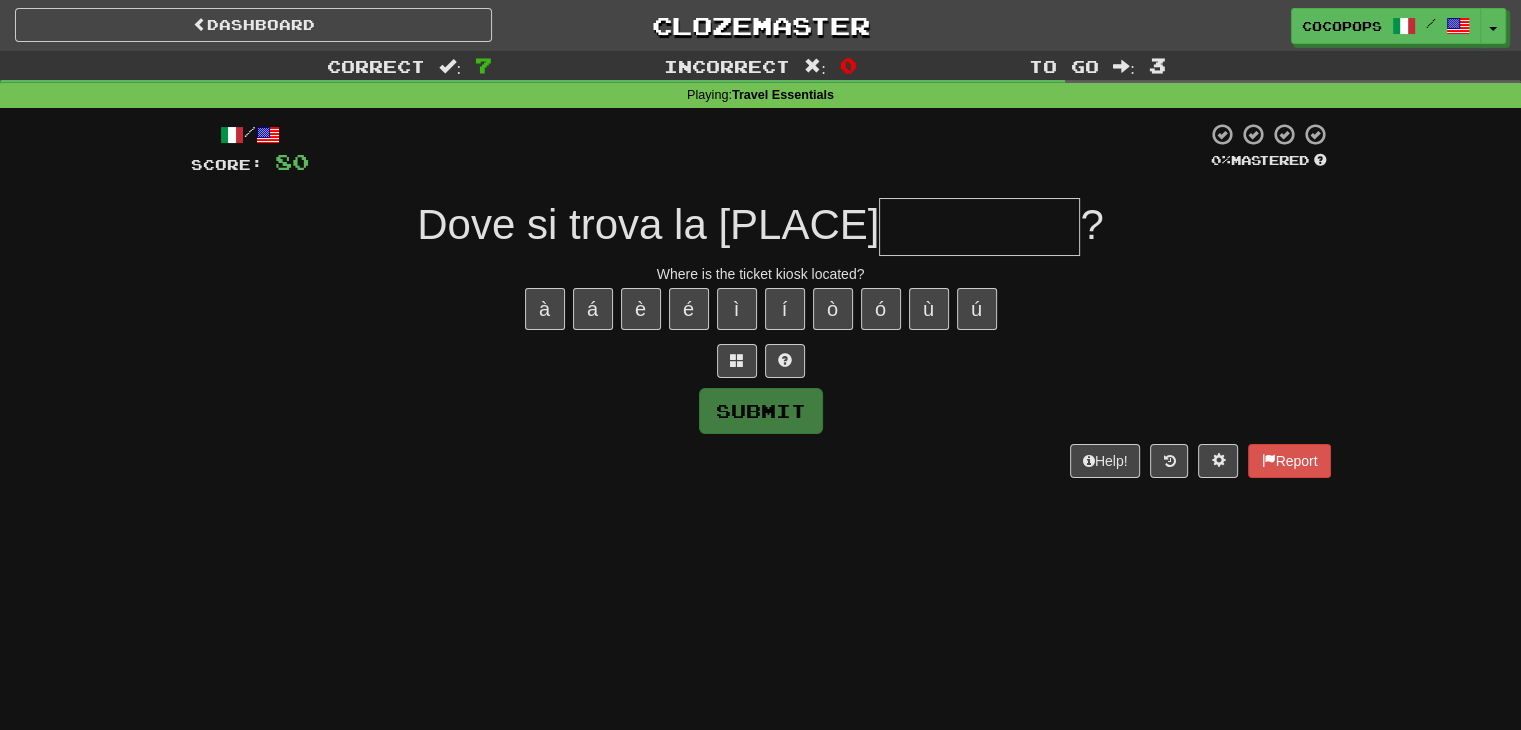 type on "*" 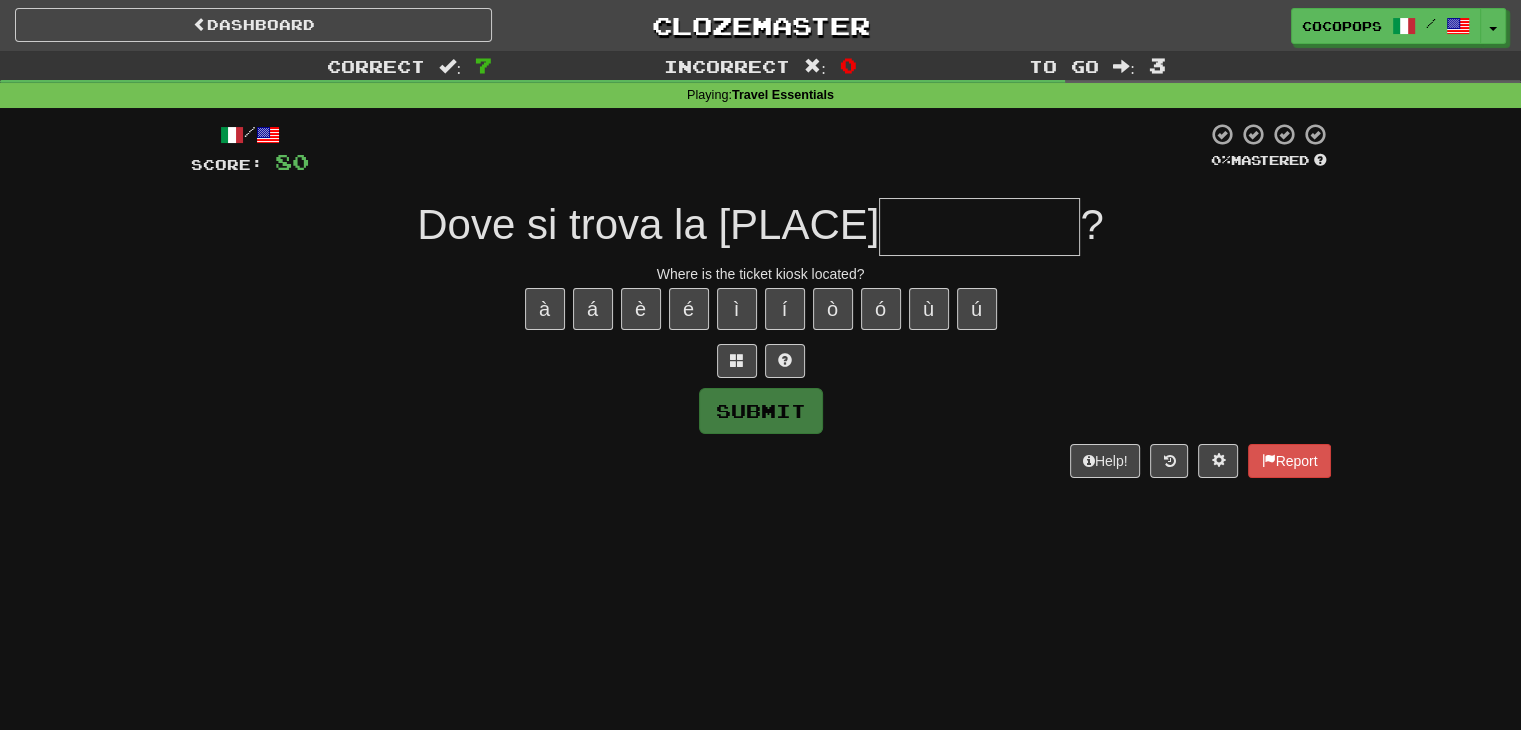 type on "*" 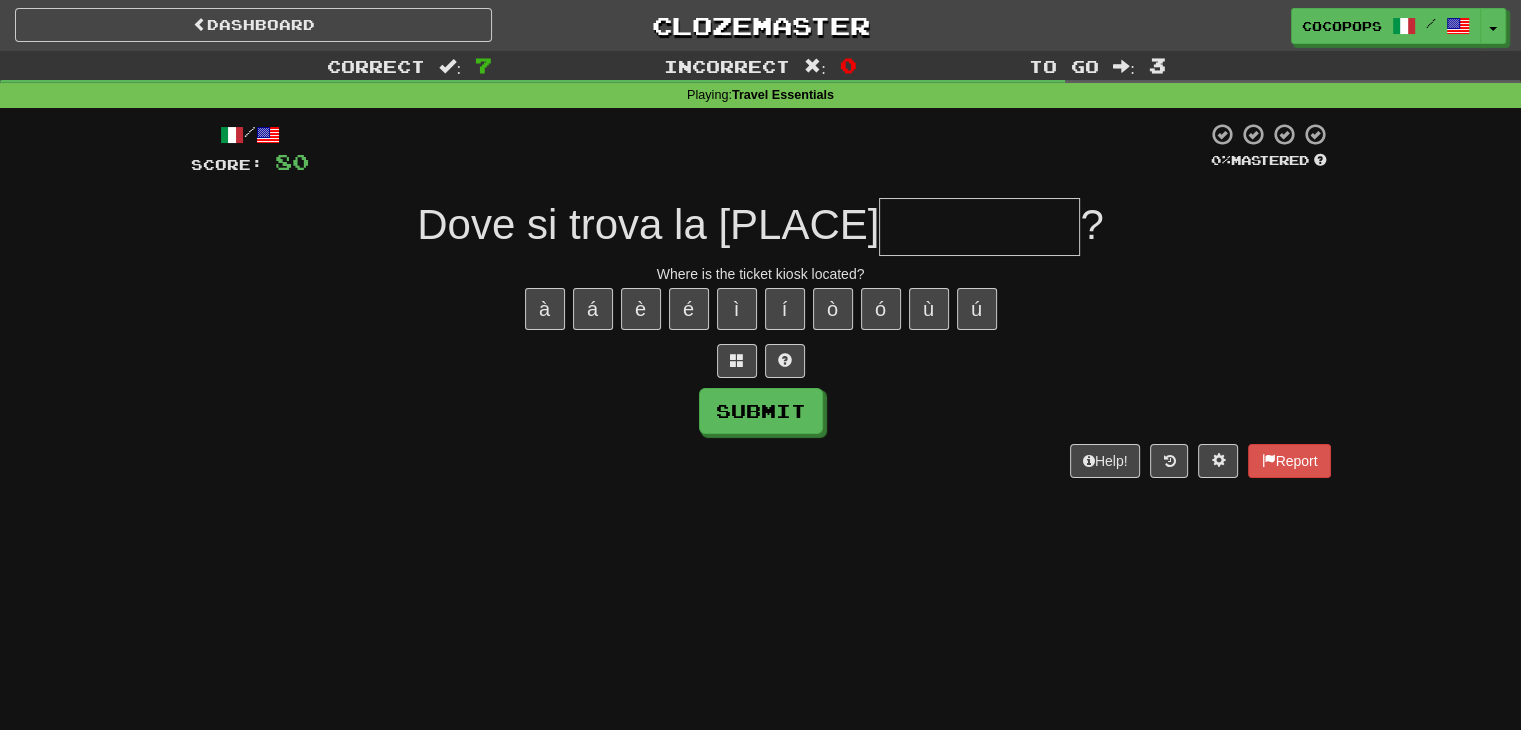 type on "*" 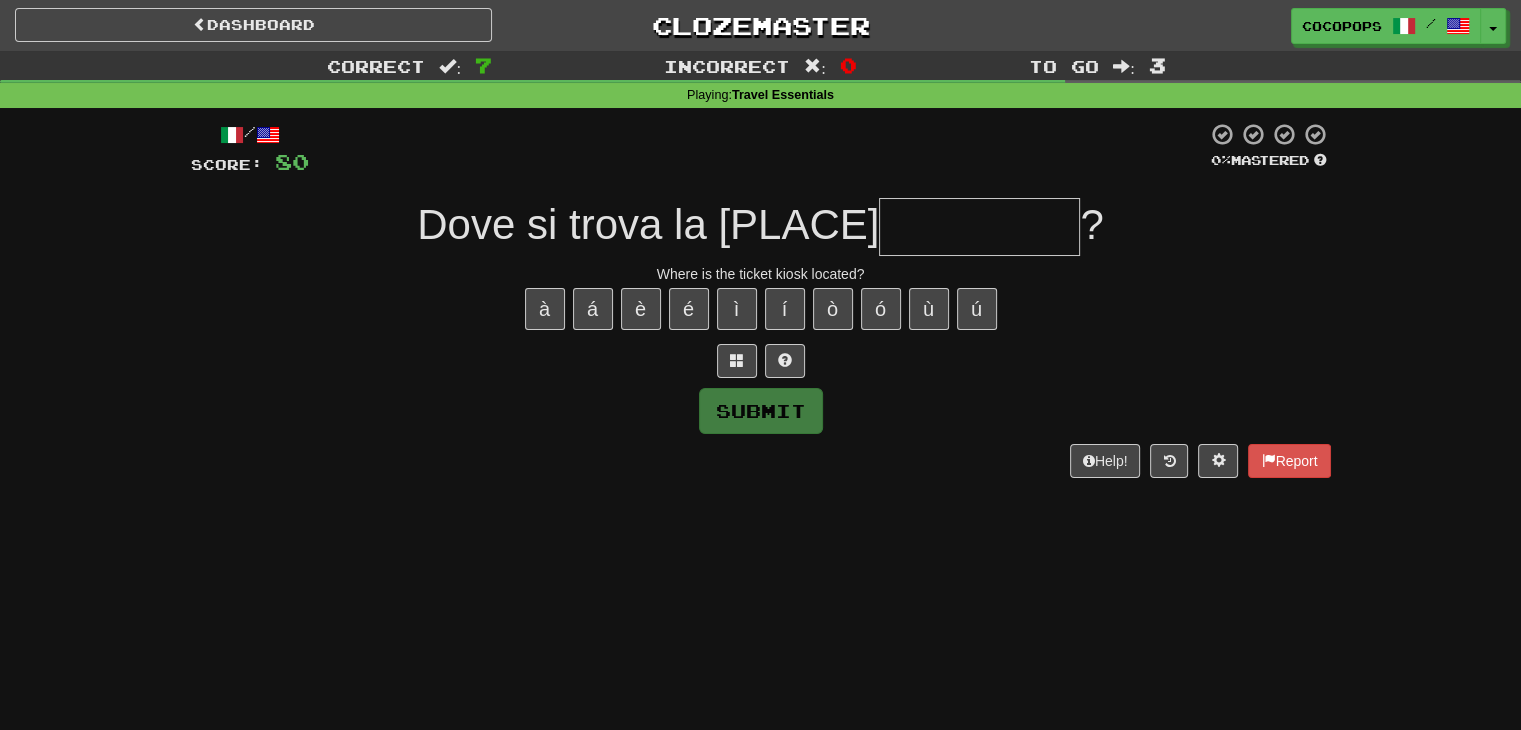 type on "*" 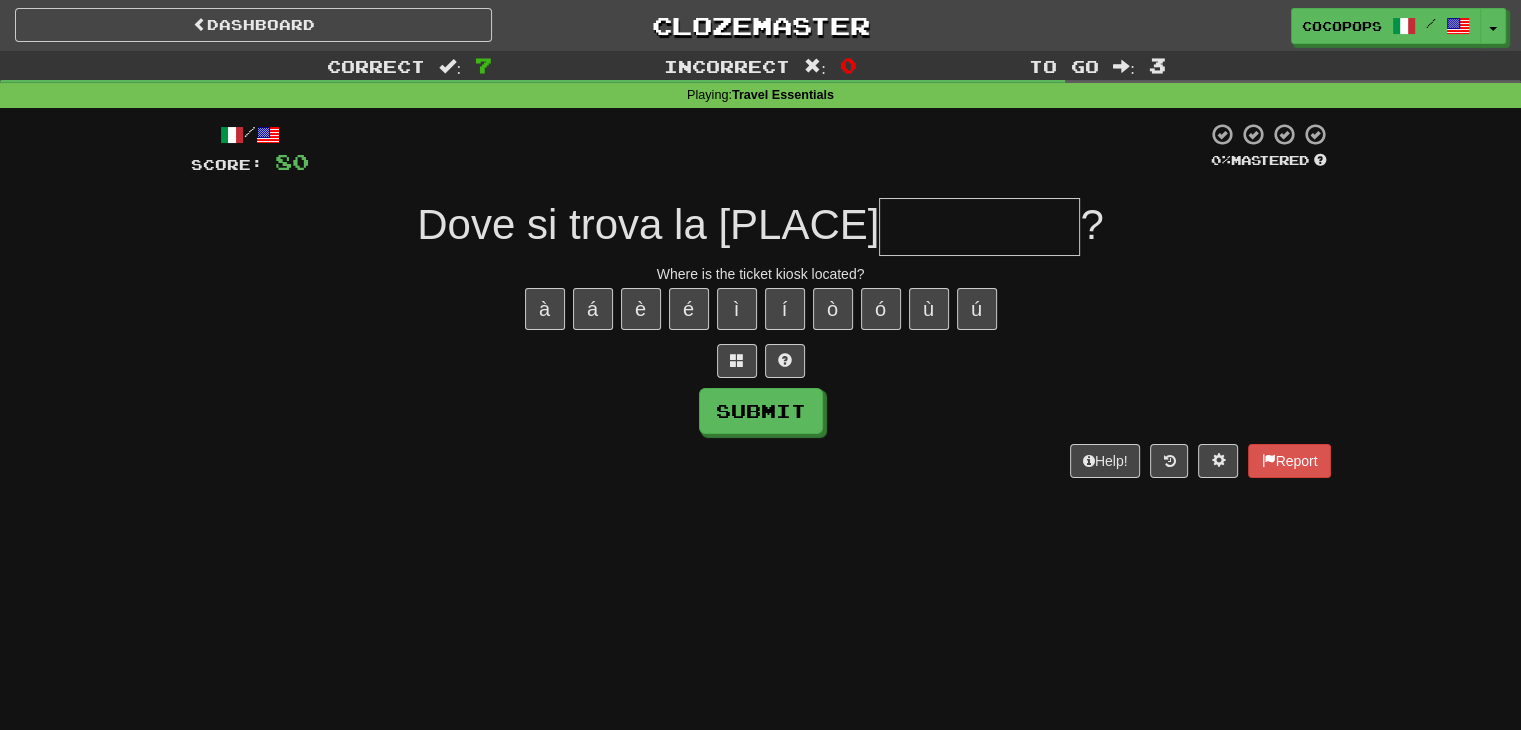 type on "*" 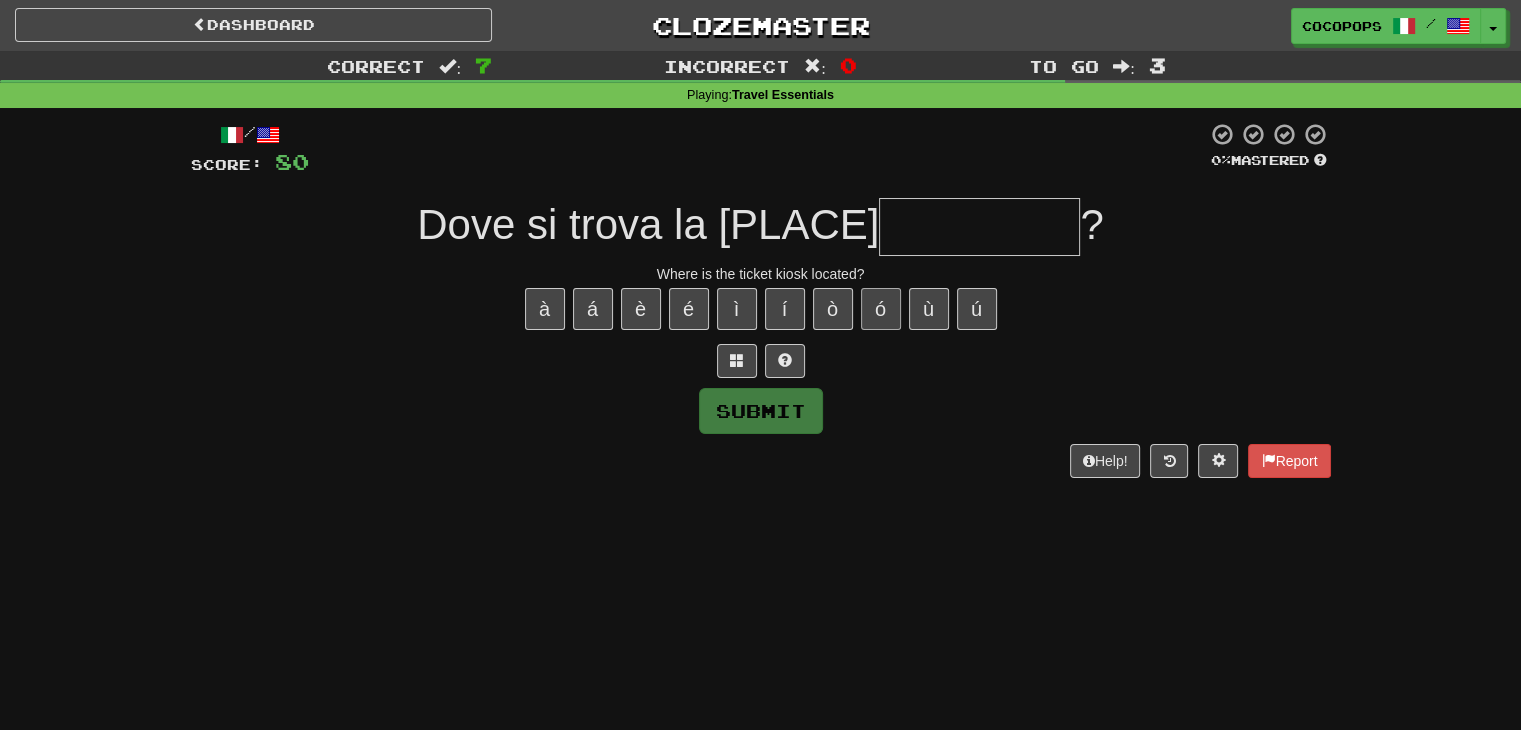 type on "*" 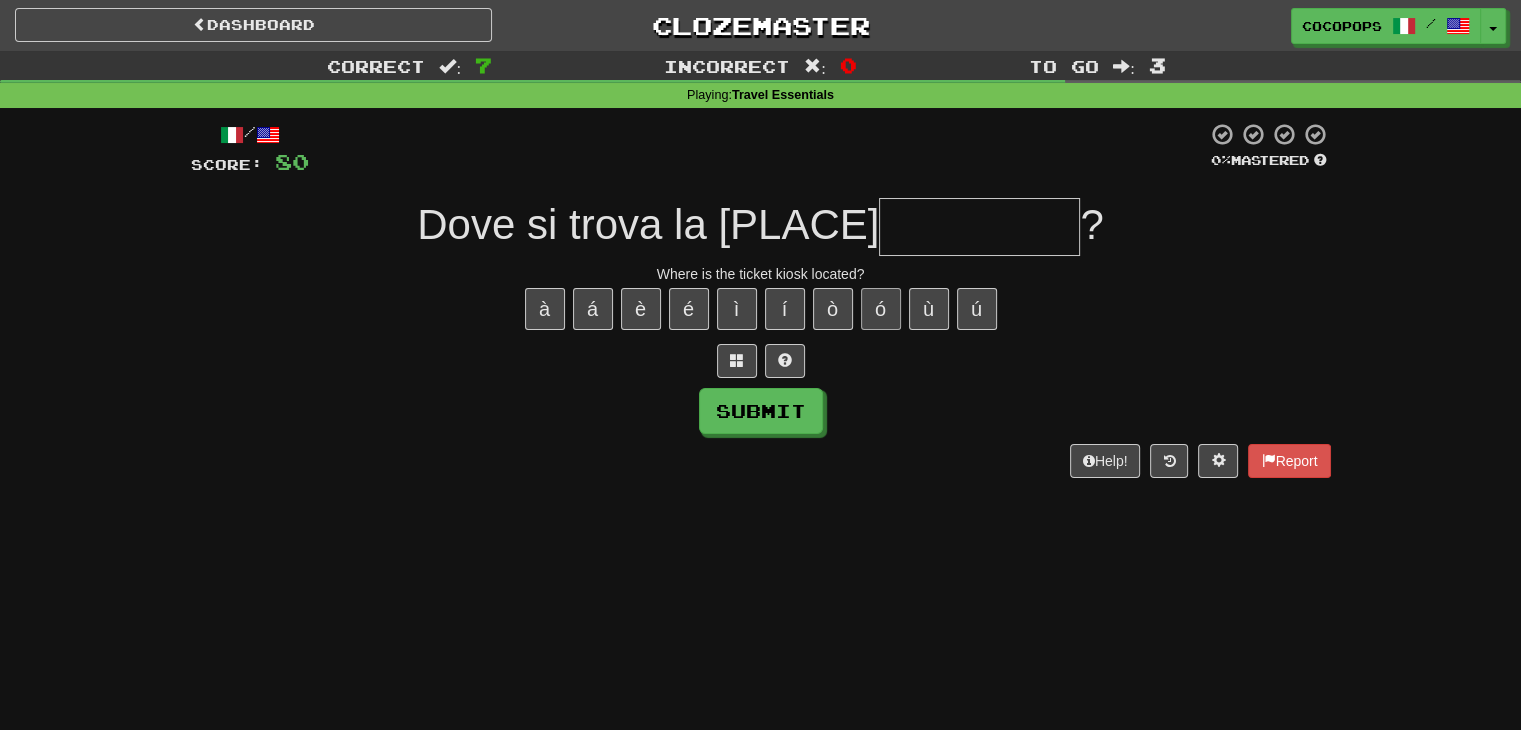 type on "*" 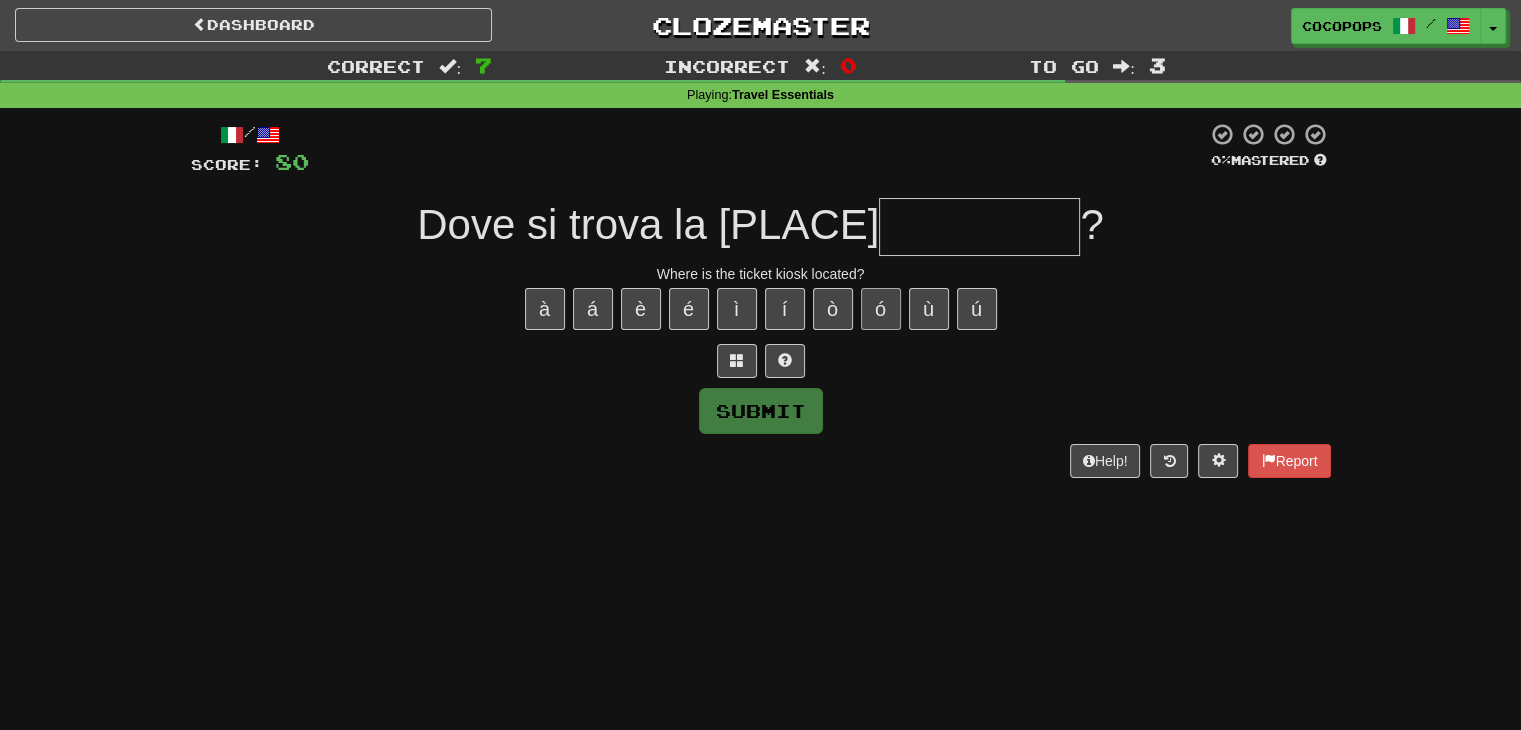 type on "*" 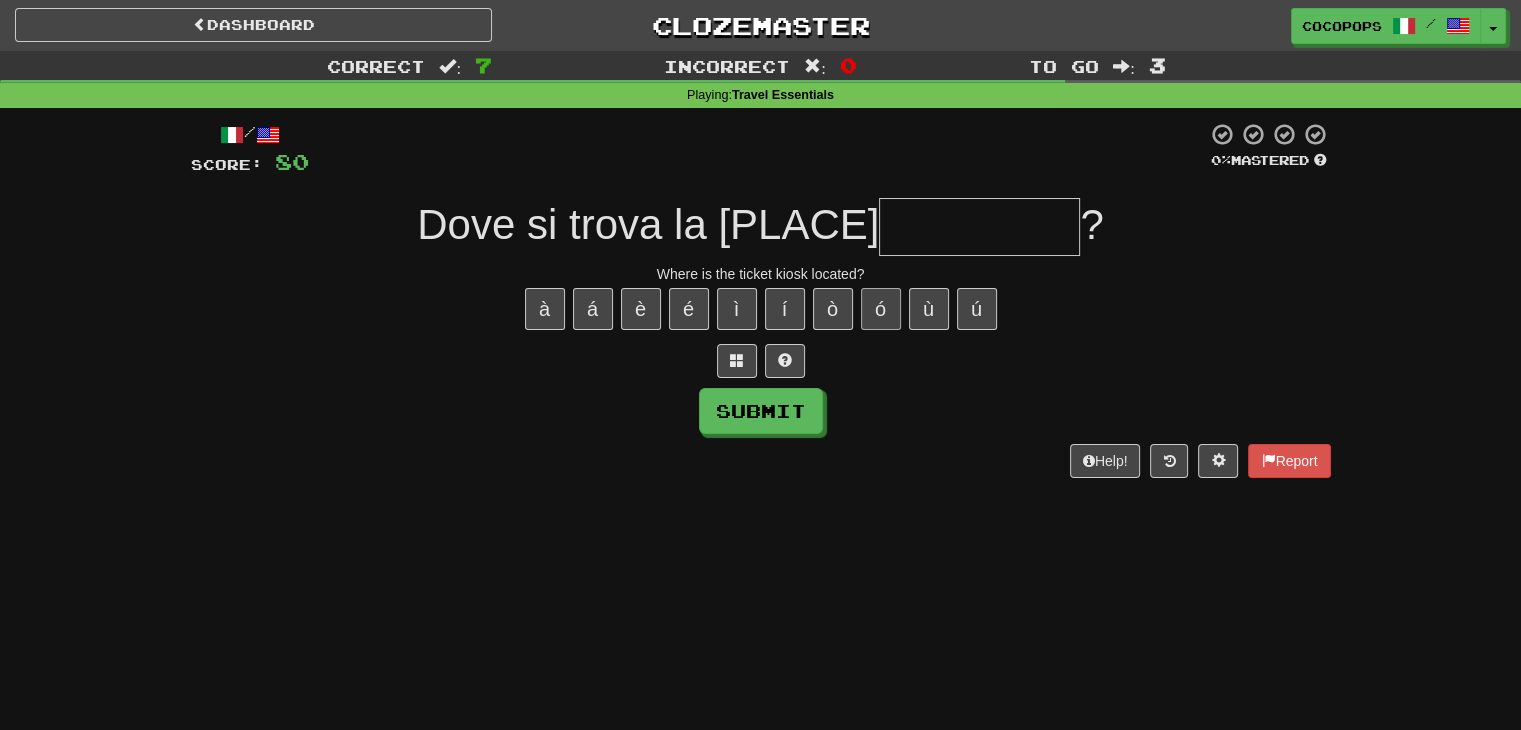 type on "*" 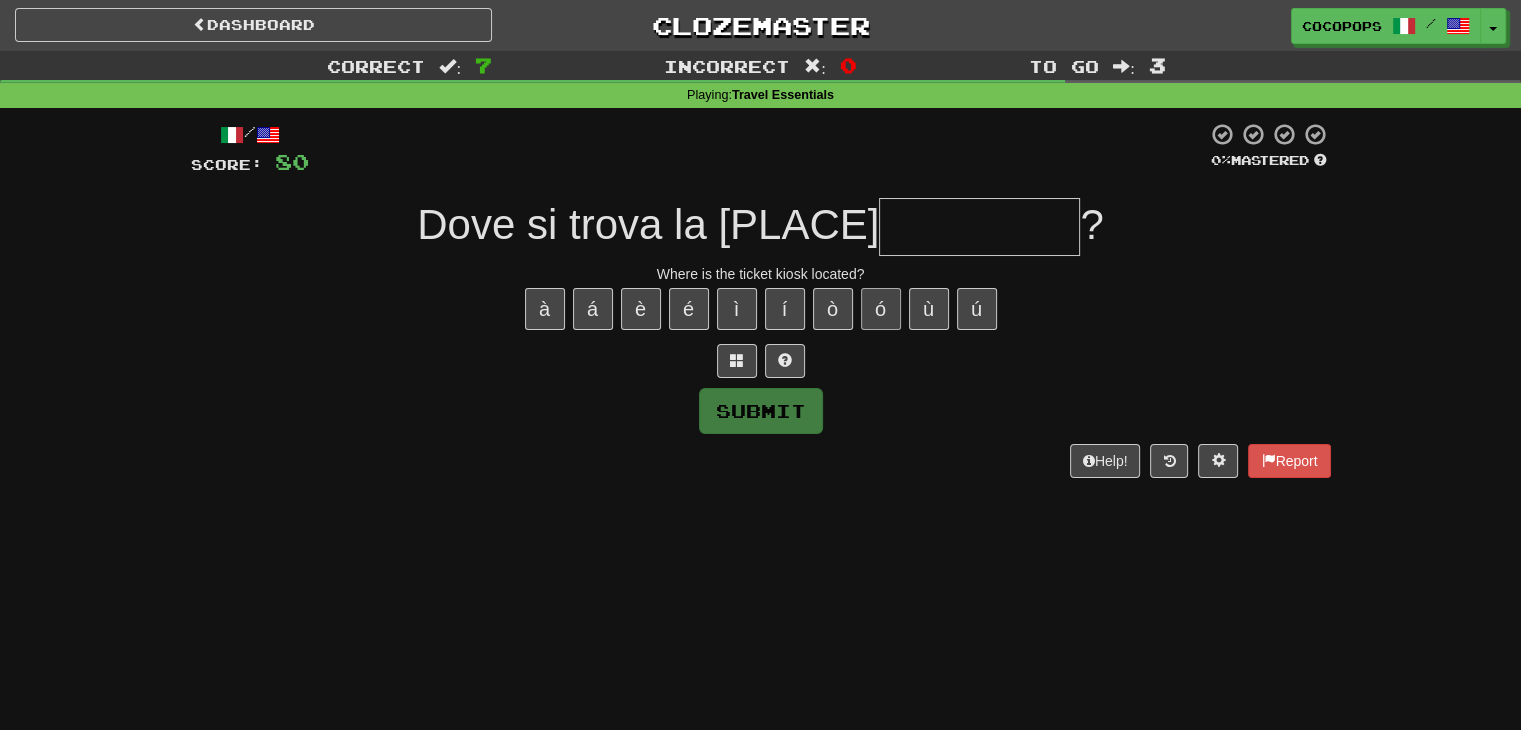 type on "*" 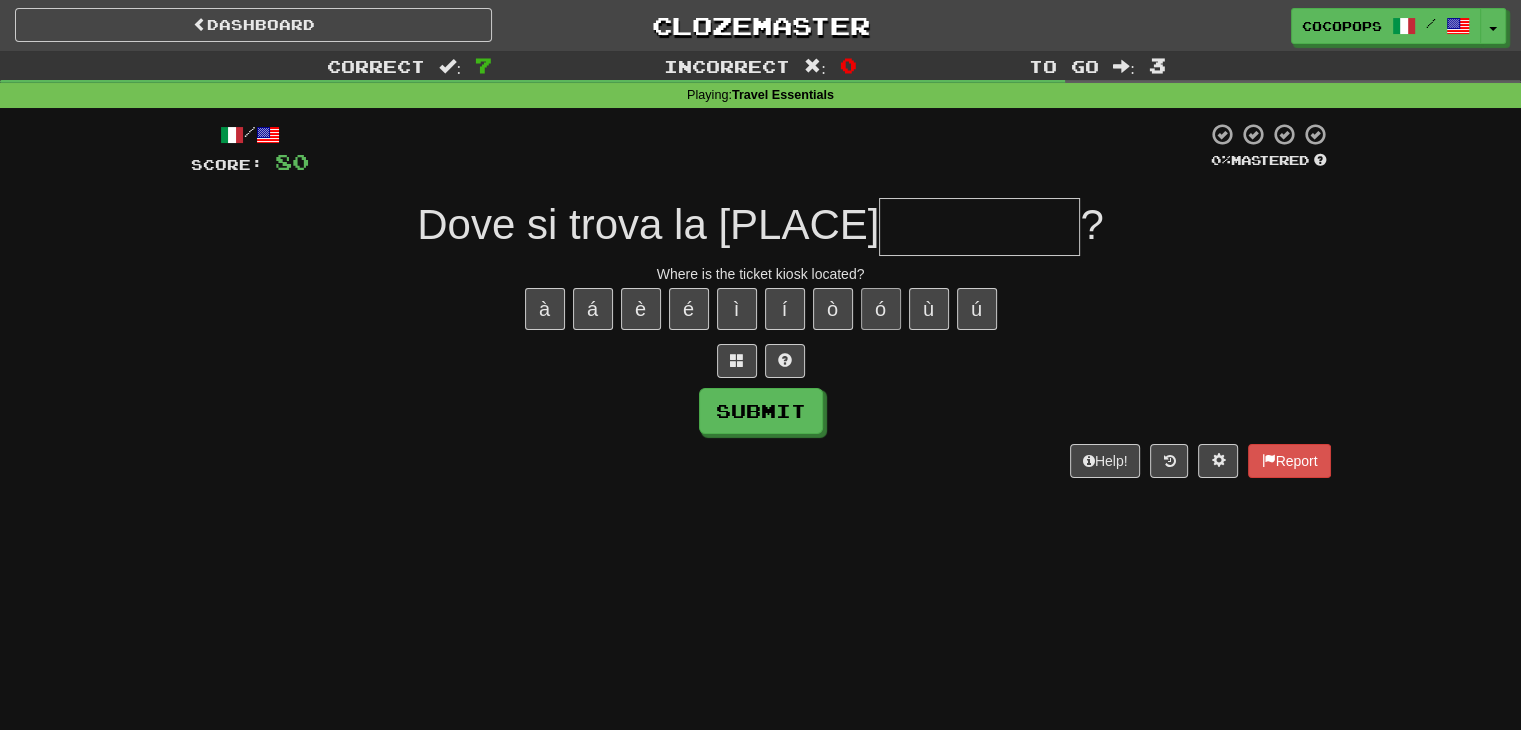 type on "*" 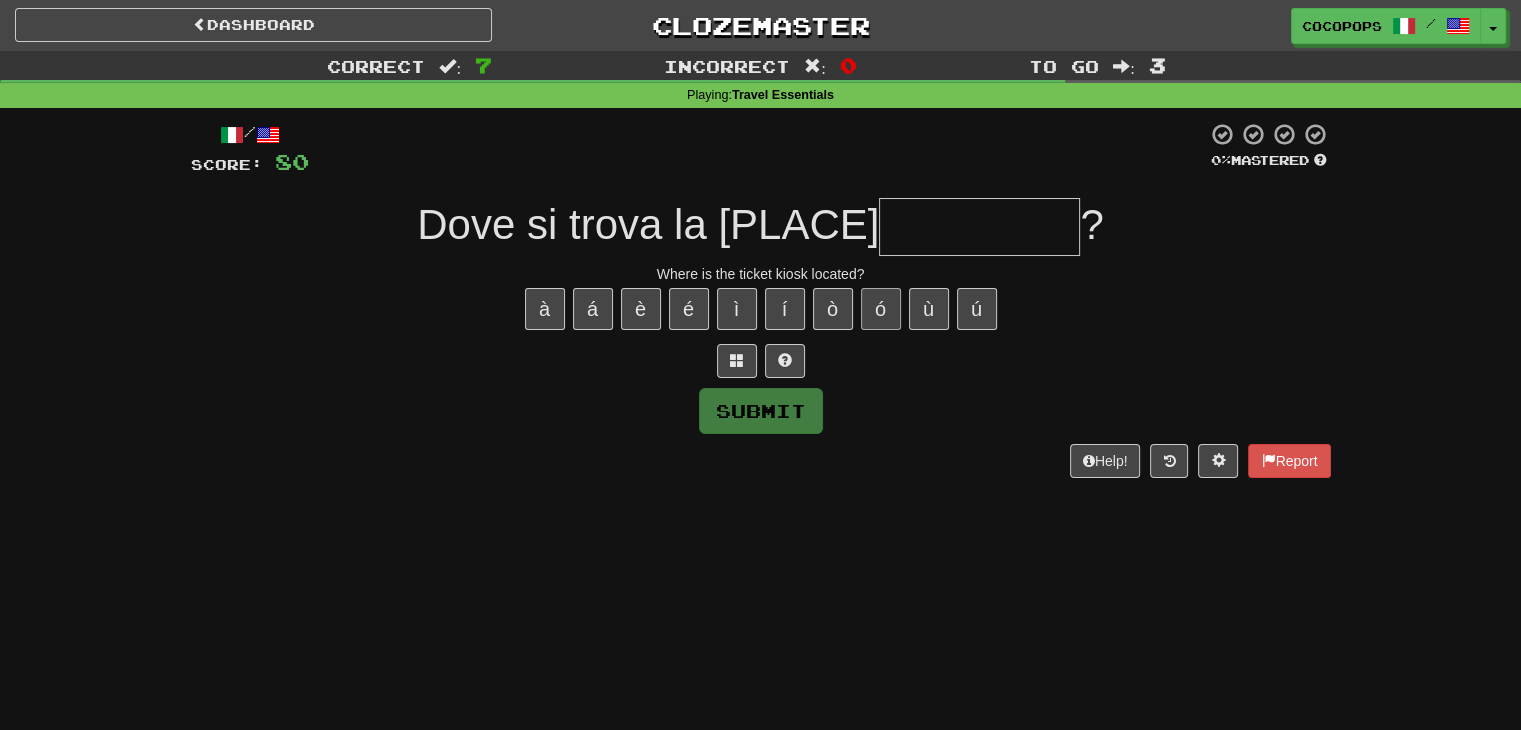 type on "*" 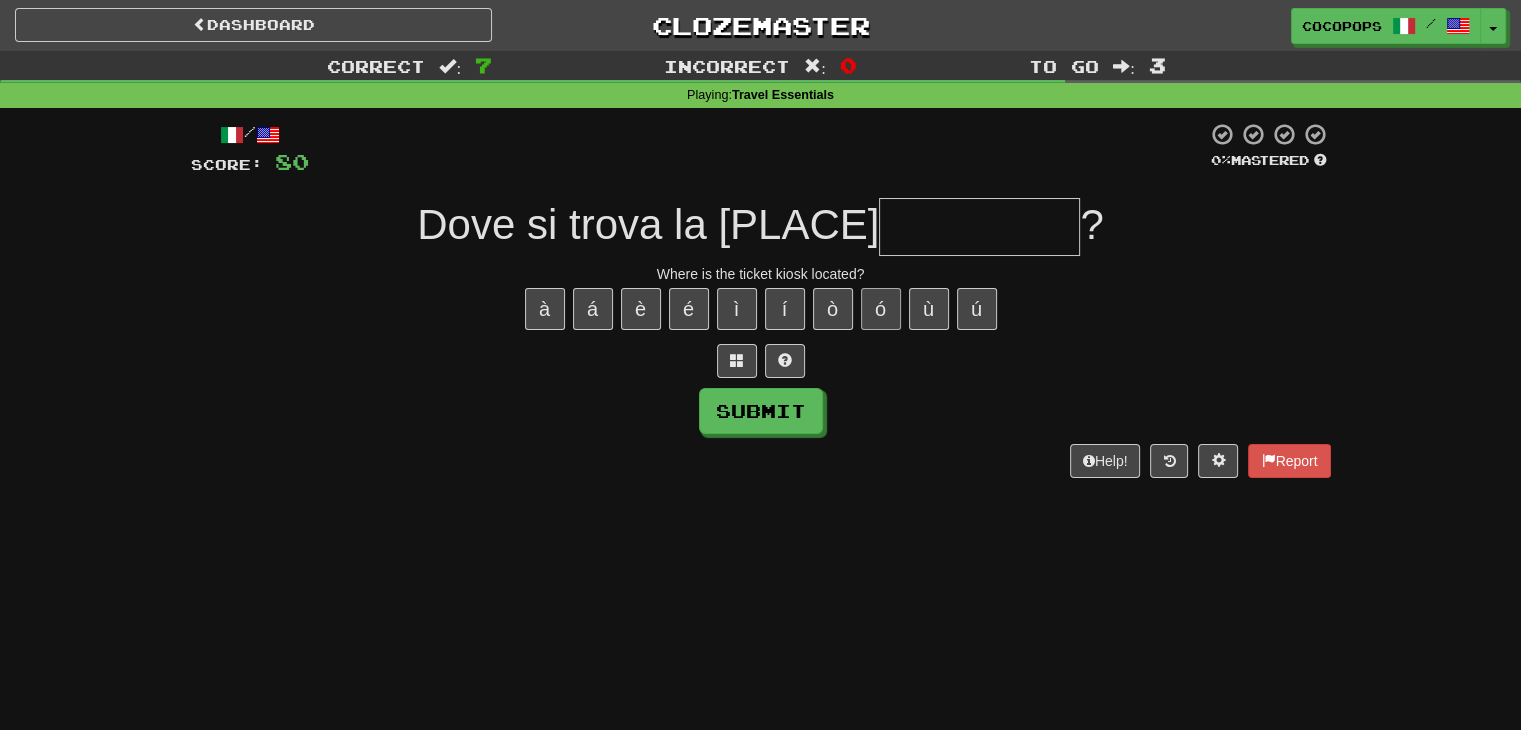 type on "*" 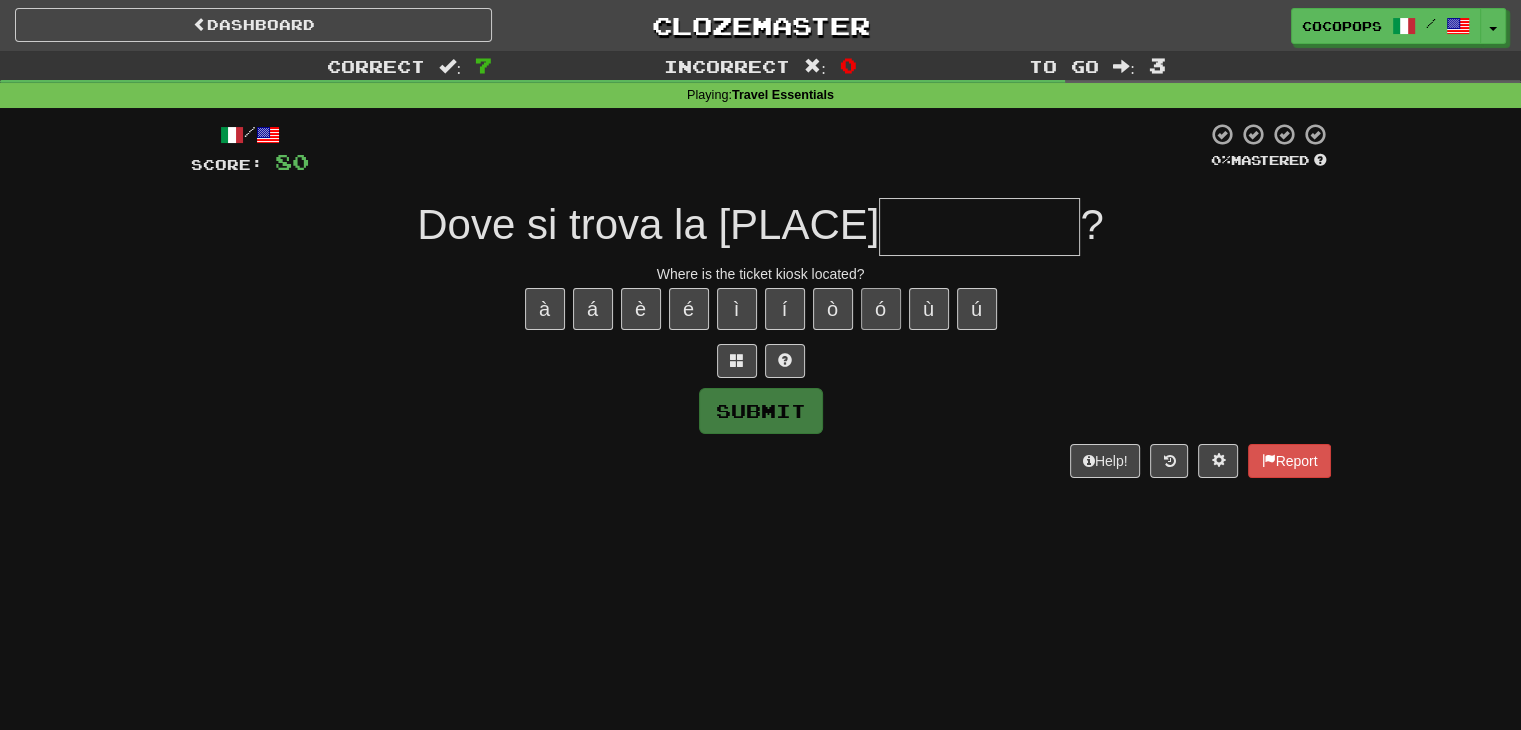 type on "*" 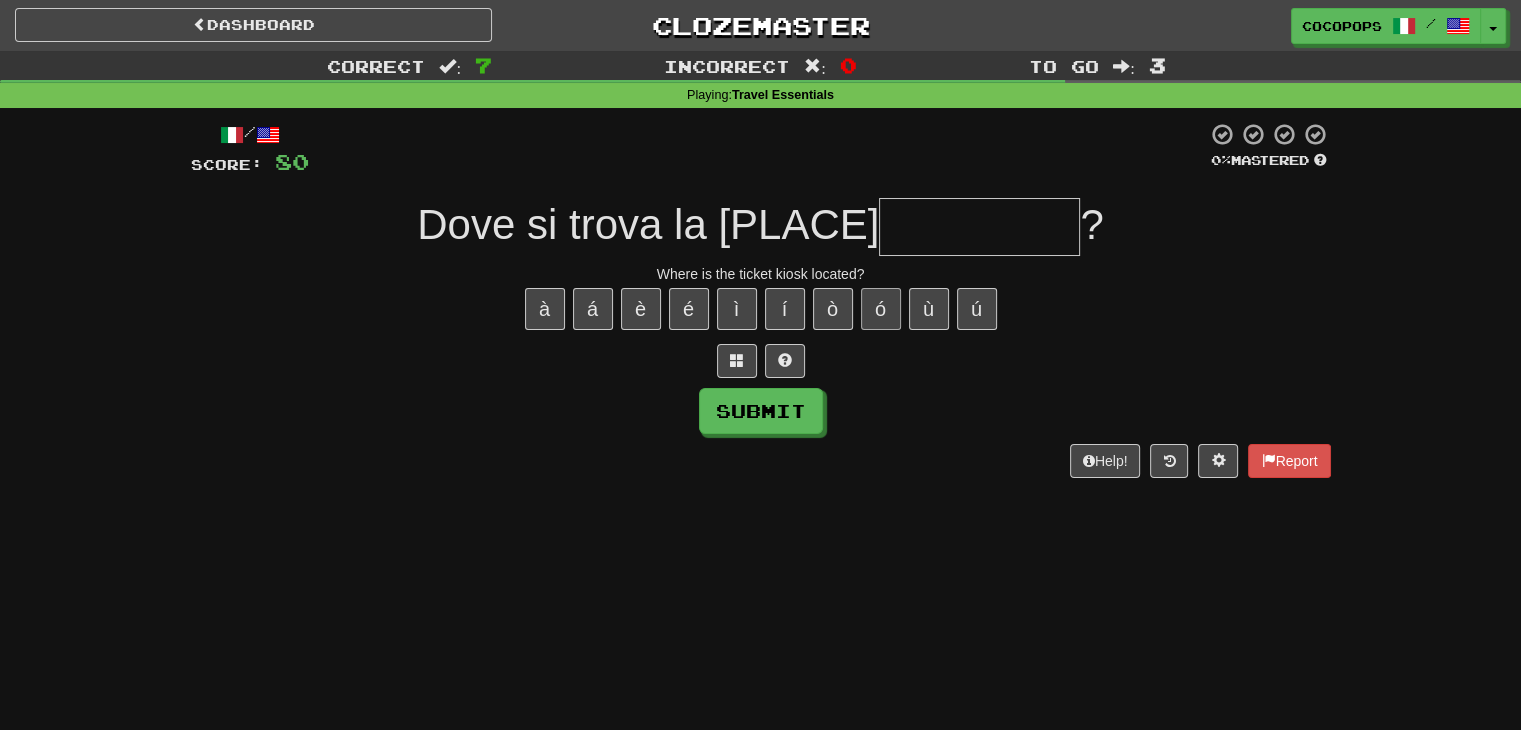 type on "*" 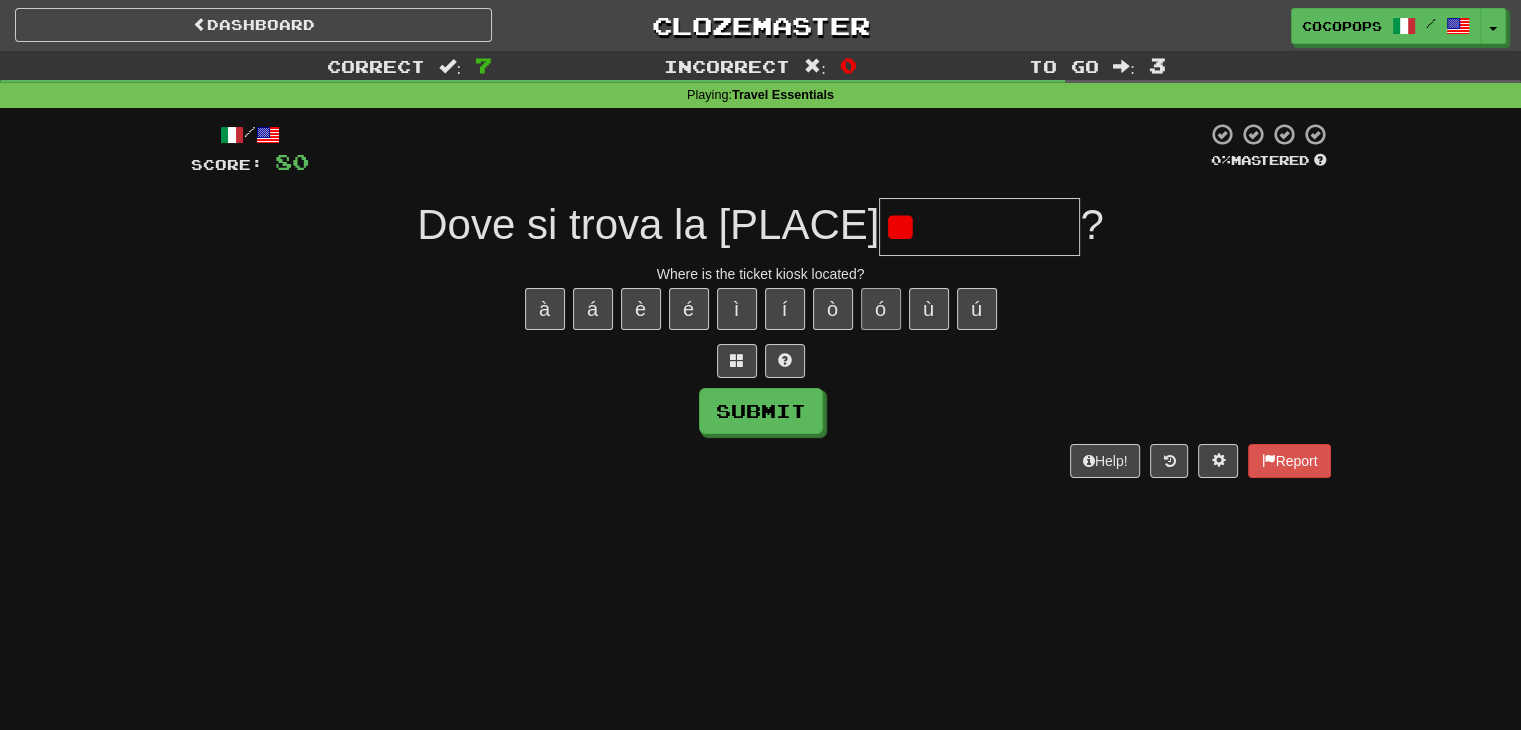 type on "*" 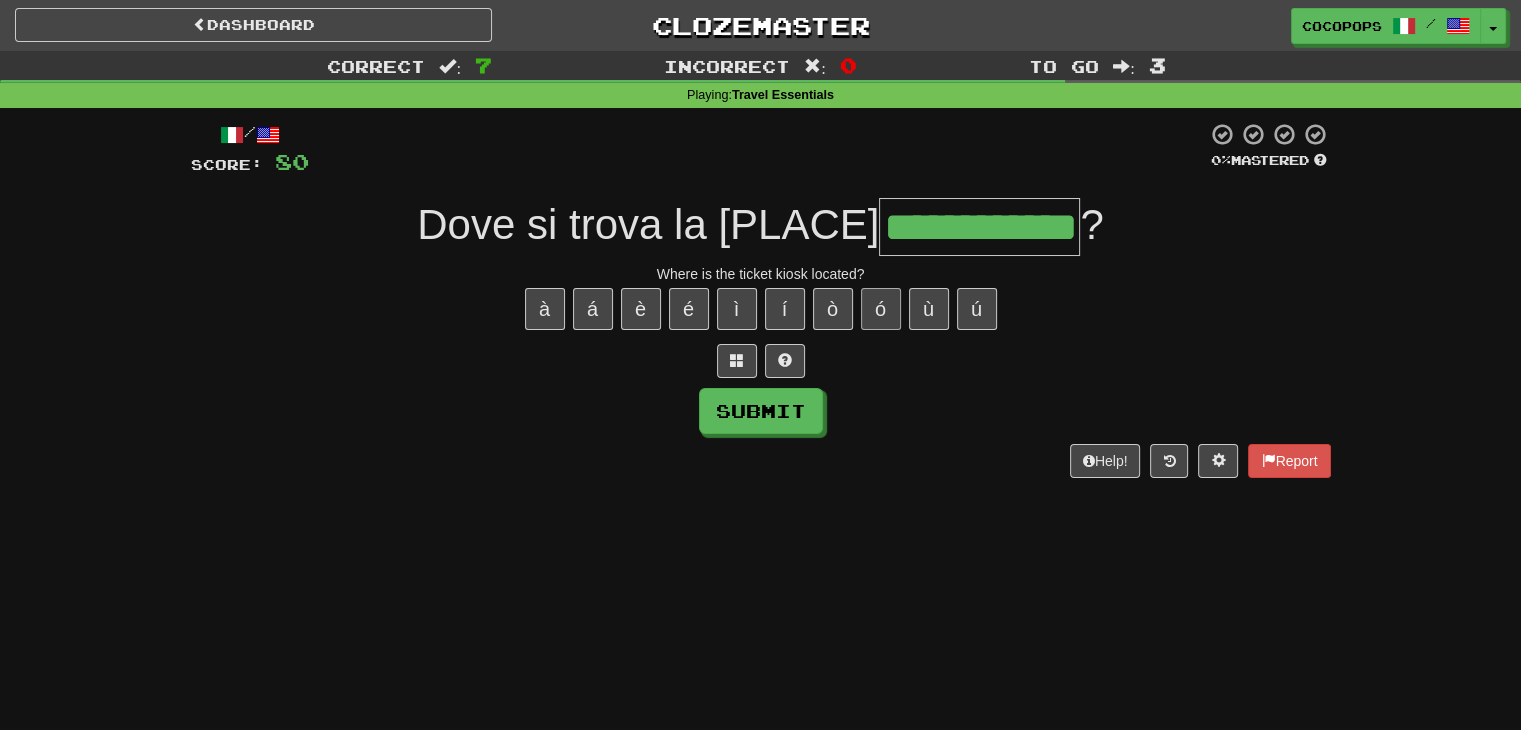 type on "**********" 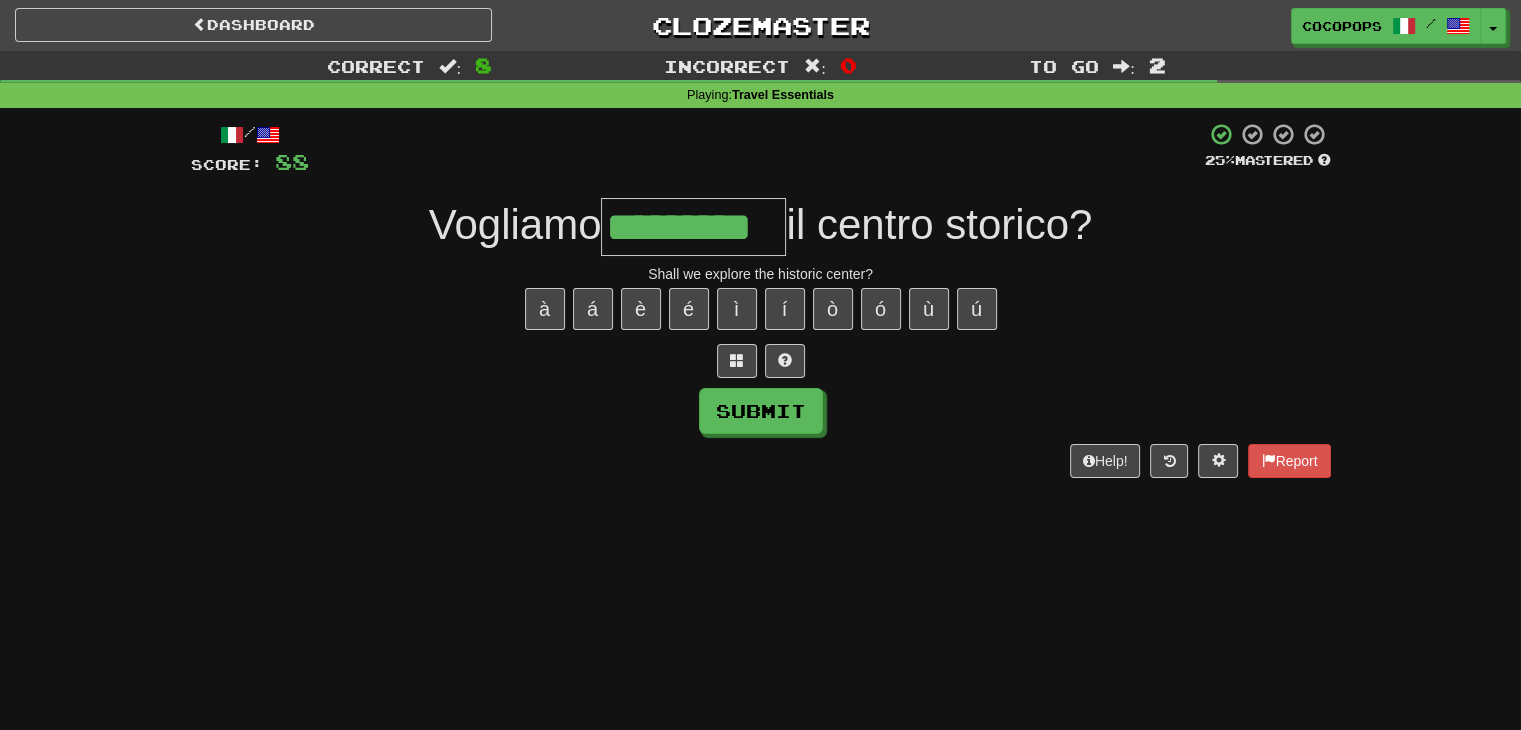 type on "*********" 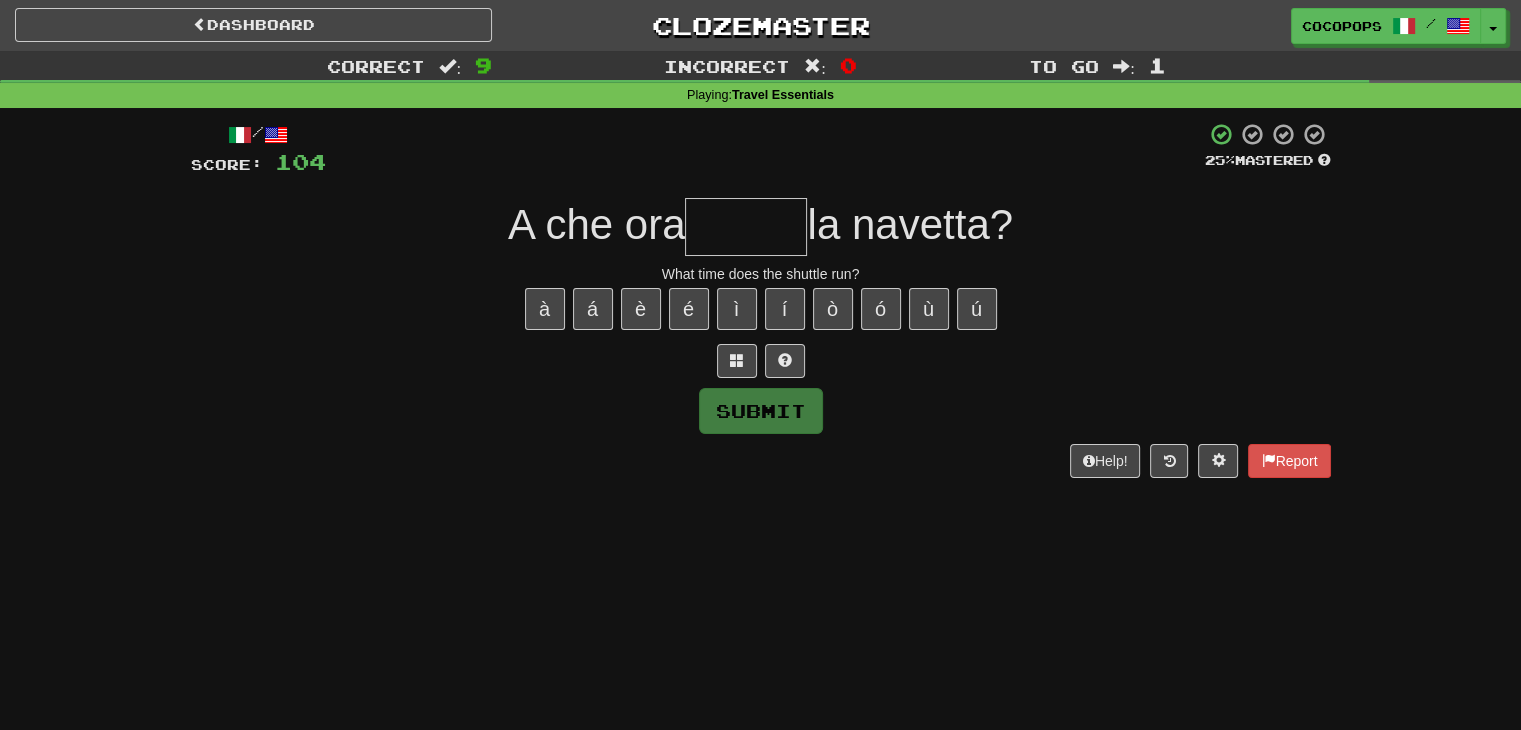 type on "*" 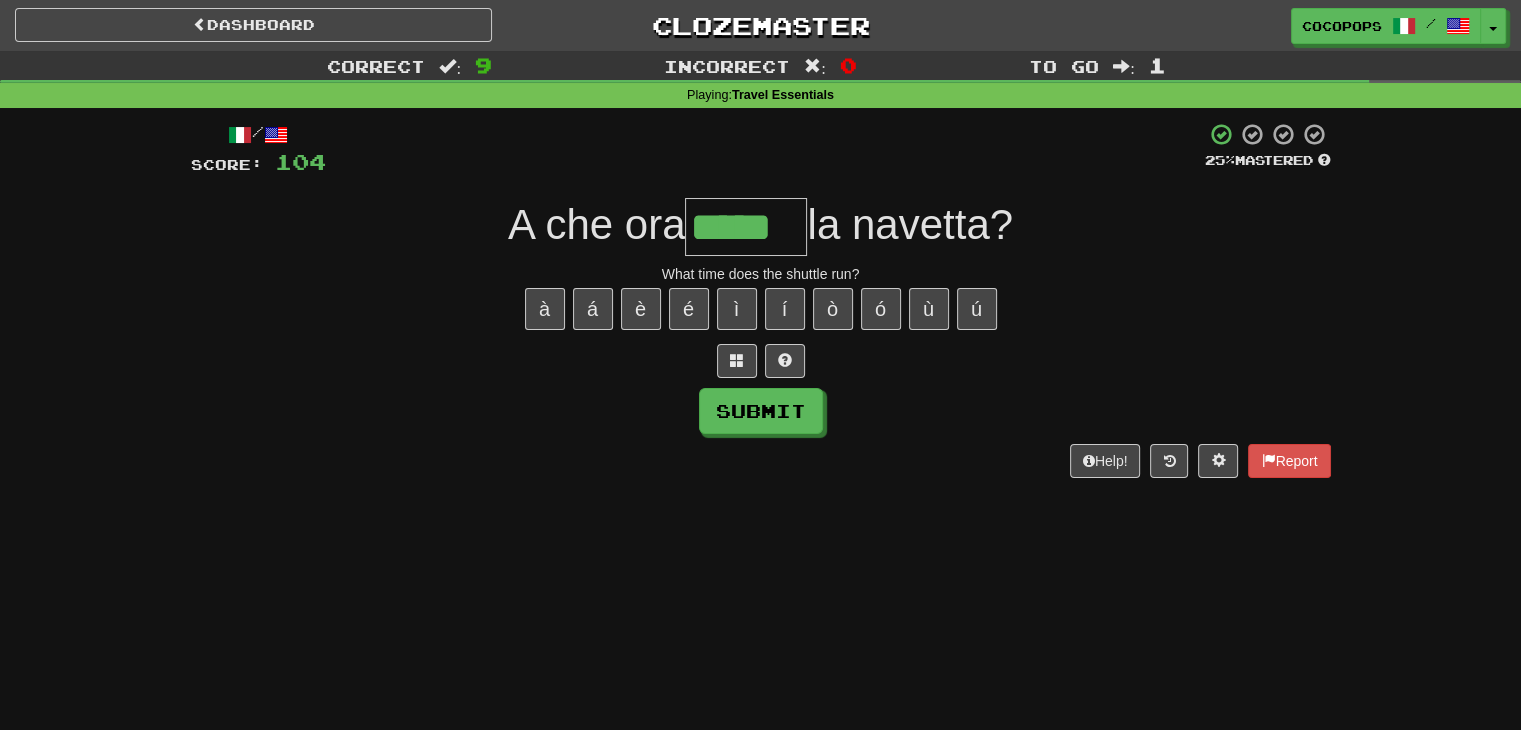 type on "*****" 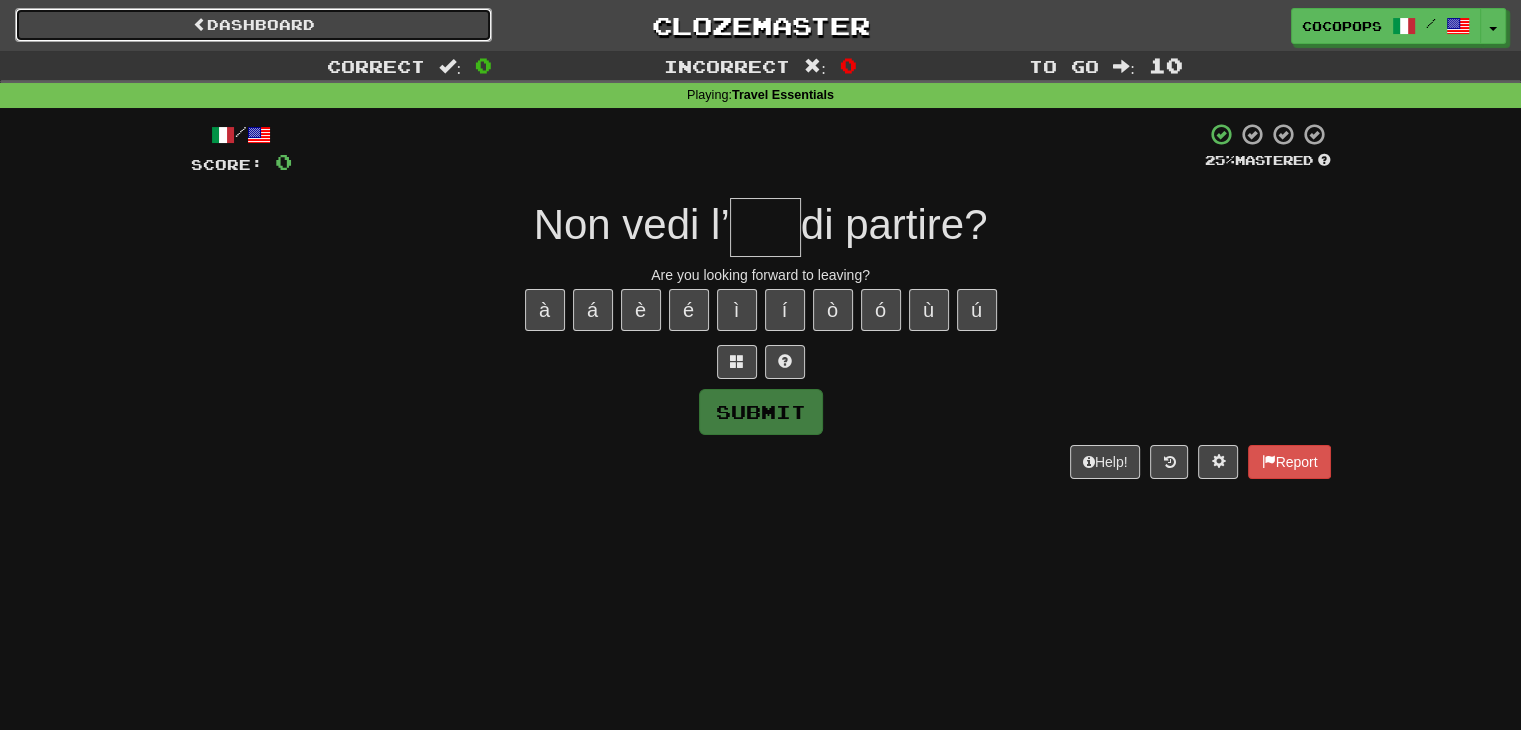 click on "Dashboard" at bounding box center (253, 25) 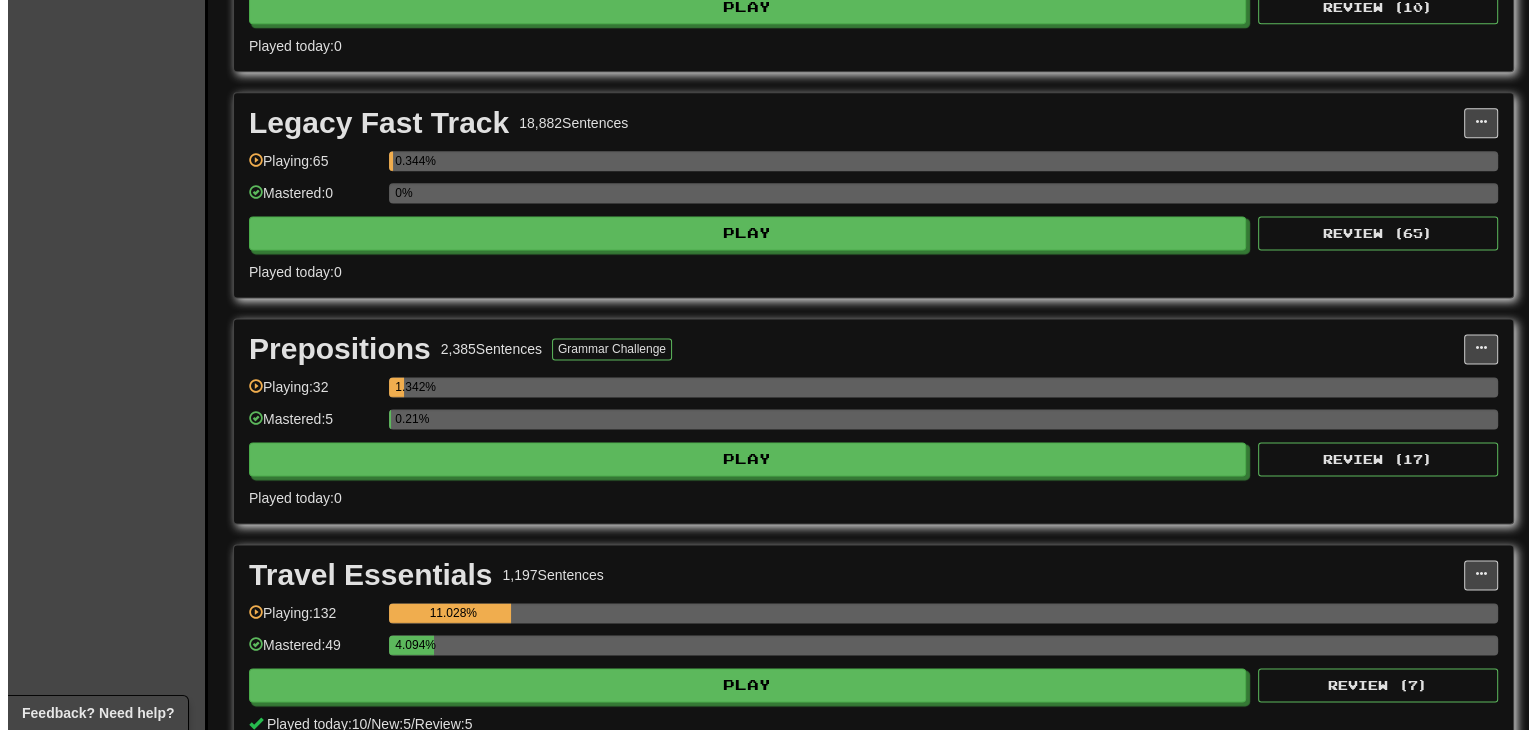 scroll, scrollTop: 2675, scrollLeft: 0, axis: vertical 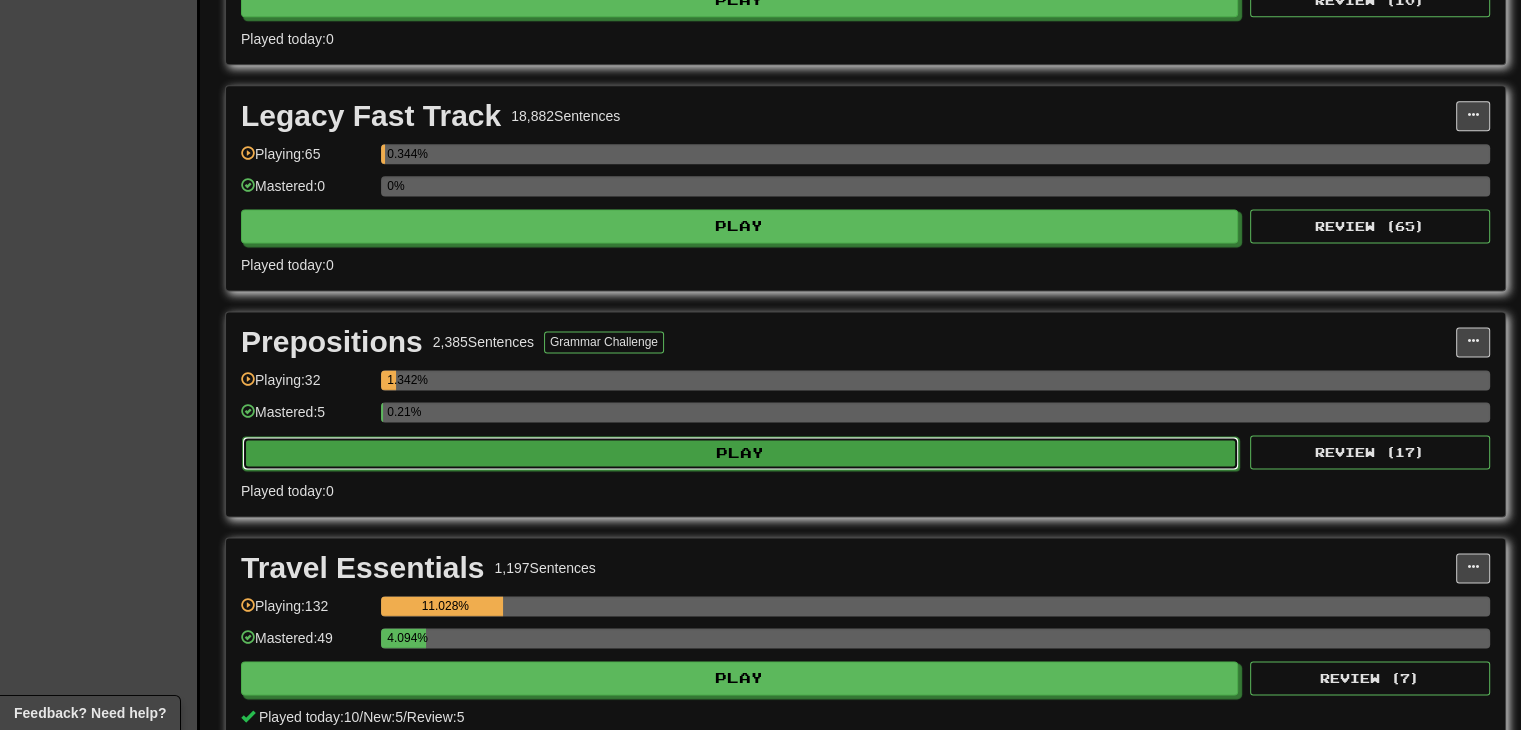 click on "Play" at bounding box center [740, 453] 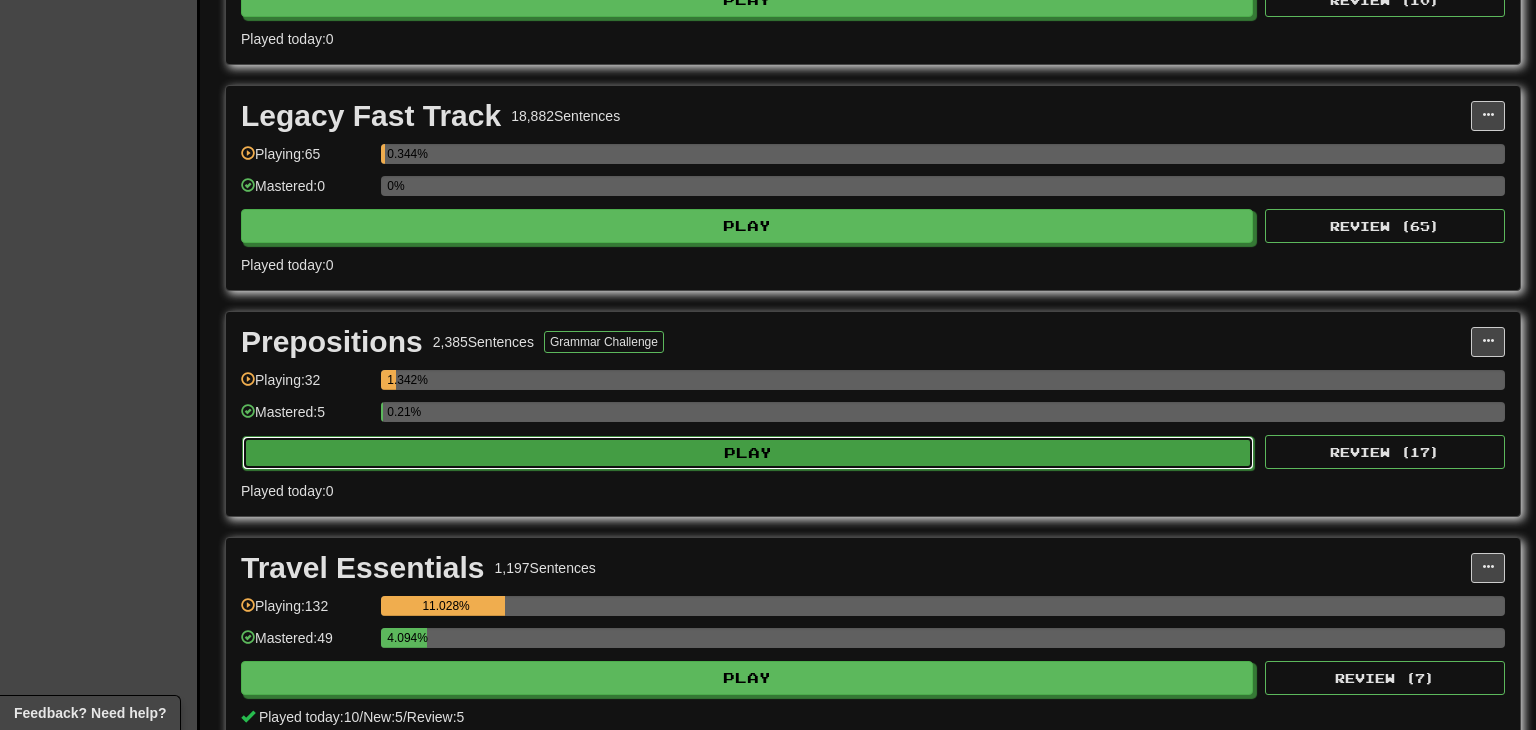 select on "**" 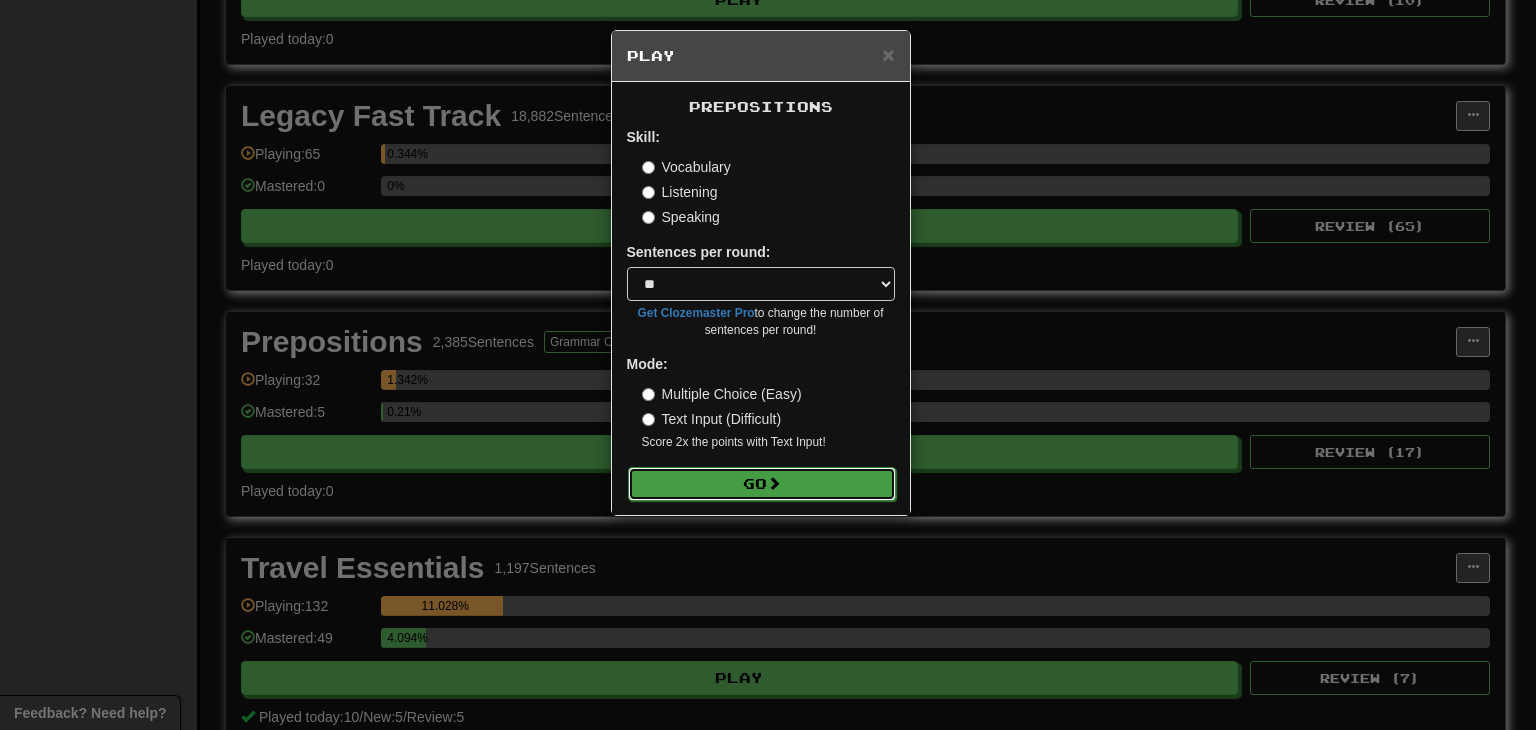 click on "Go" at bounding box center (762, 484) 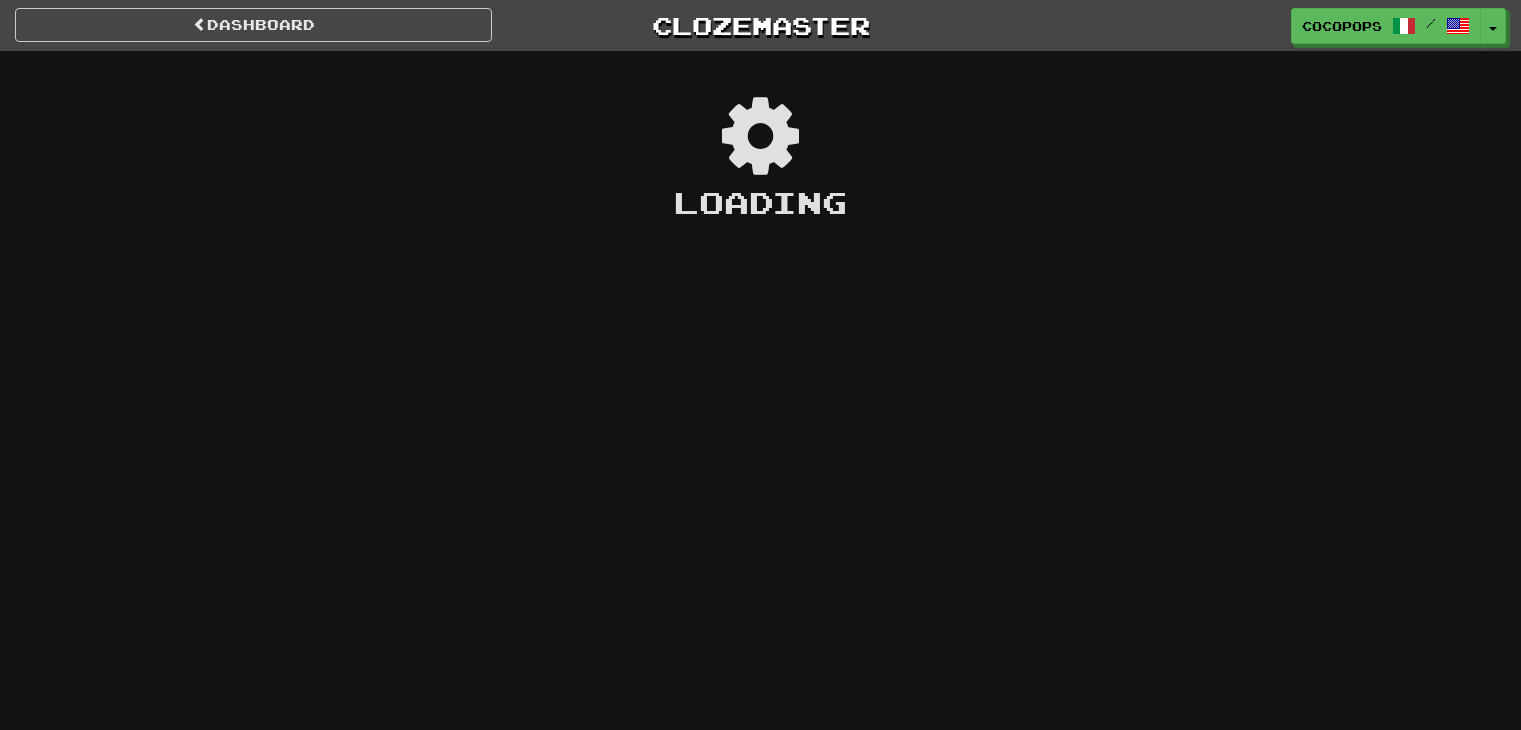scroll, scrollTop: 0, scrollLeft: 0, axis: both 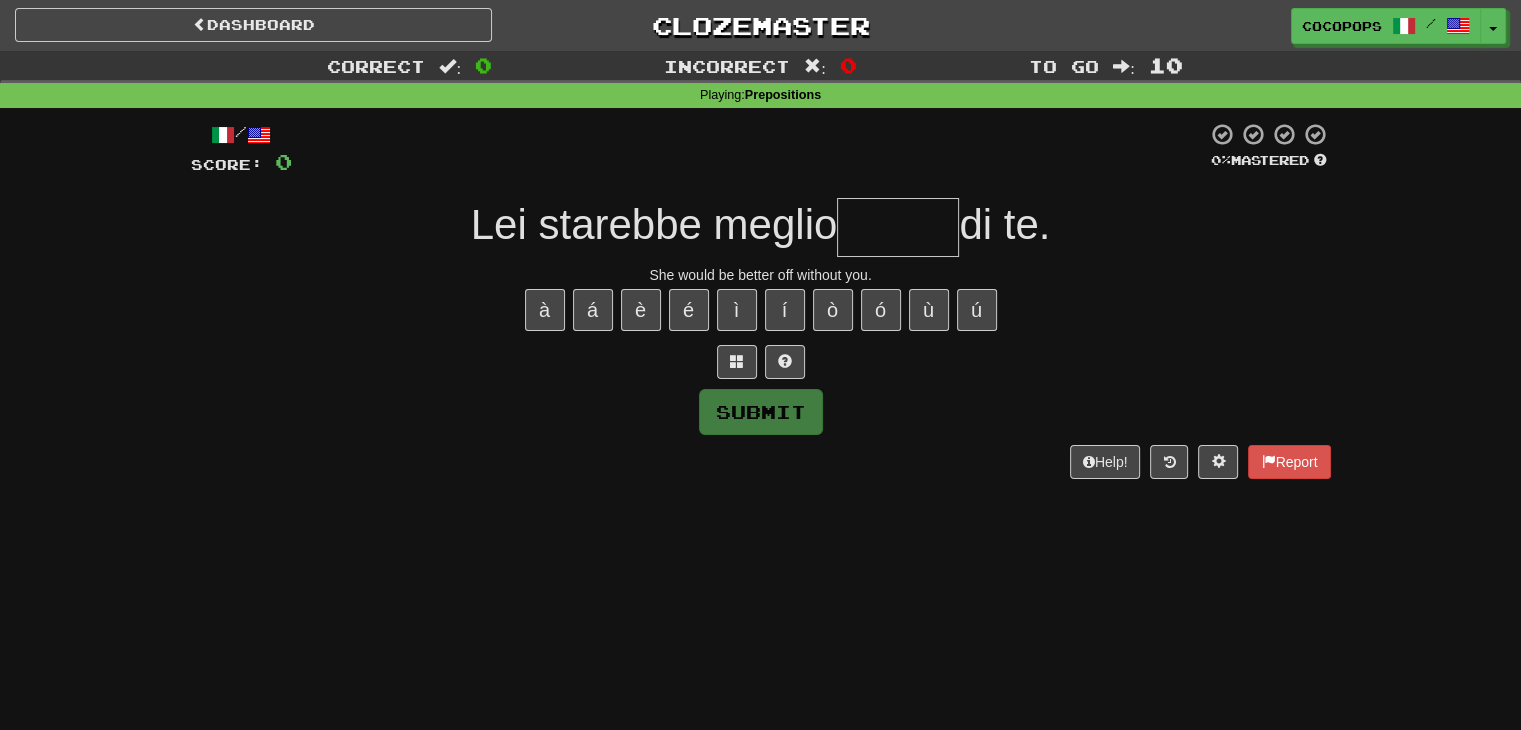 type on "*" 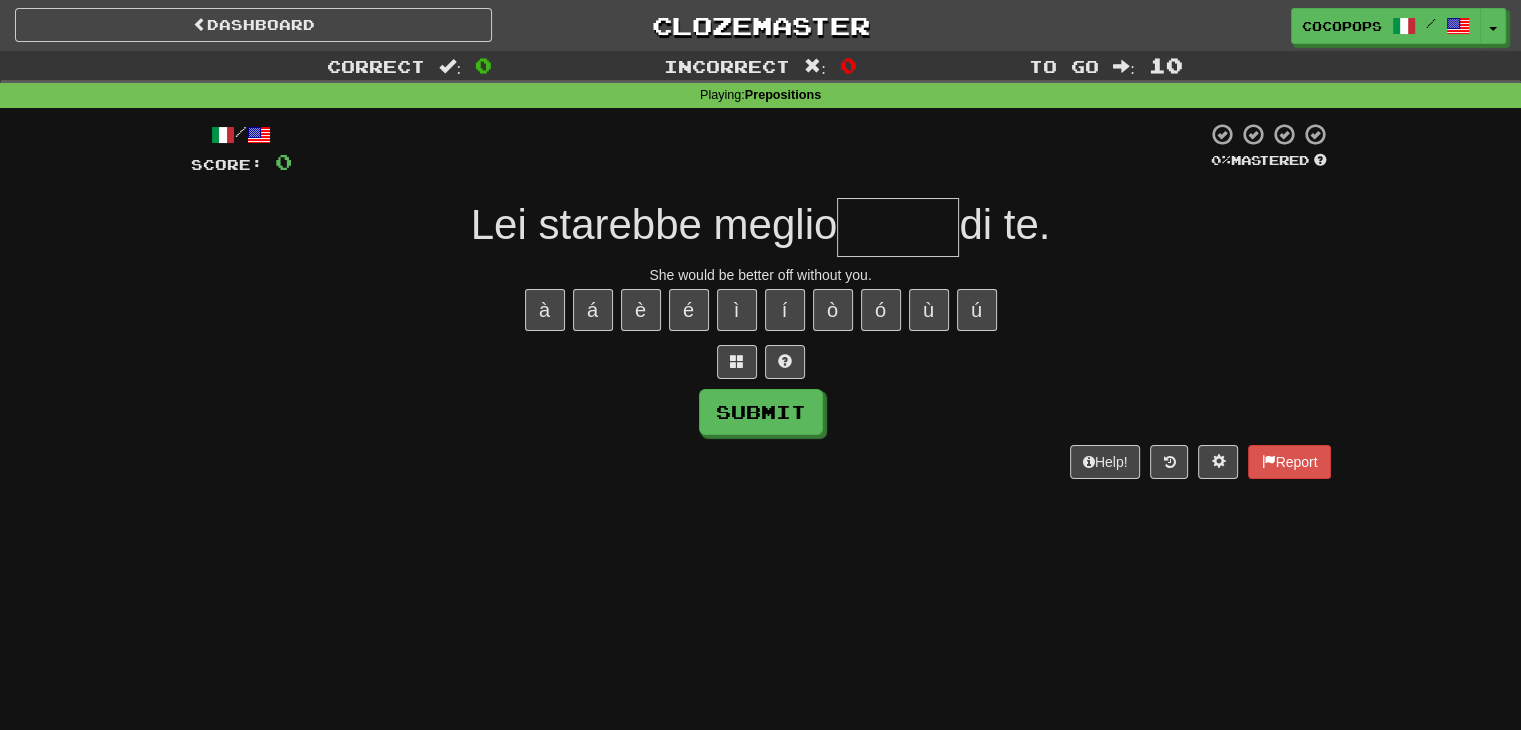 type on "*" 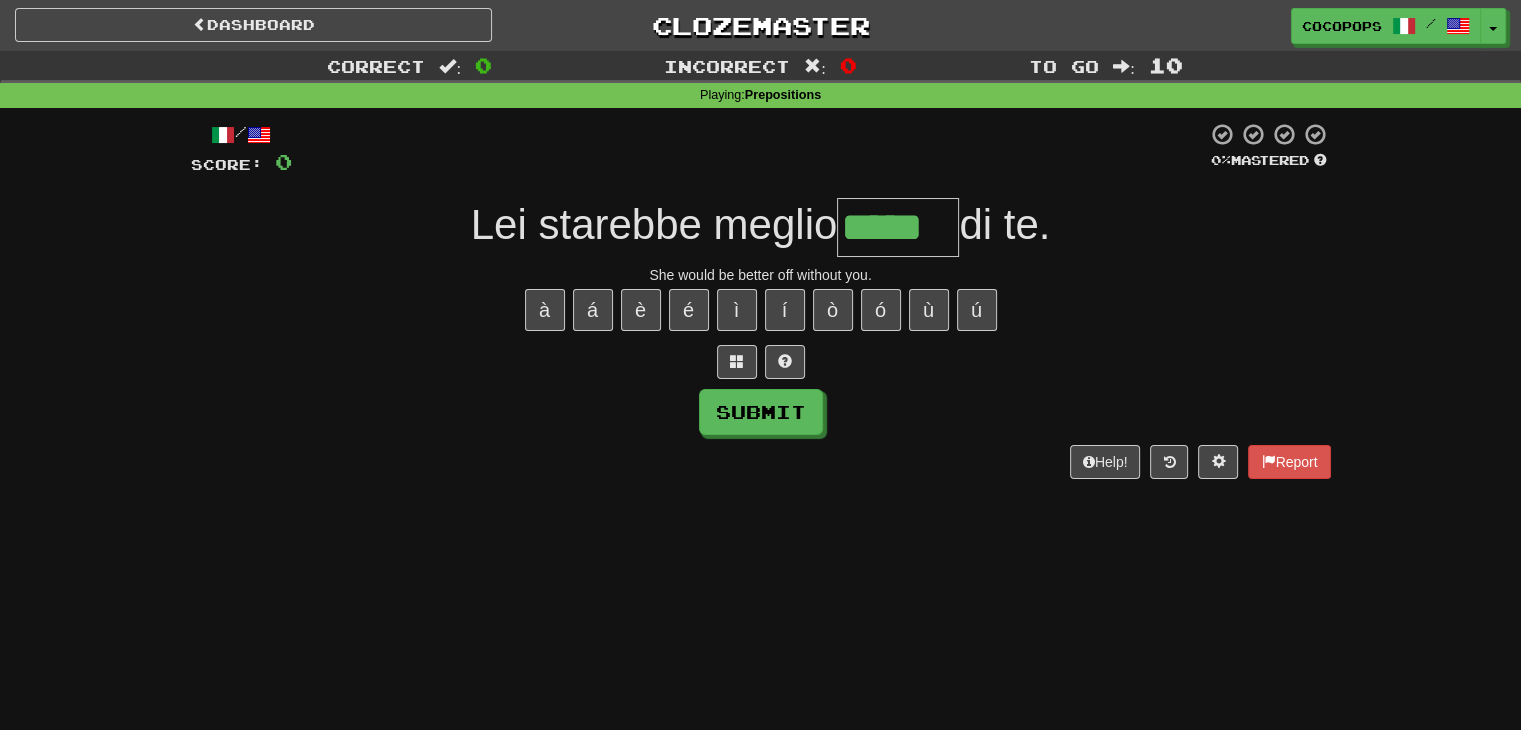 type on "*****" 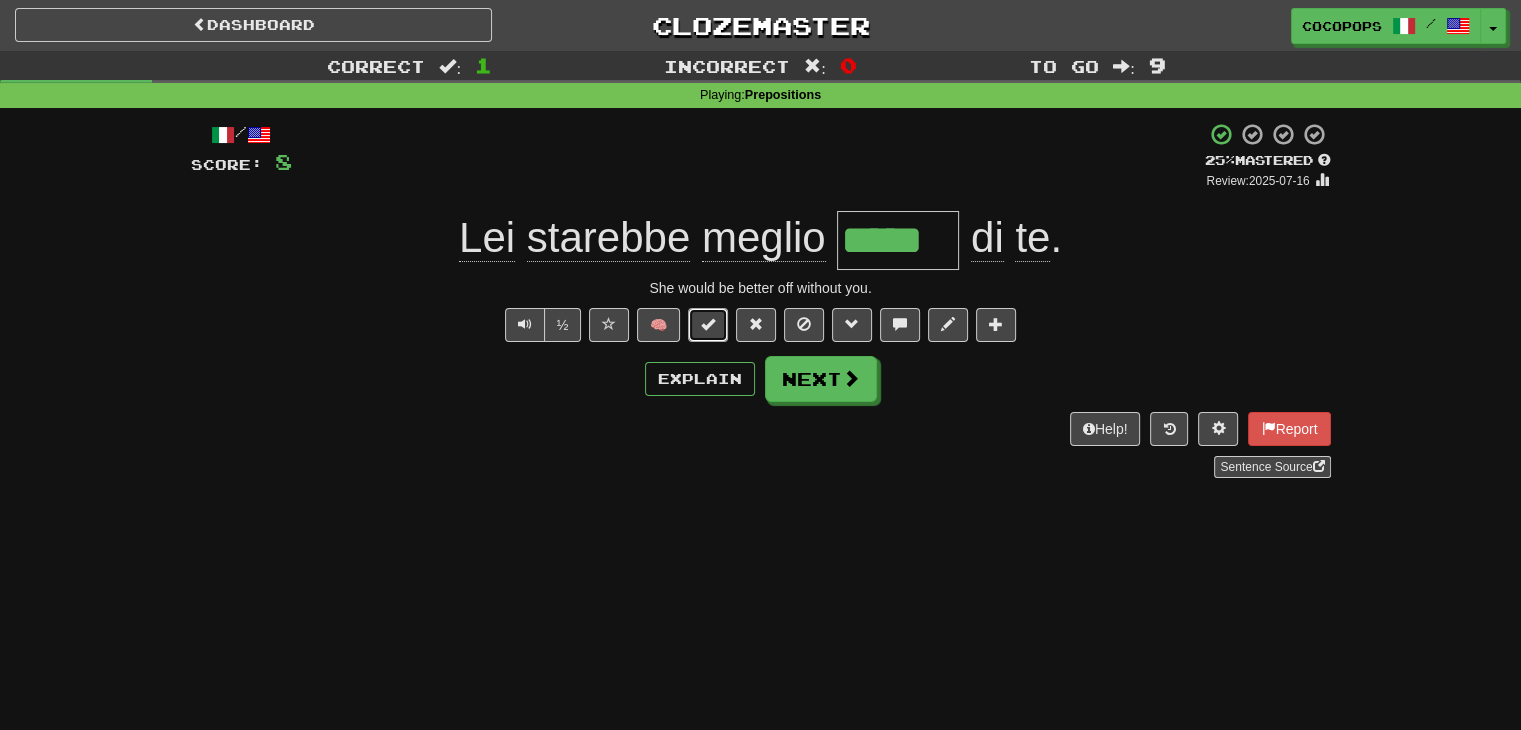 click at bounding box center (708, 324) 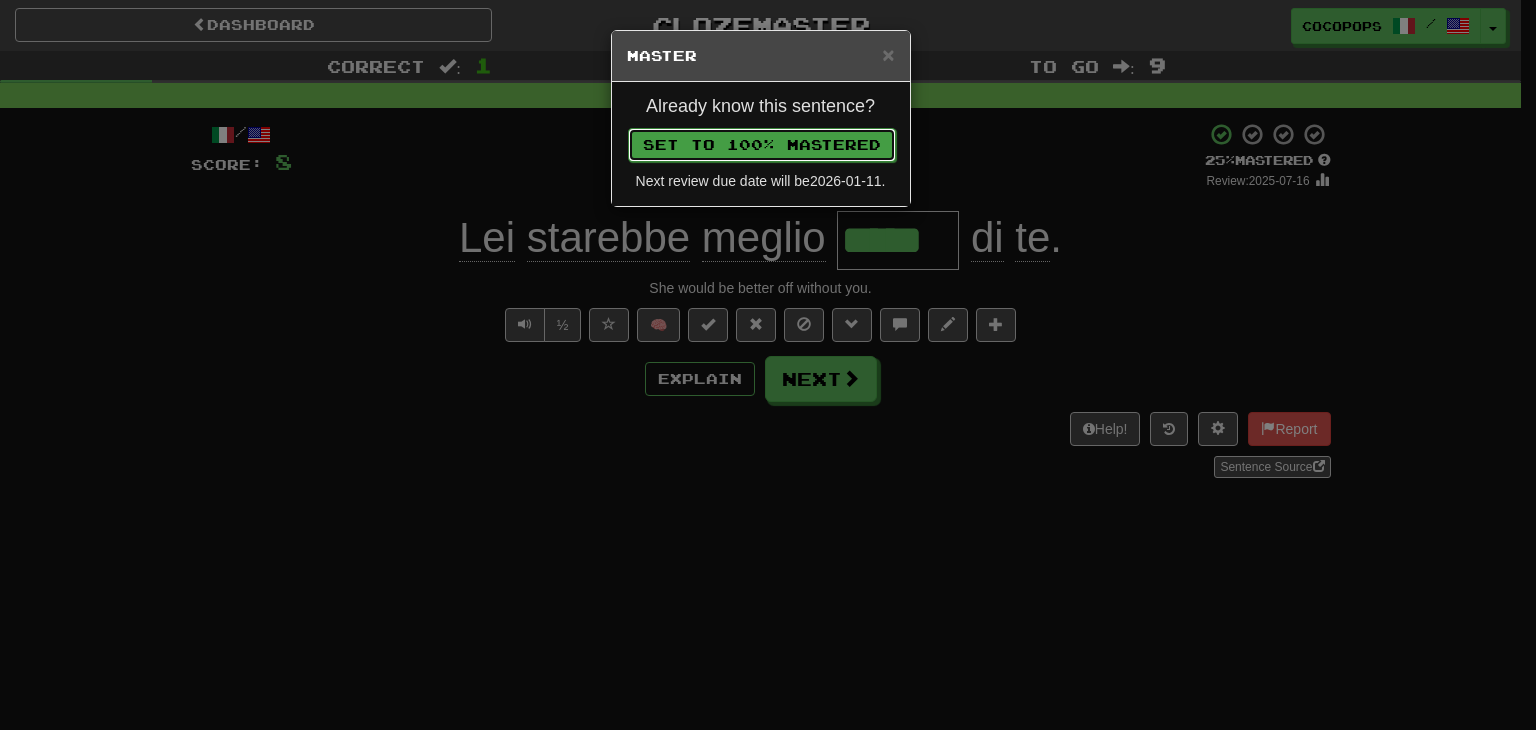 click on "Set to 100% Mastered" at bounding box center [762, 145] 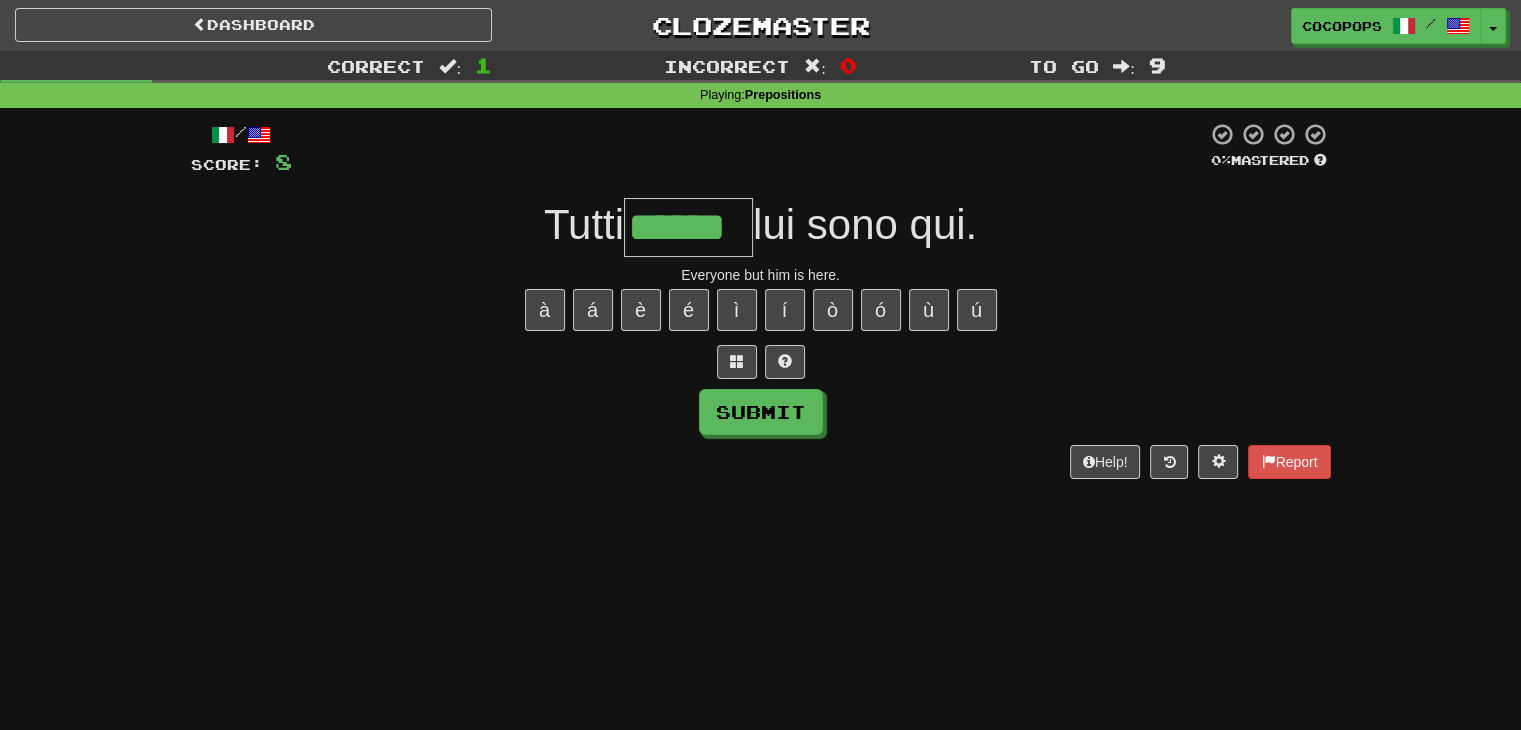 type on "******" 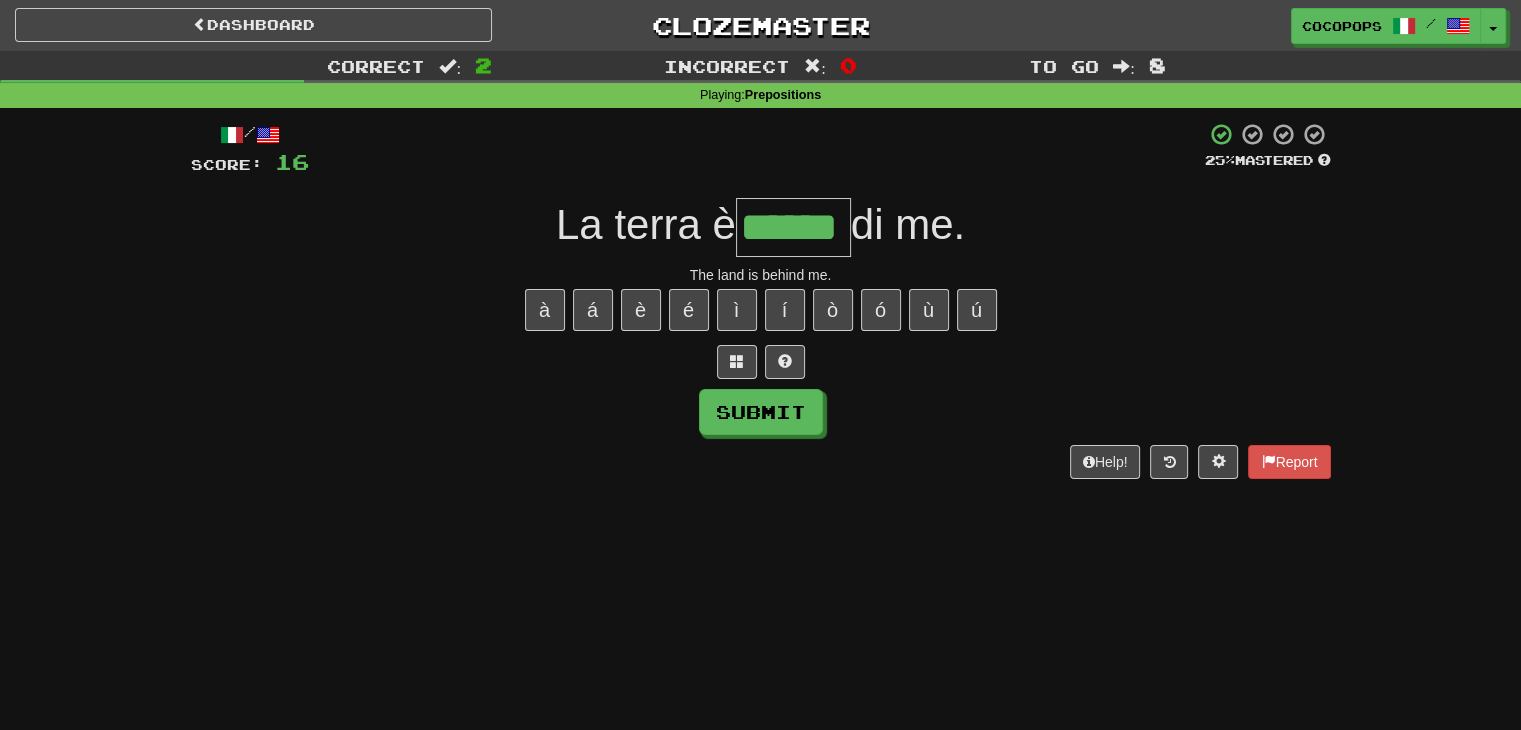 type on "******" 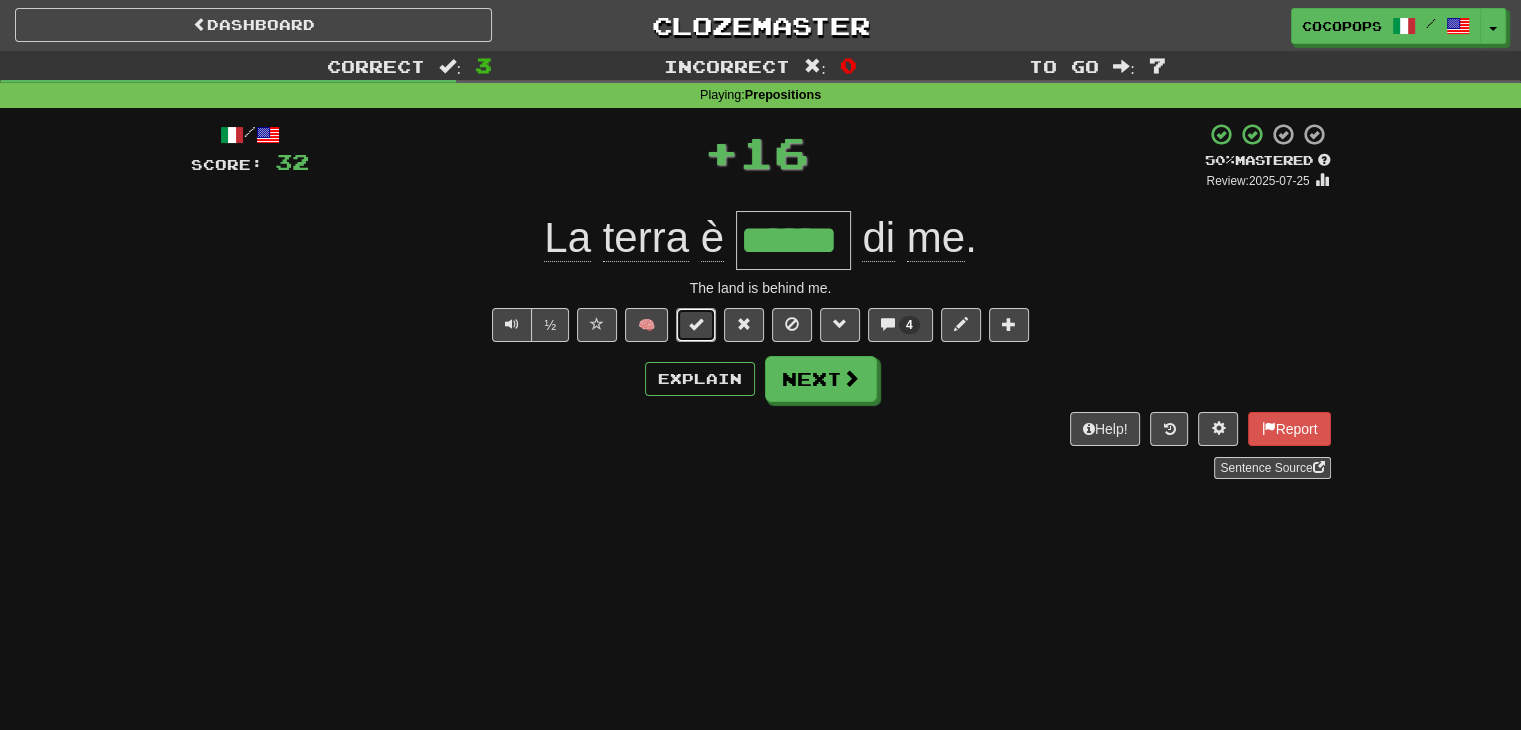 click at bounding box center [696, 324] 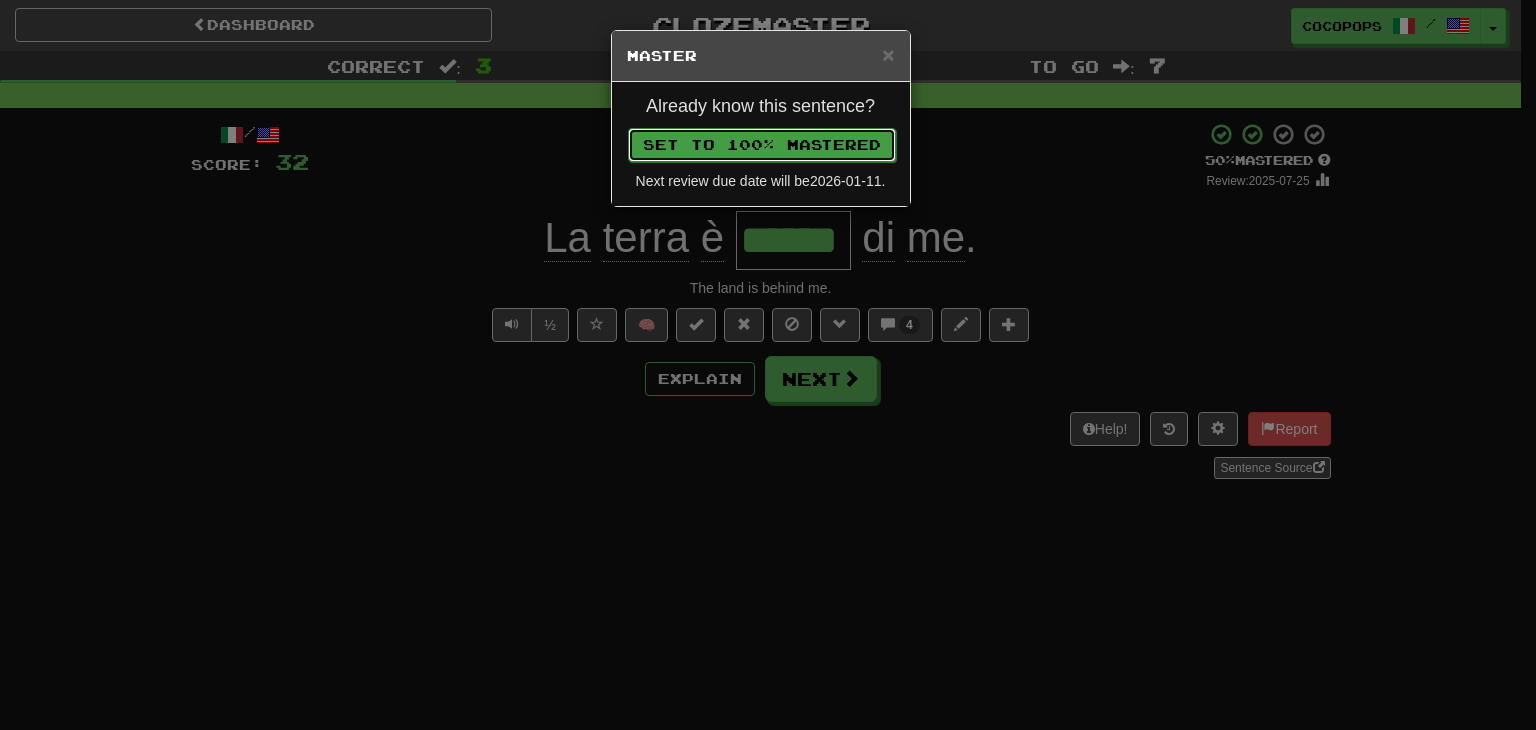 click on "Set to 100% Mastered" at bounding box center (762, 145) 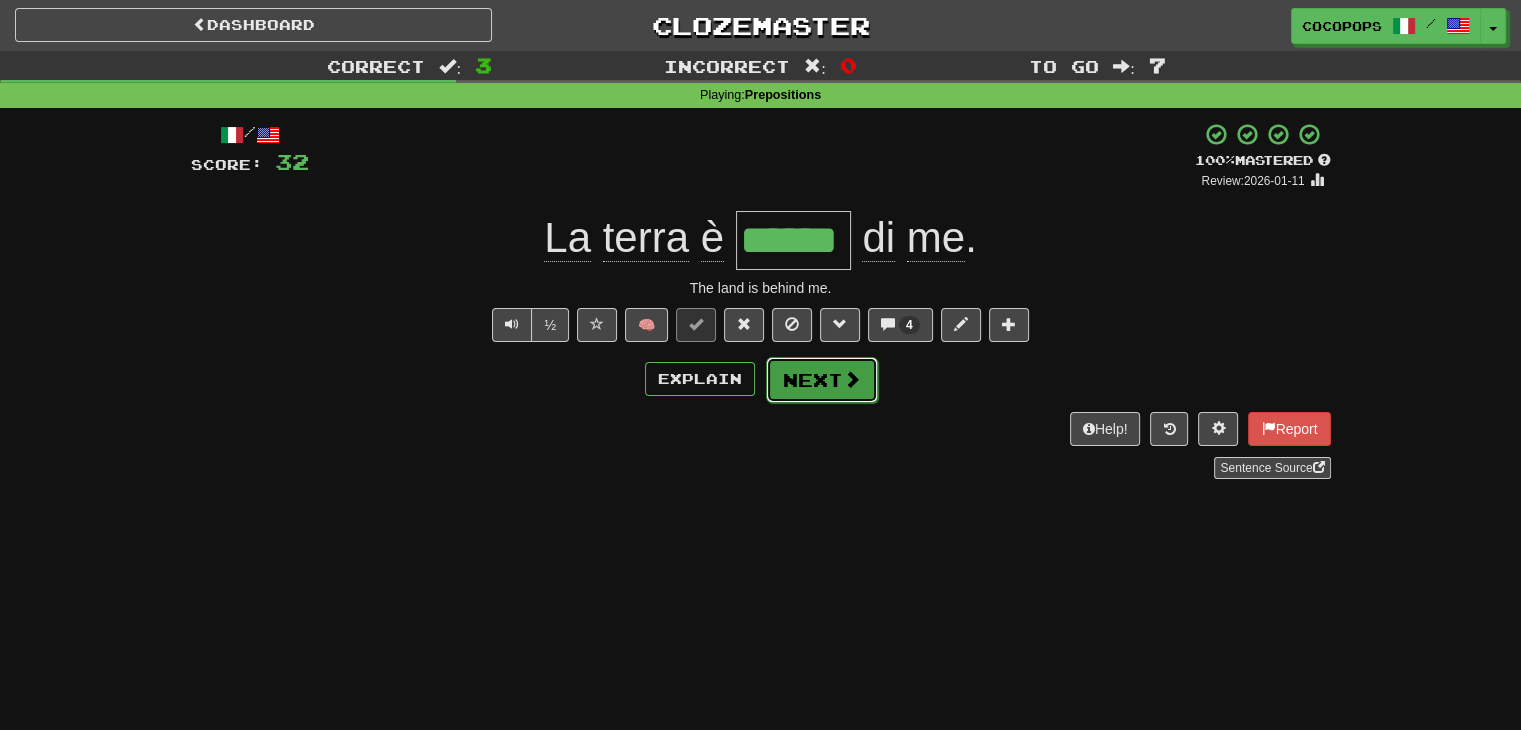 click on "Next" at bounding box center [822, 380] 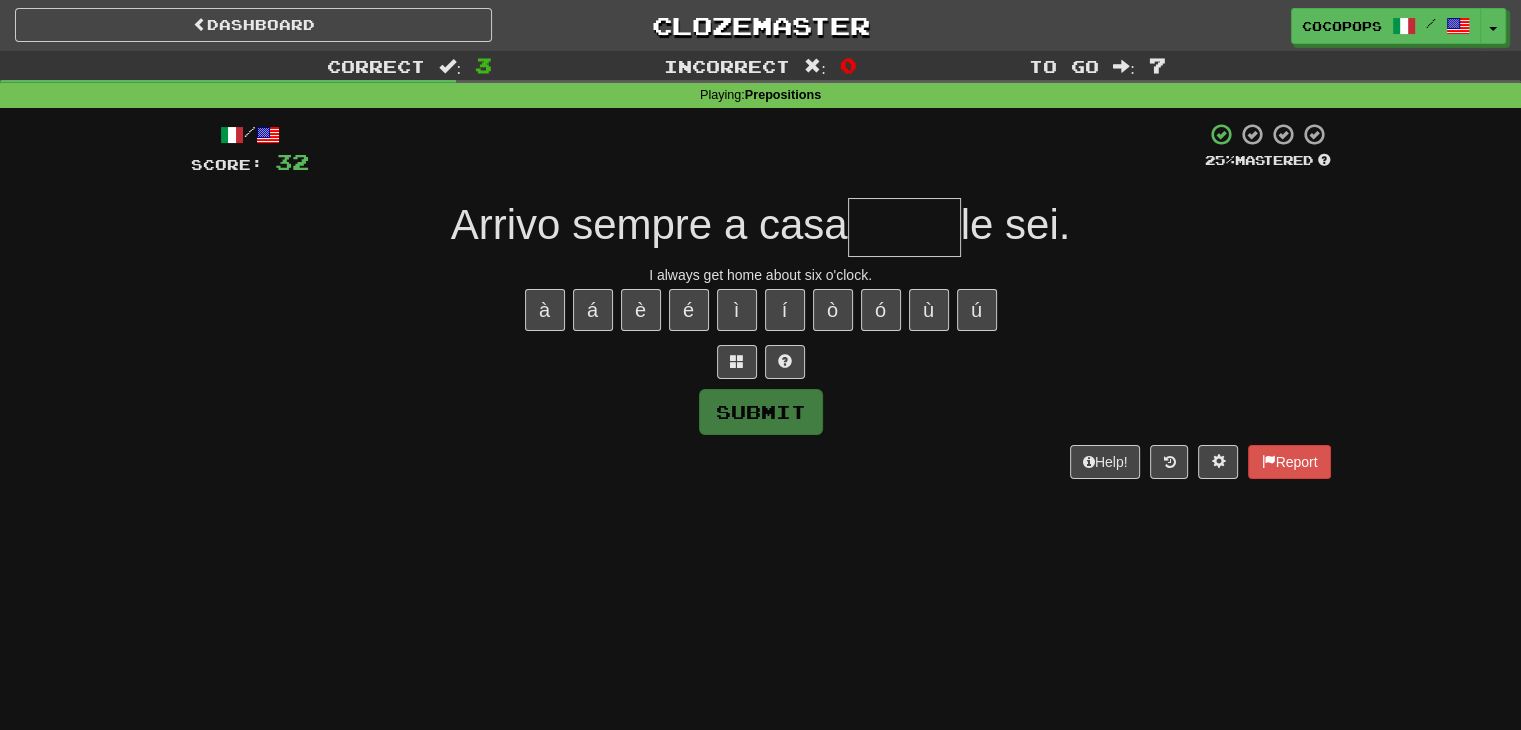 type on "*" 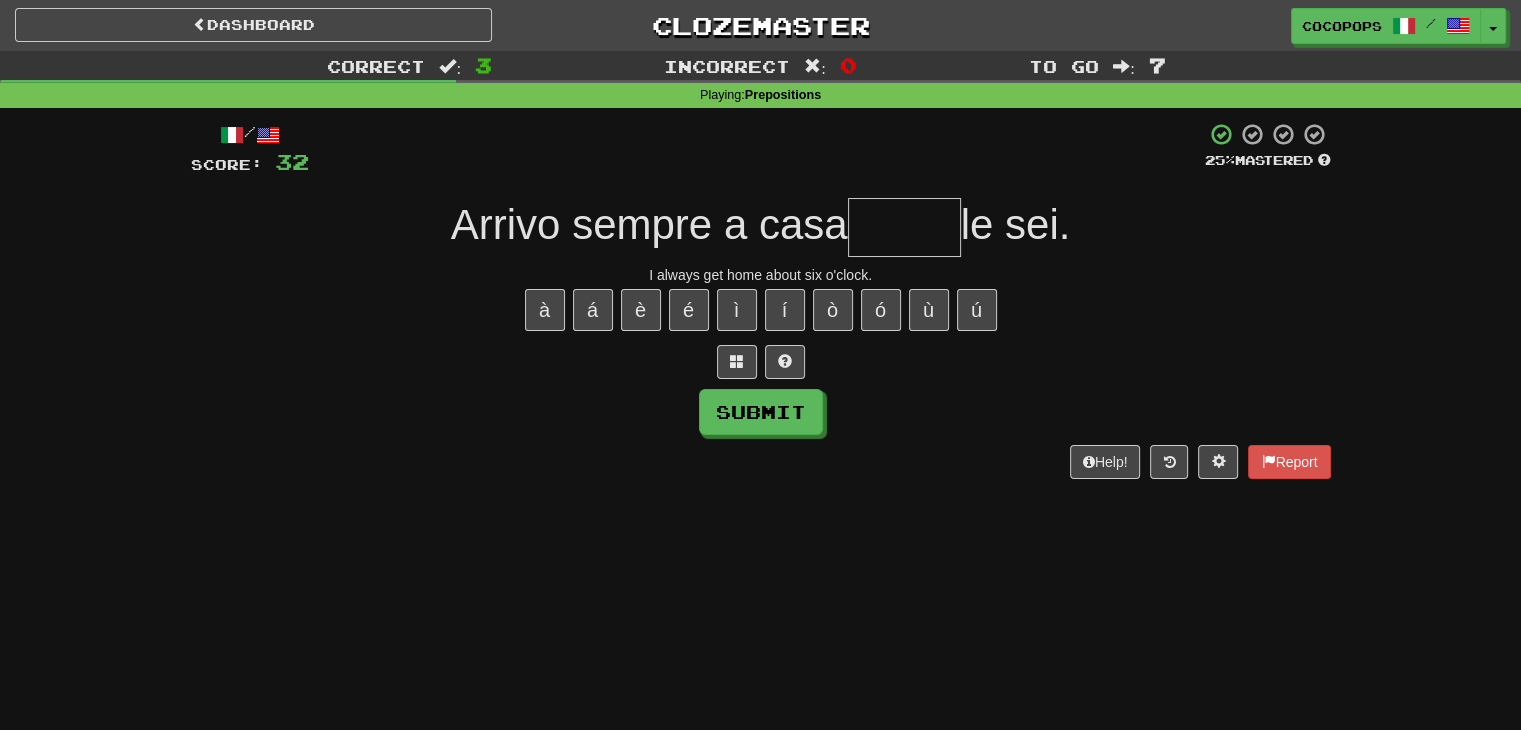 type on "*" 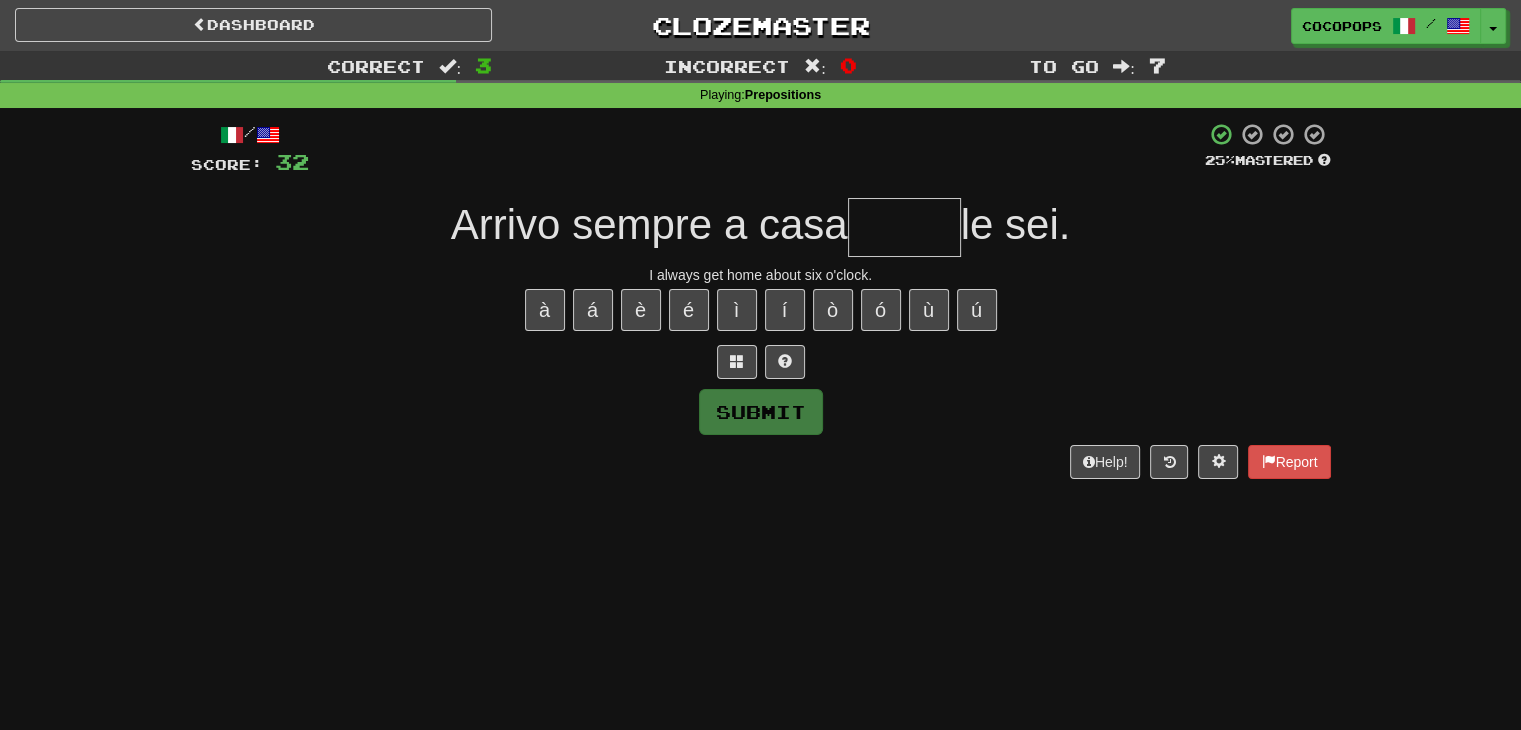 type on "*" 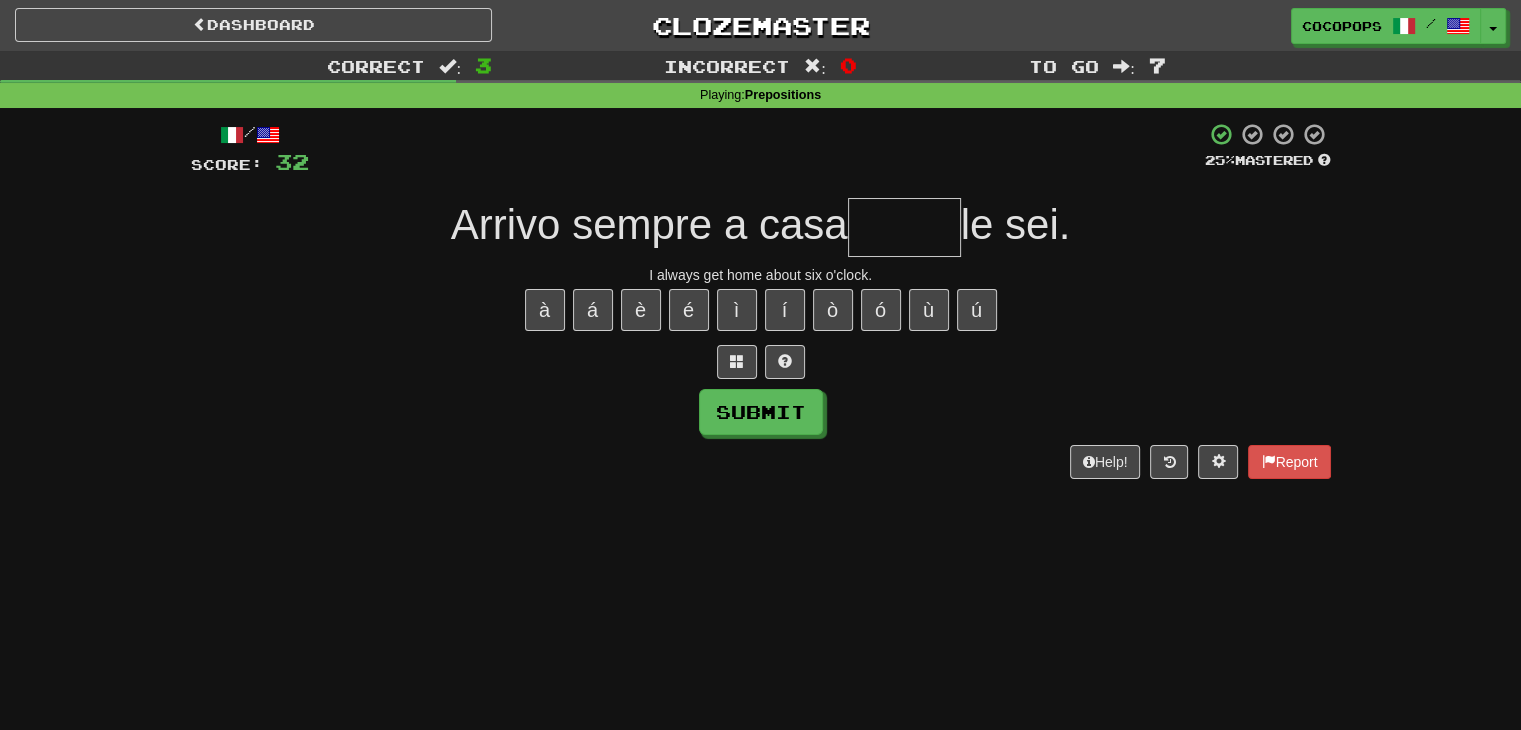 type on "*" 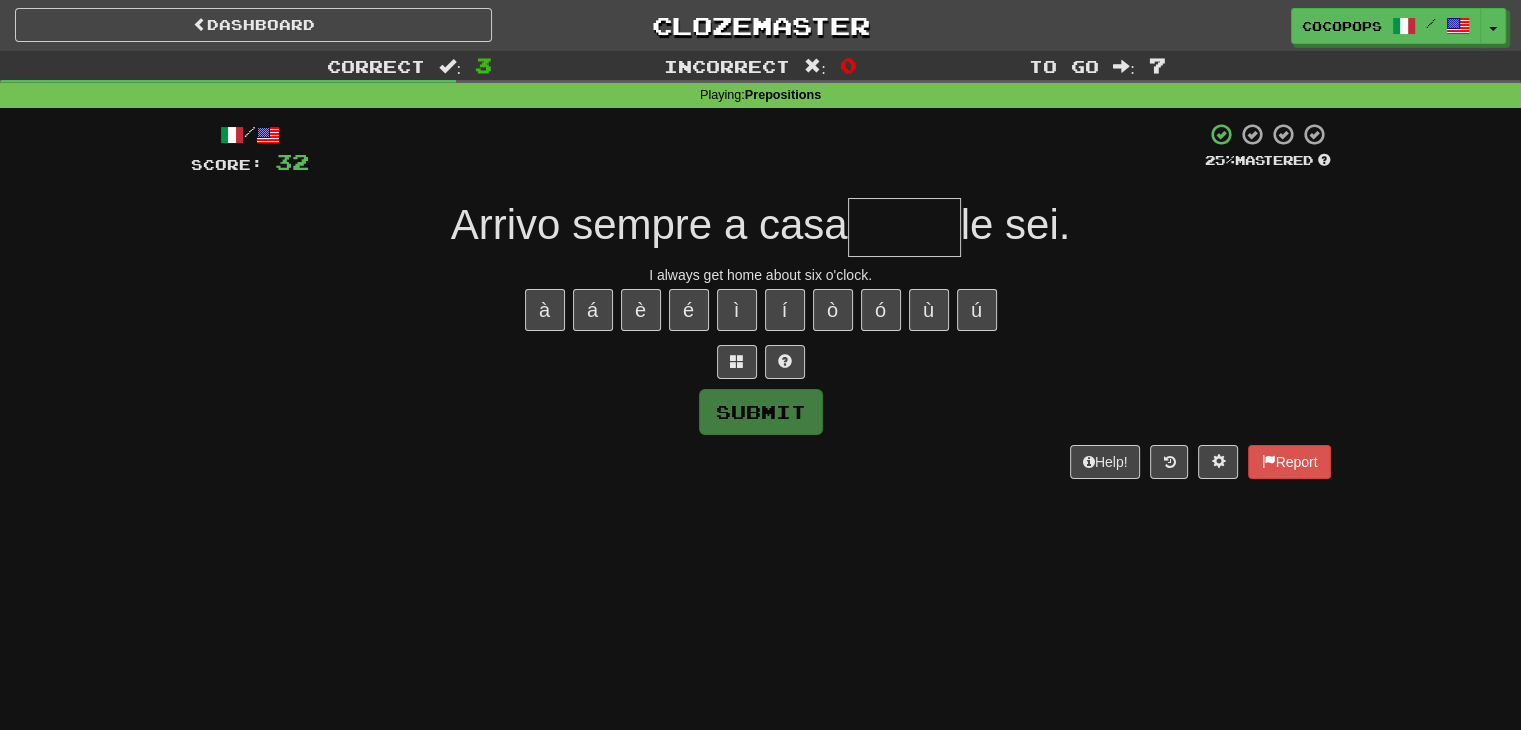 type on "*" 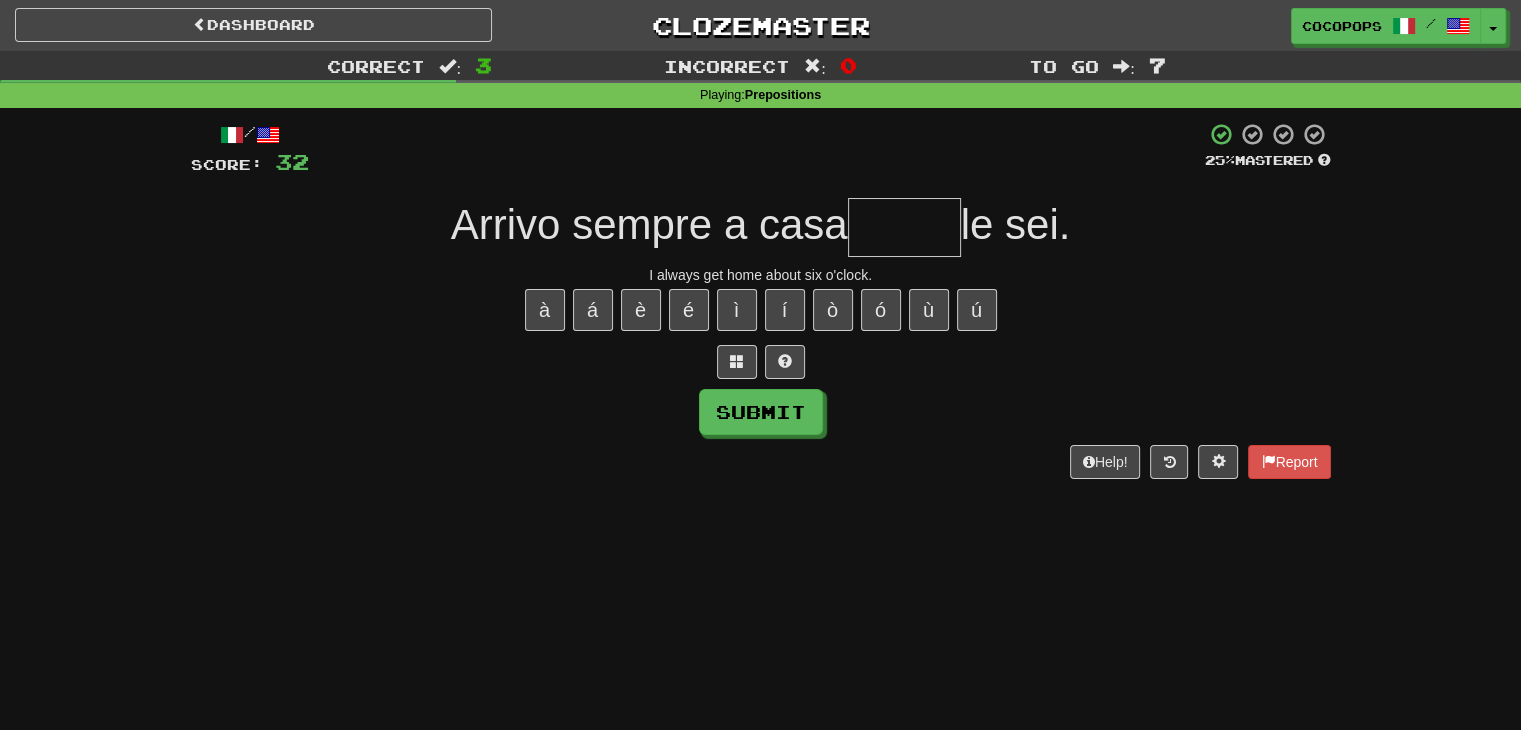 type on "*" 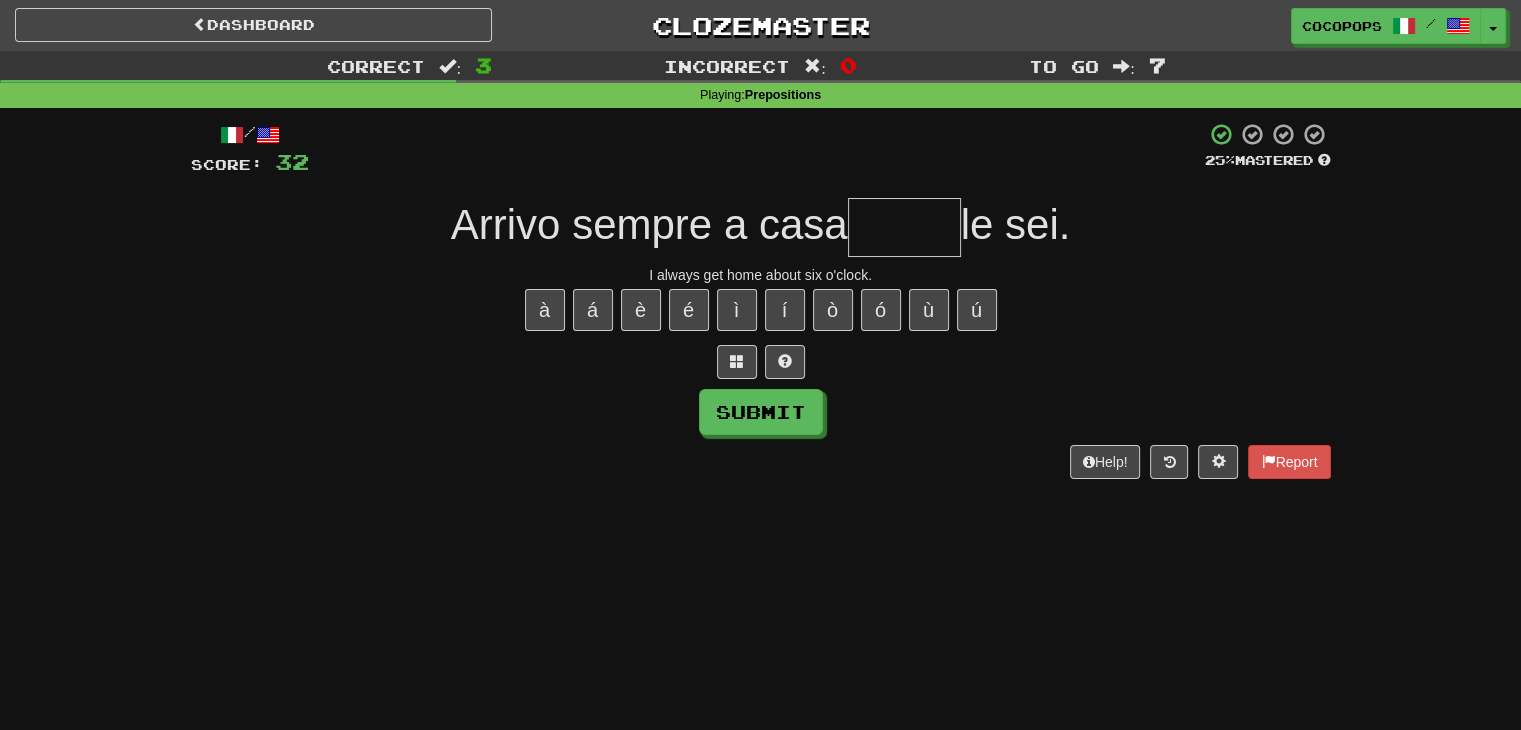 type on "*" 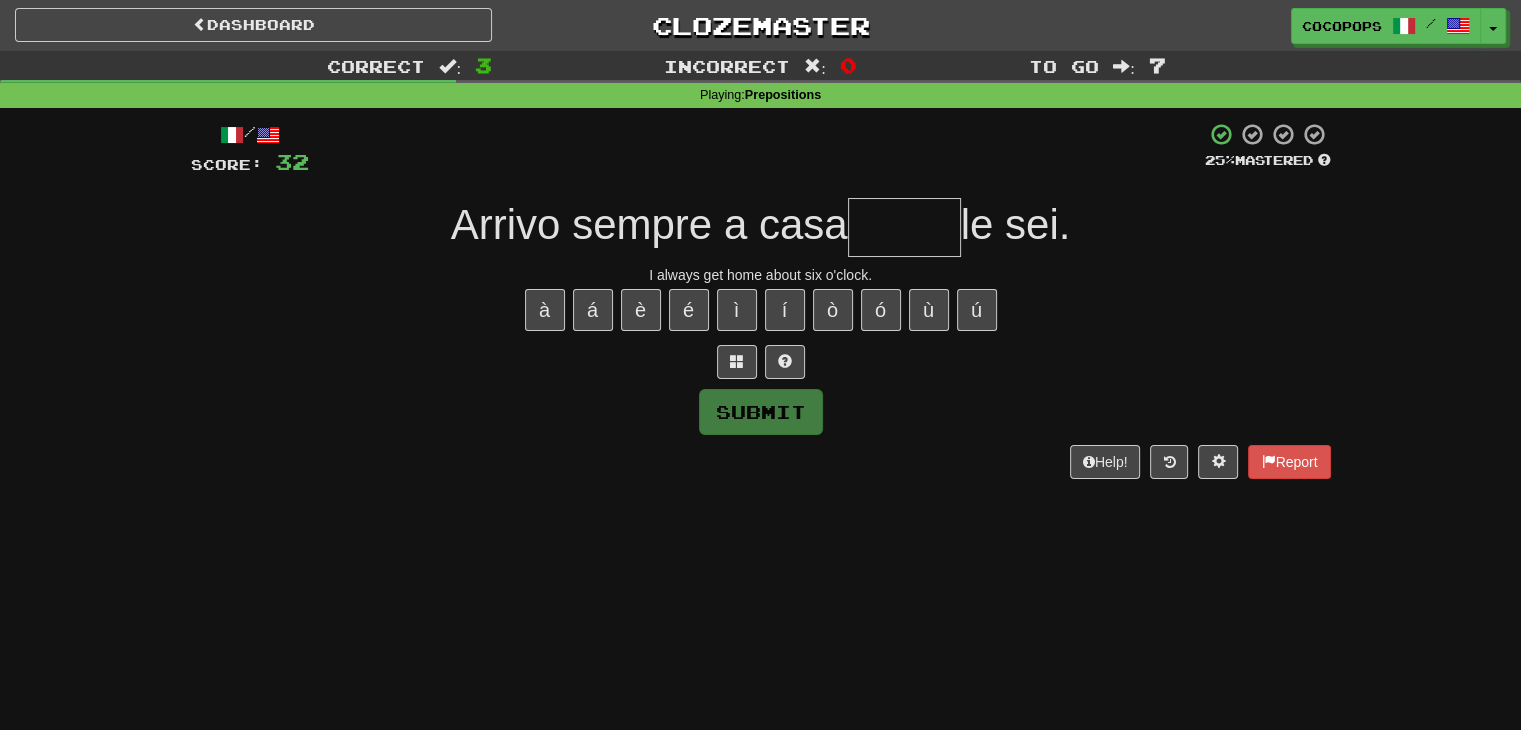 type on "*" 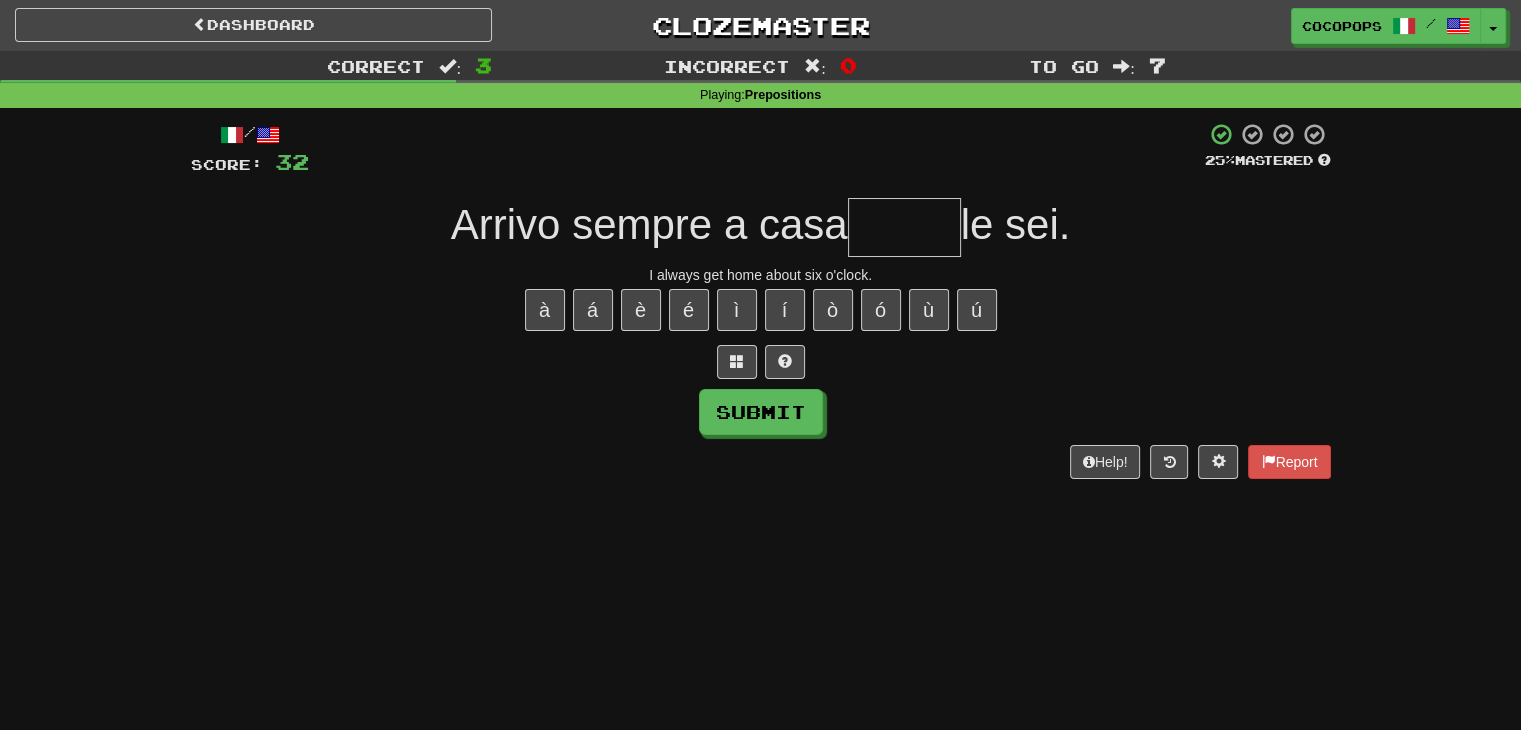 type on "*" 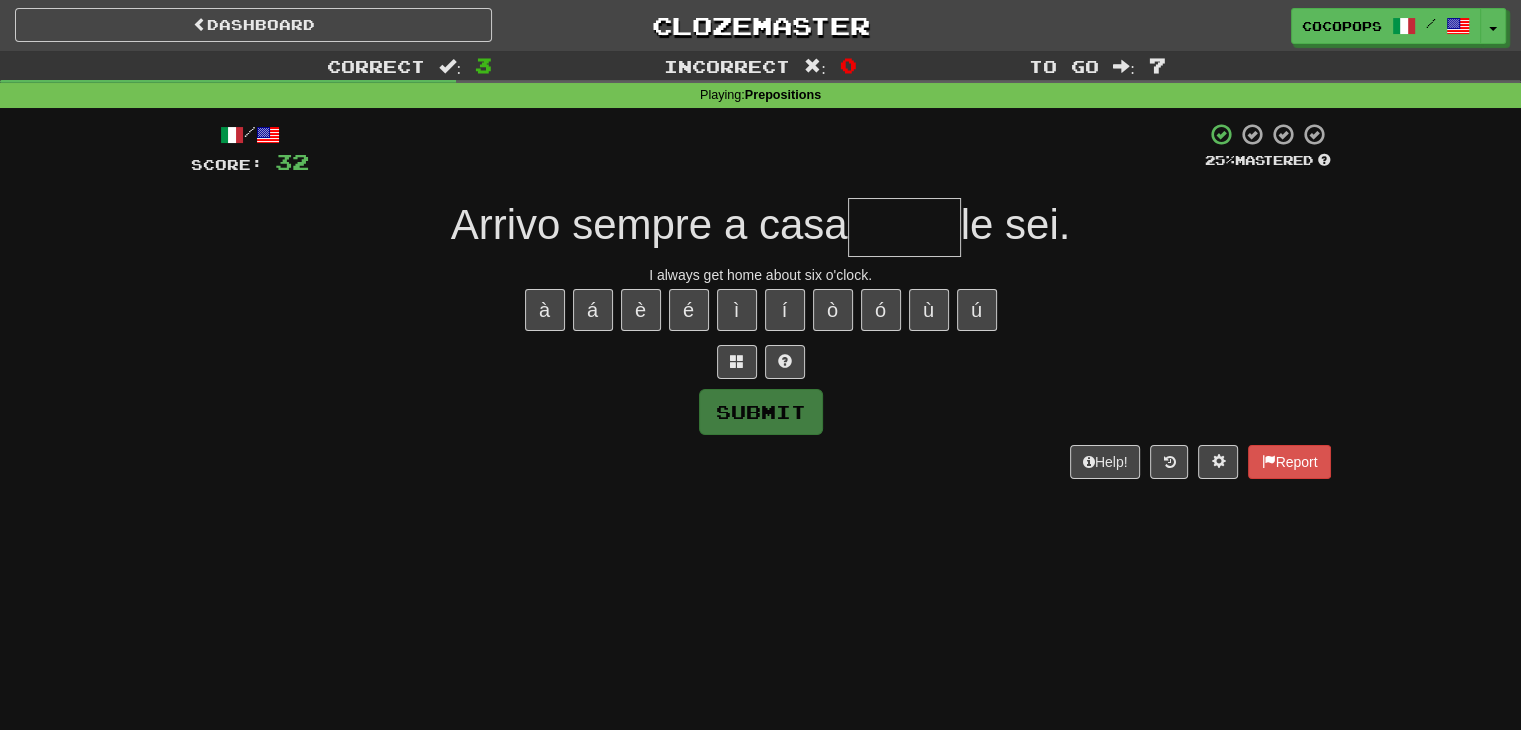 type on "*" 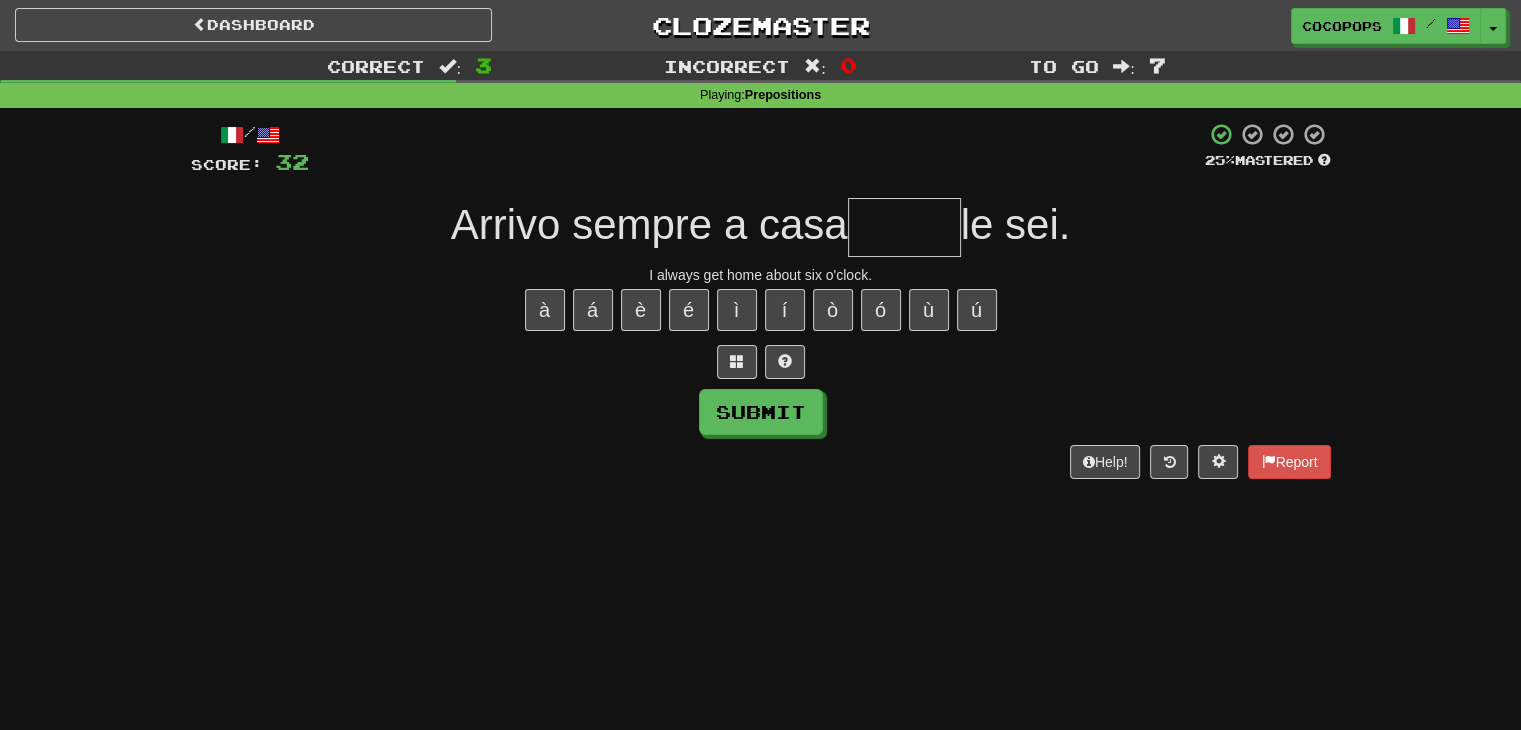 type on "*" 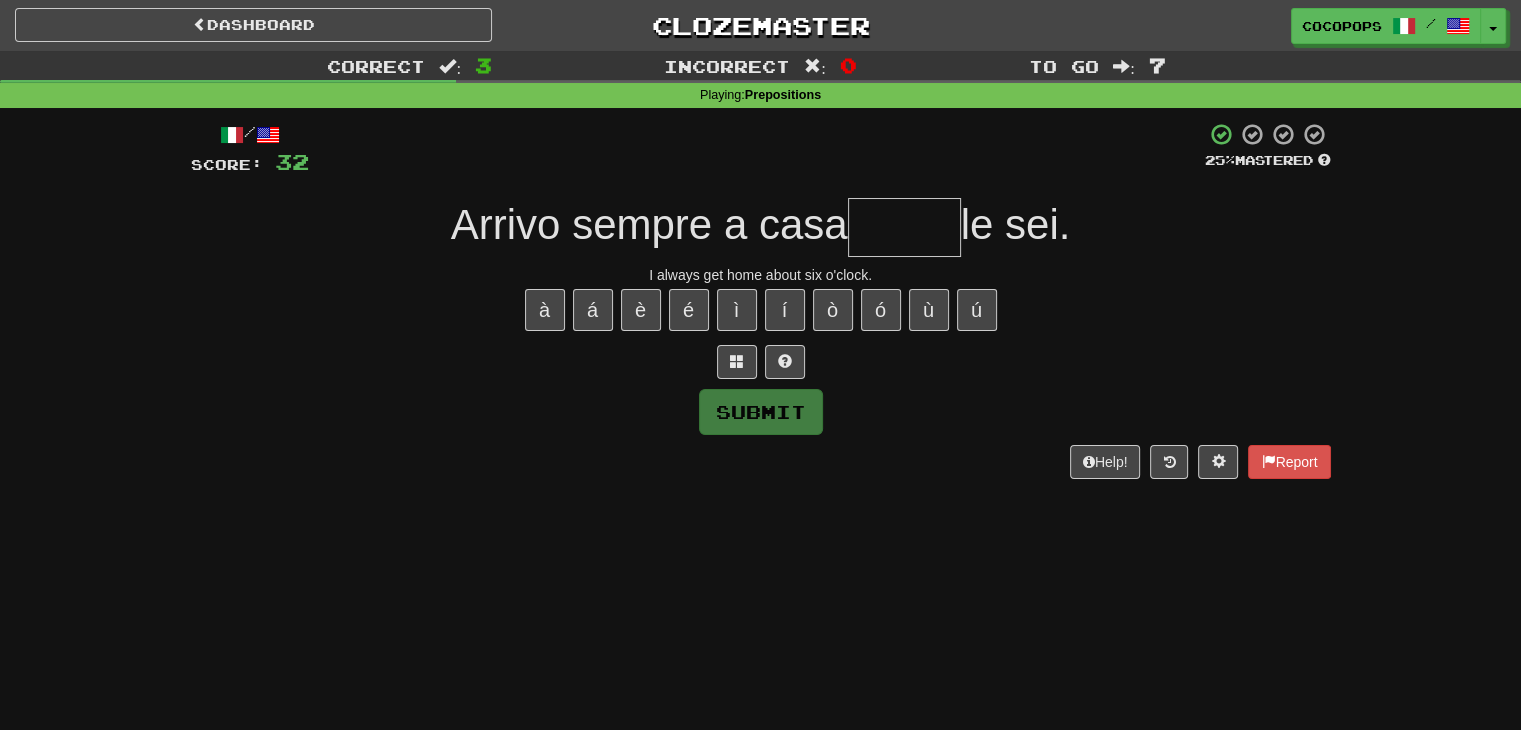 type on "*" 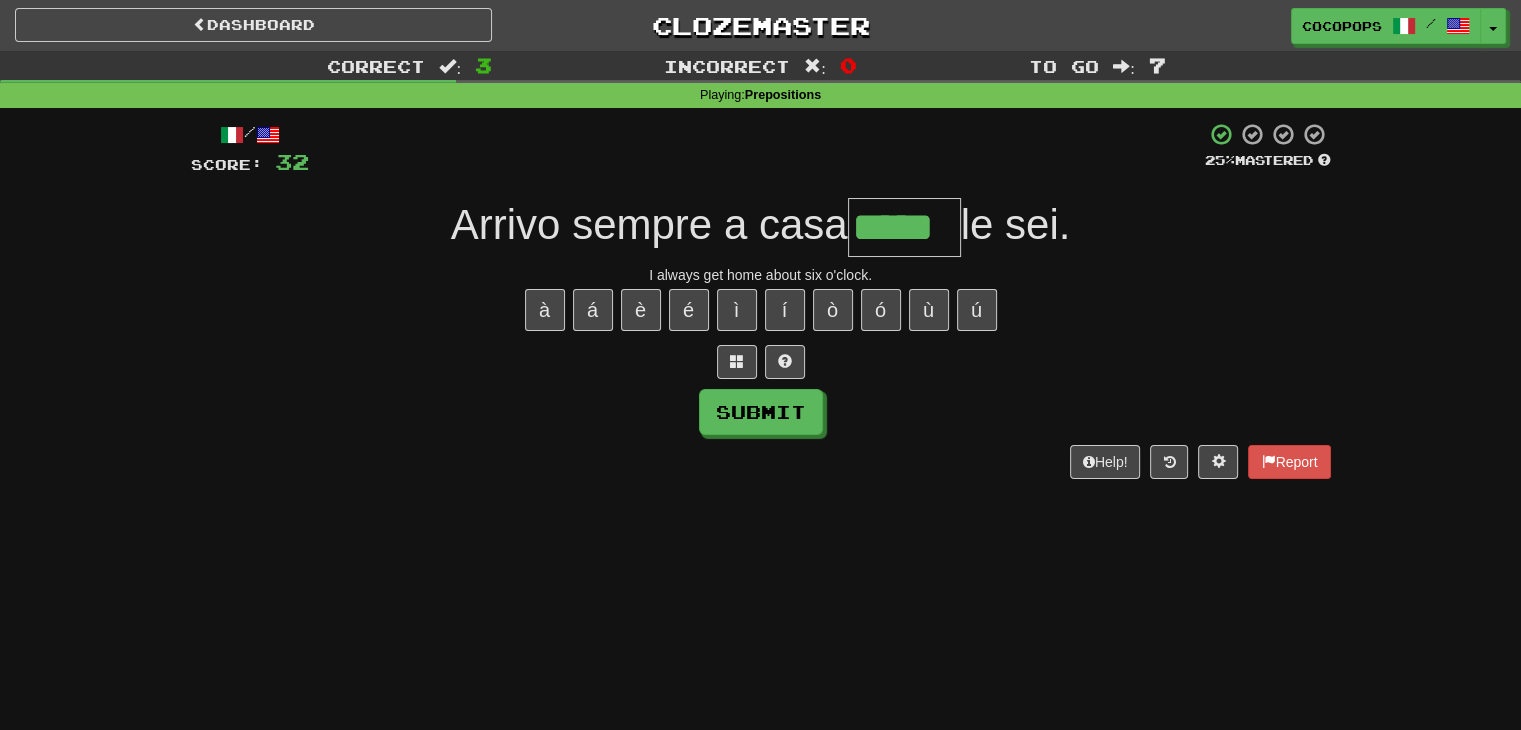 type on "*****" 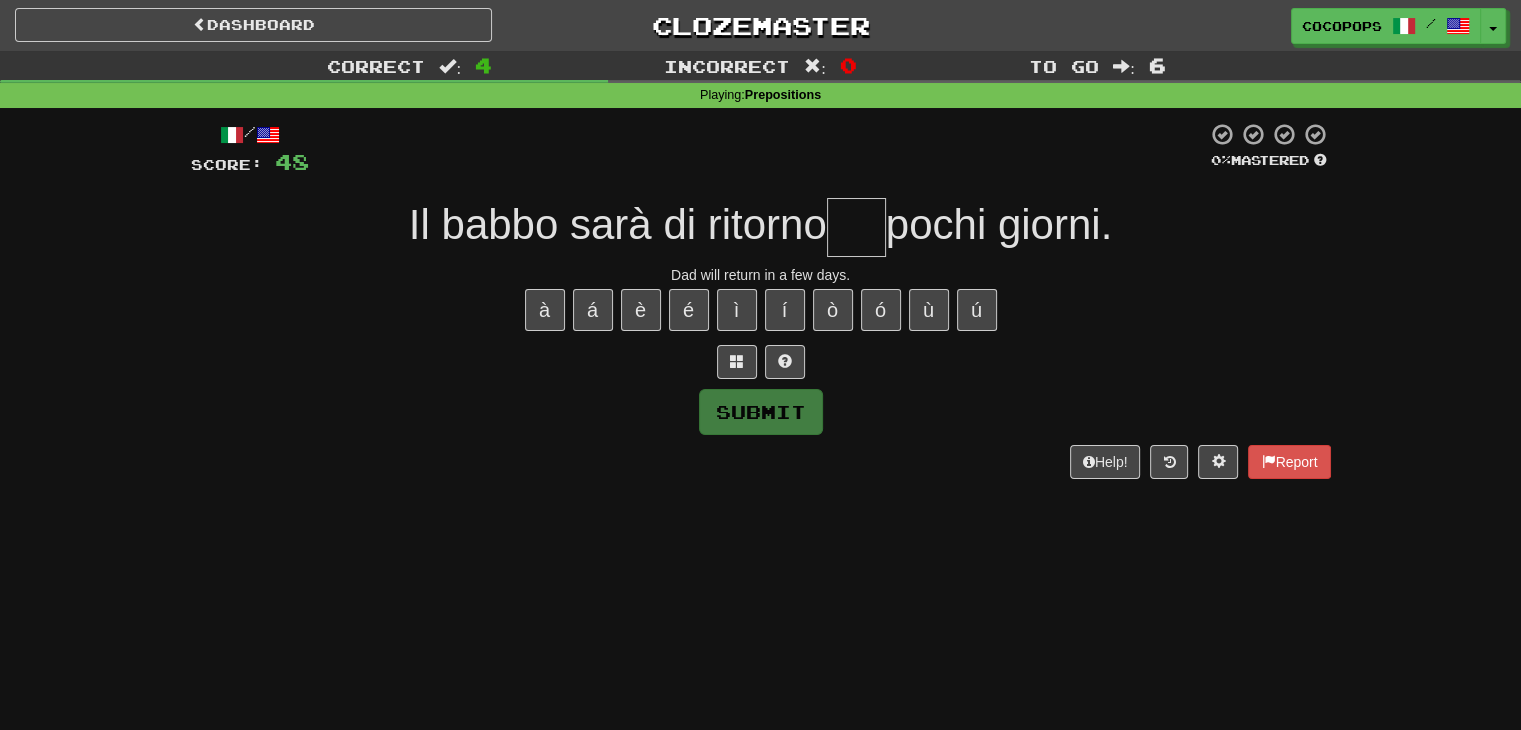 type on "*" 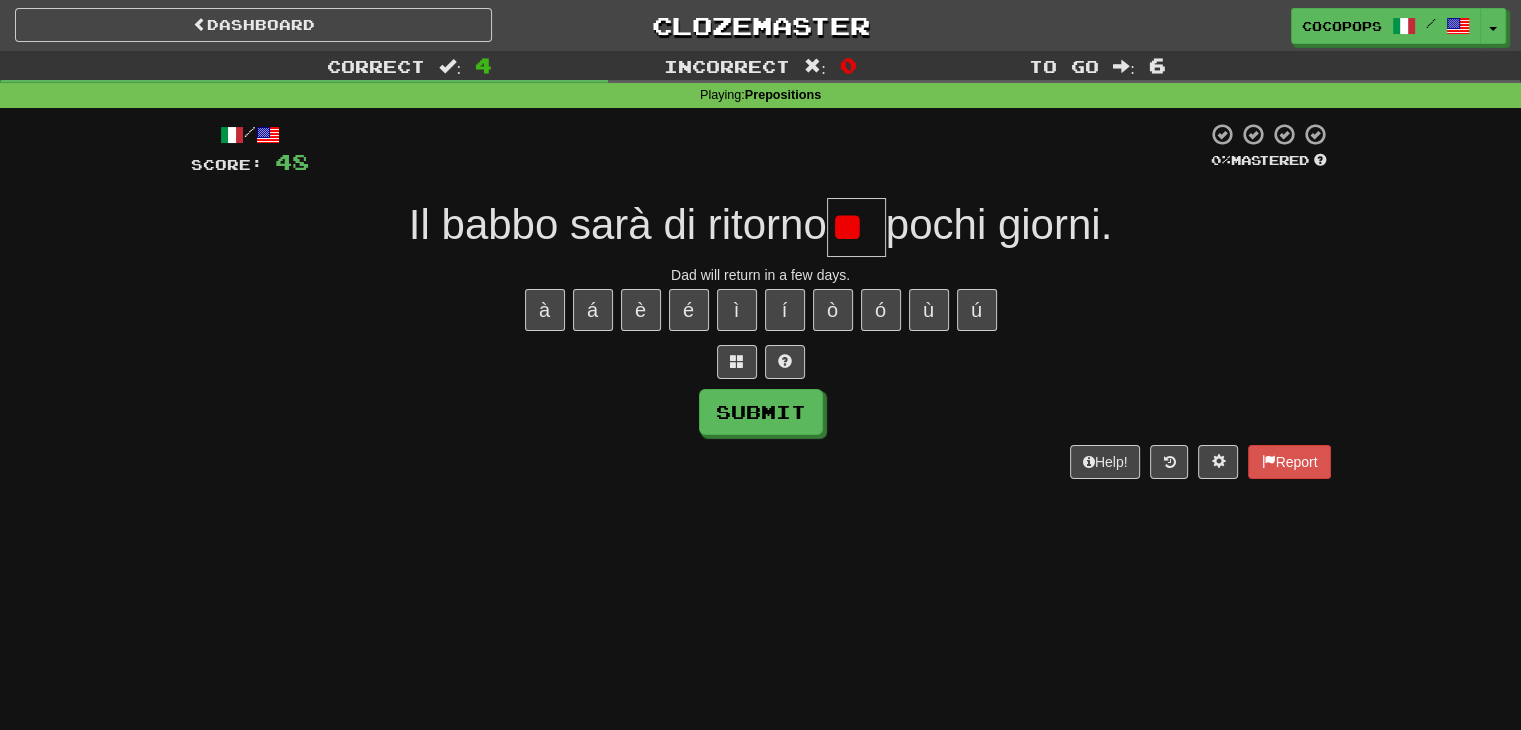 type on "*" 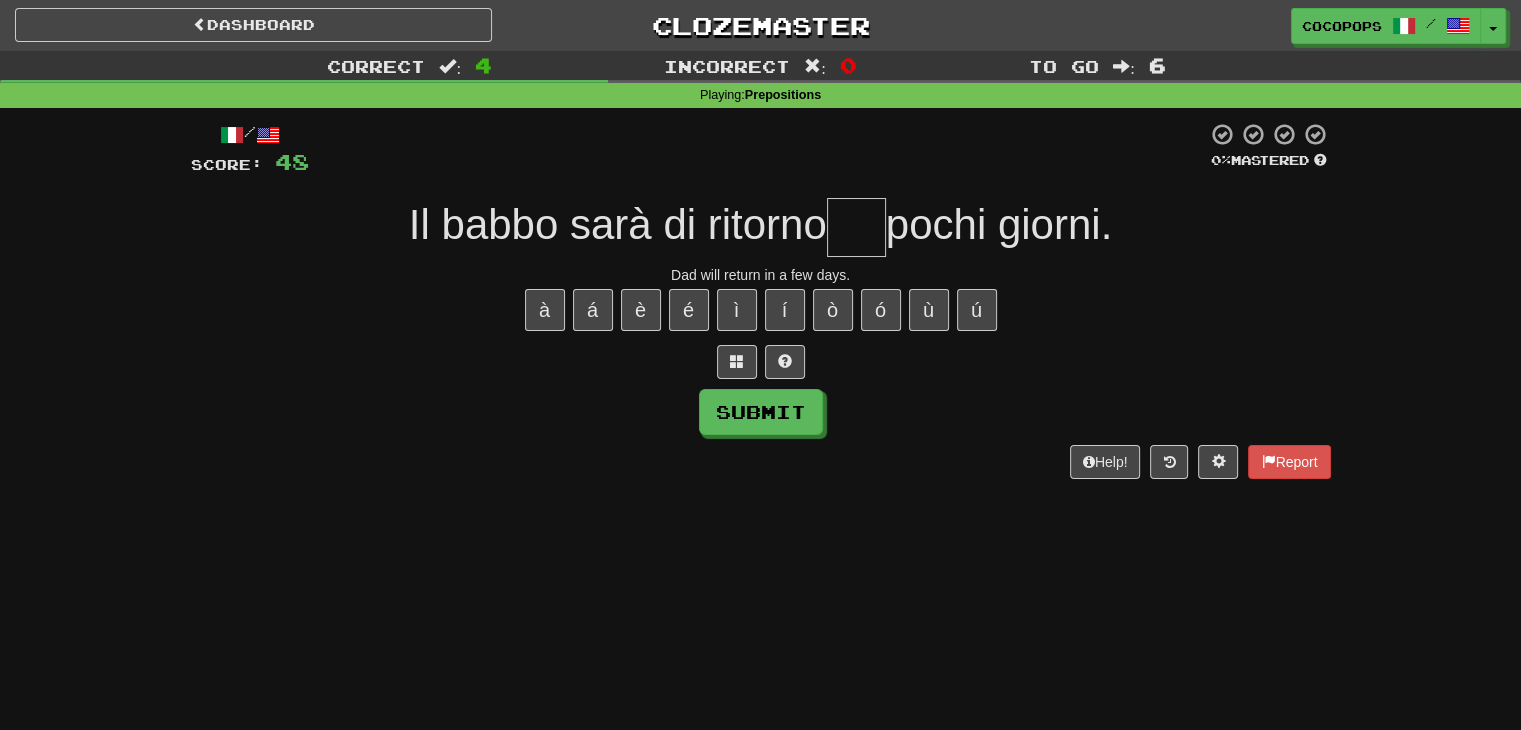 type on "*" 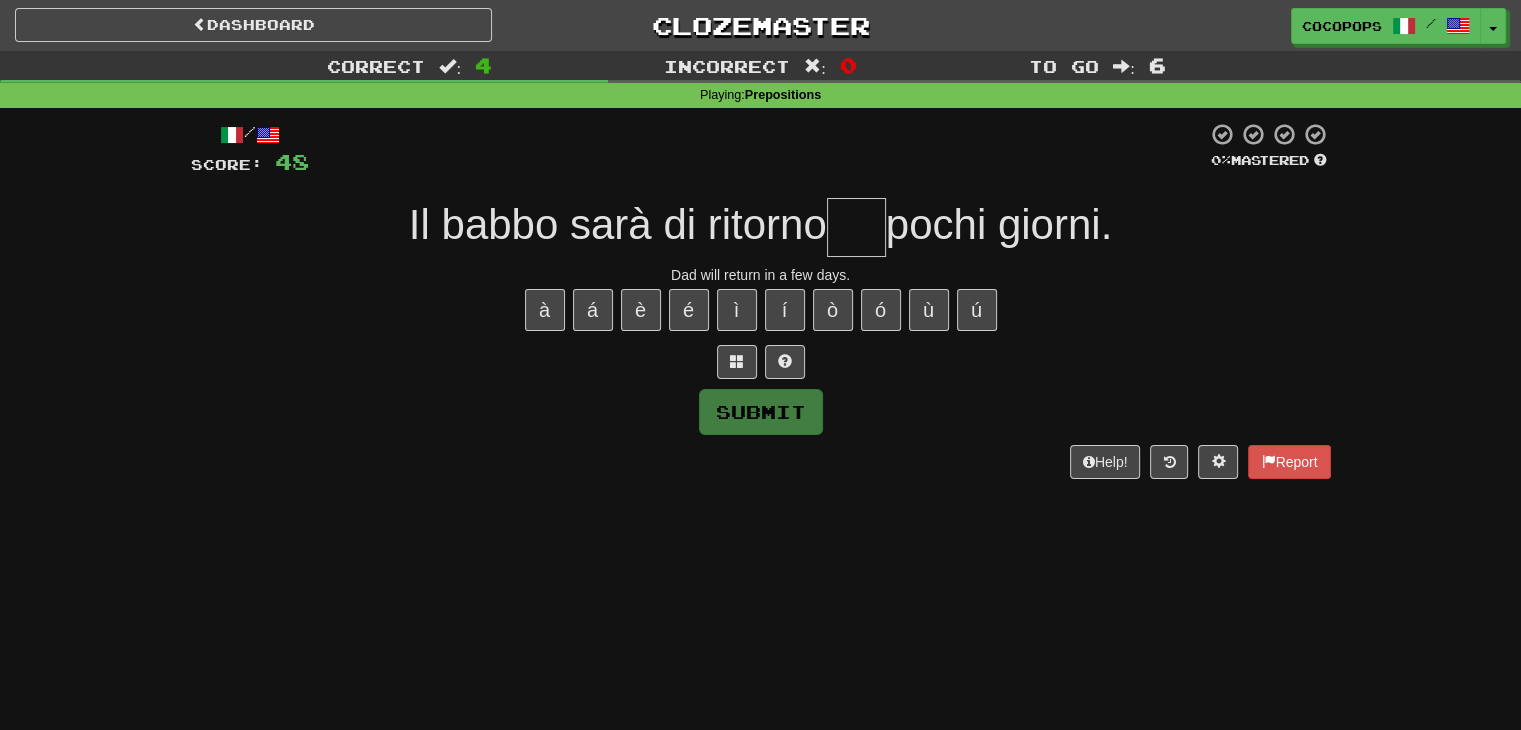 type on "*" 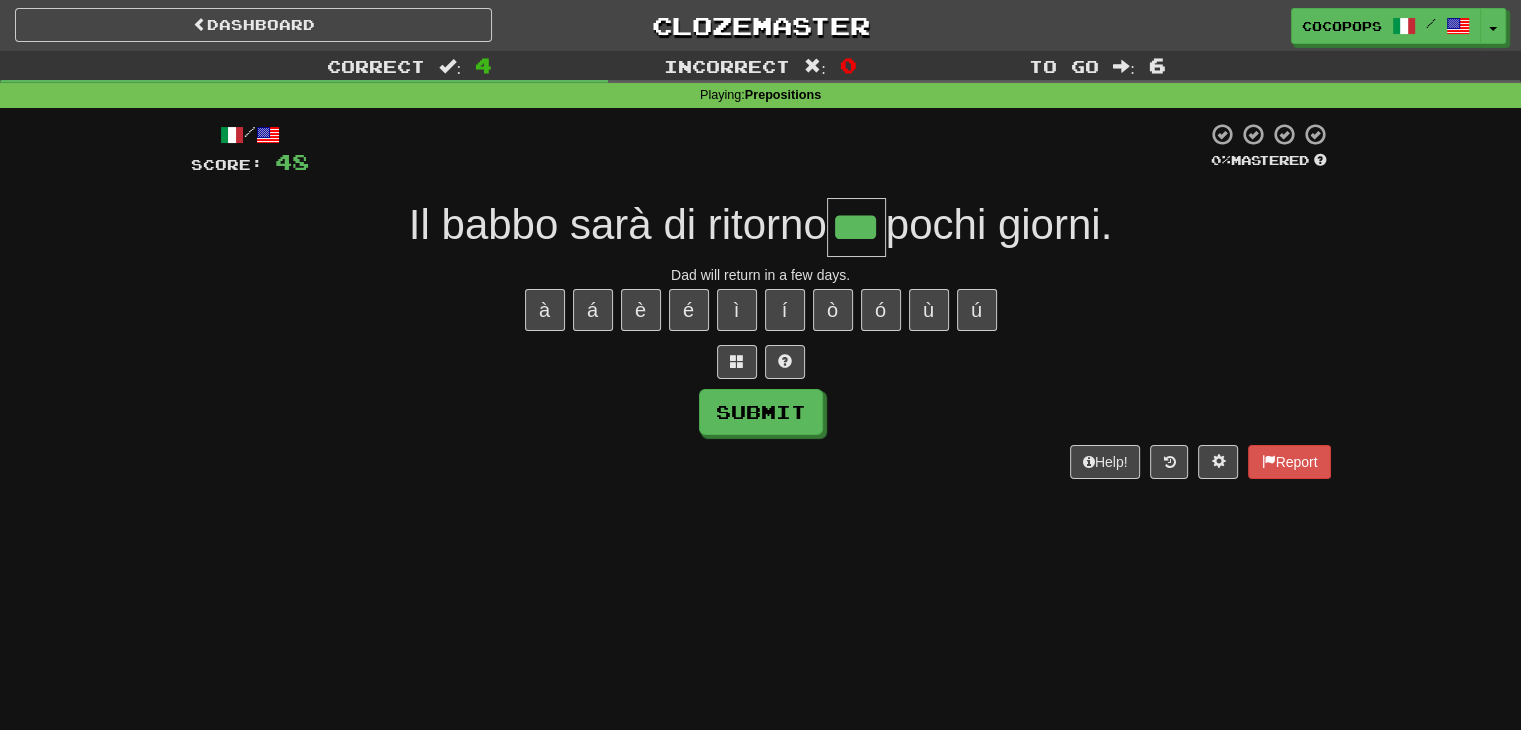 type on "***" 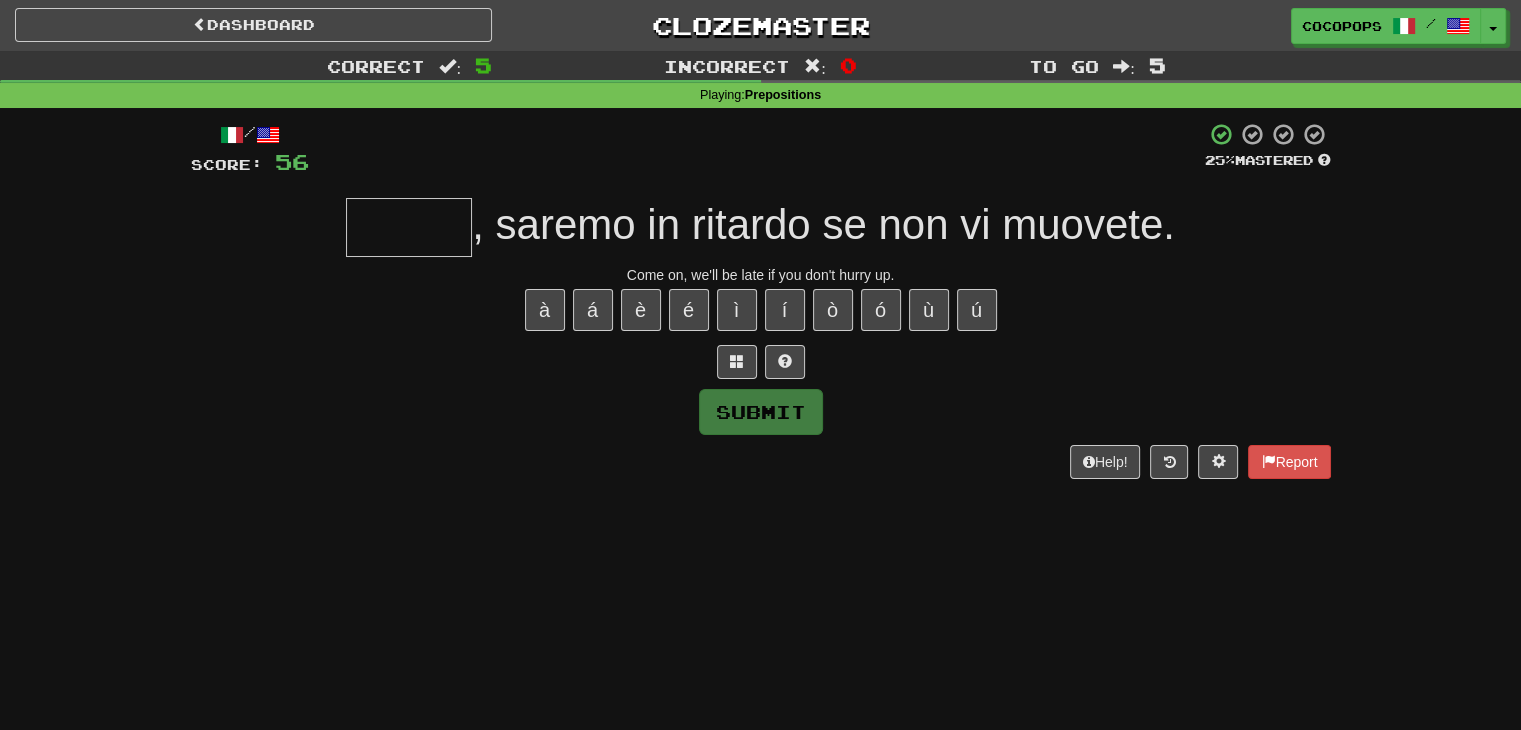 type on "*" 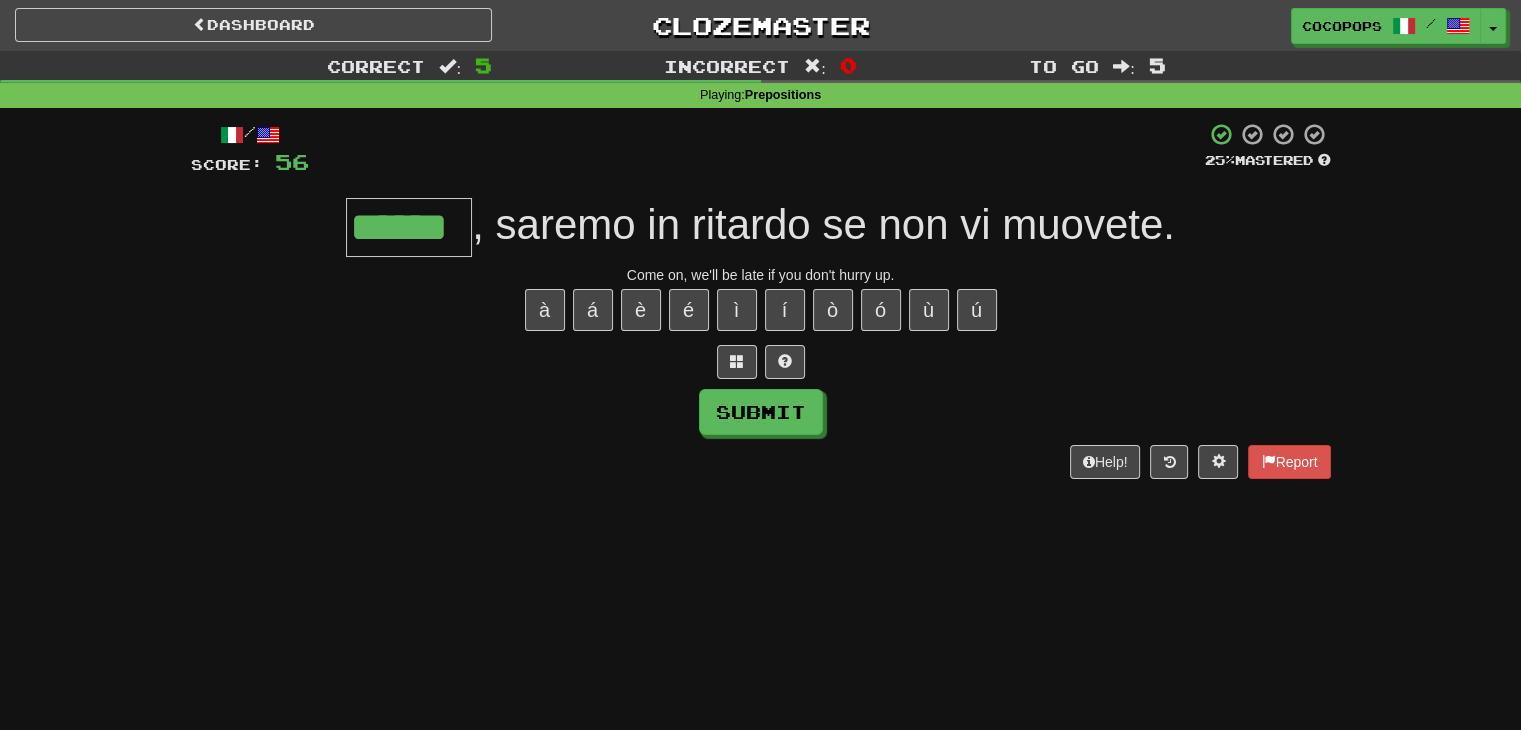 type on "******" 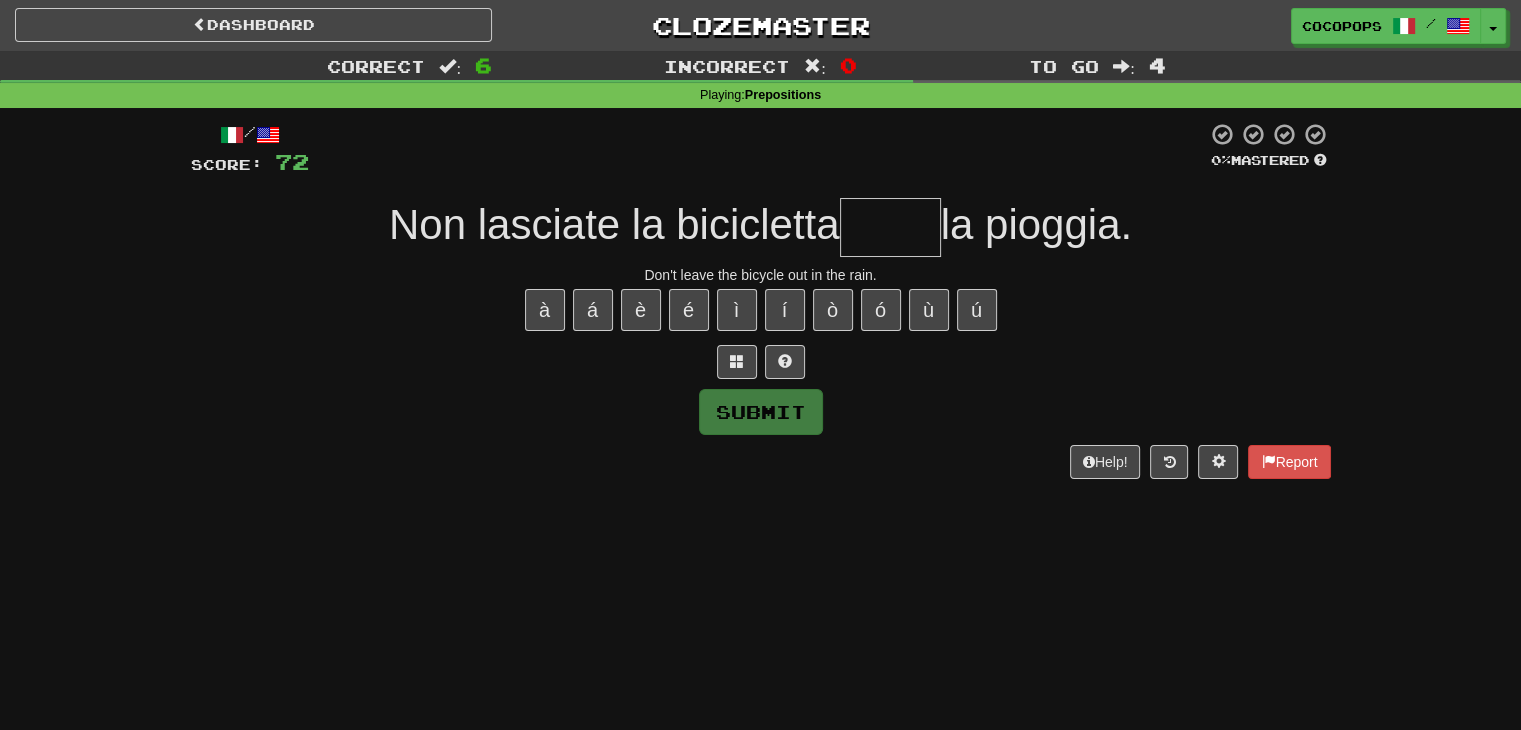 type on "*" 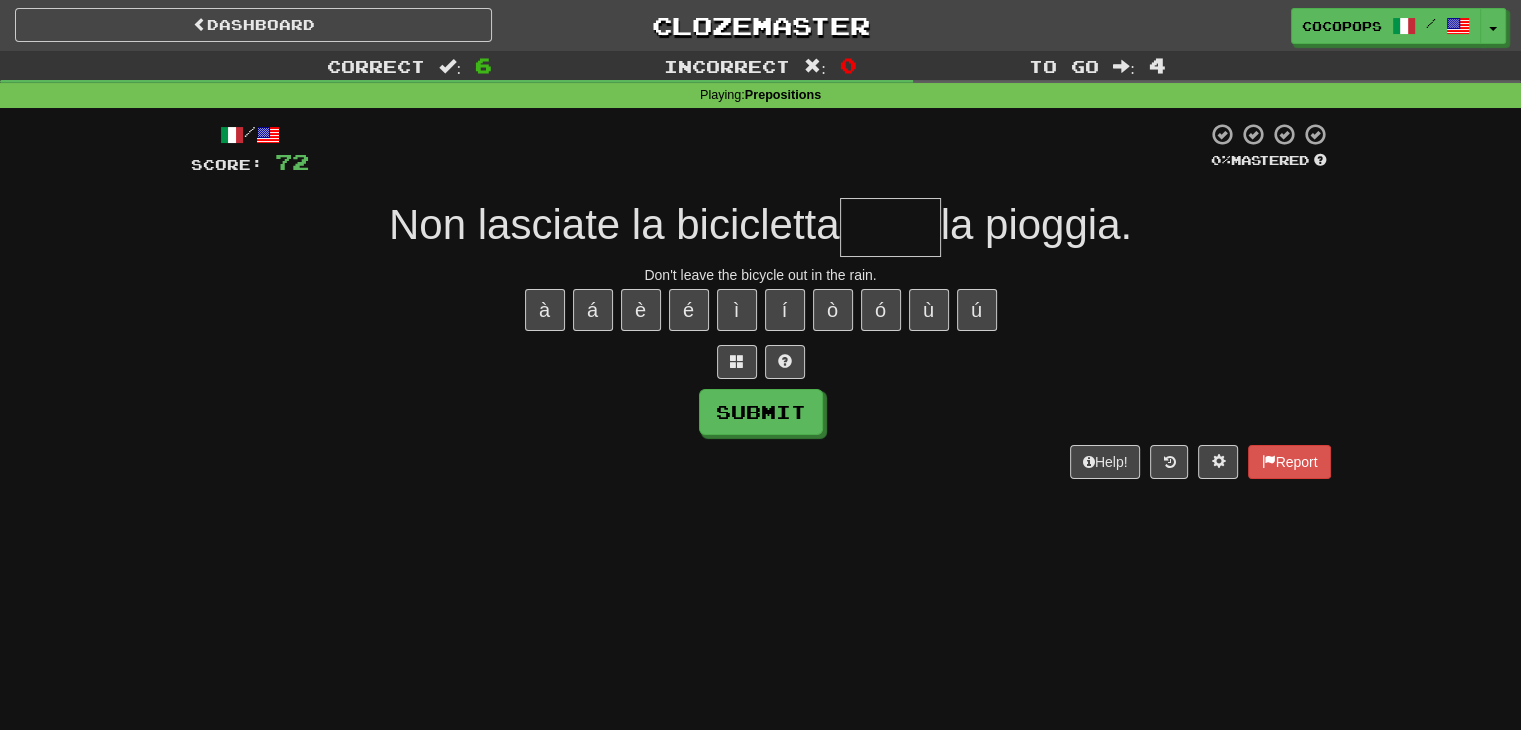 type on "*" 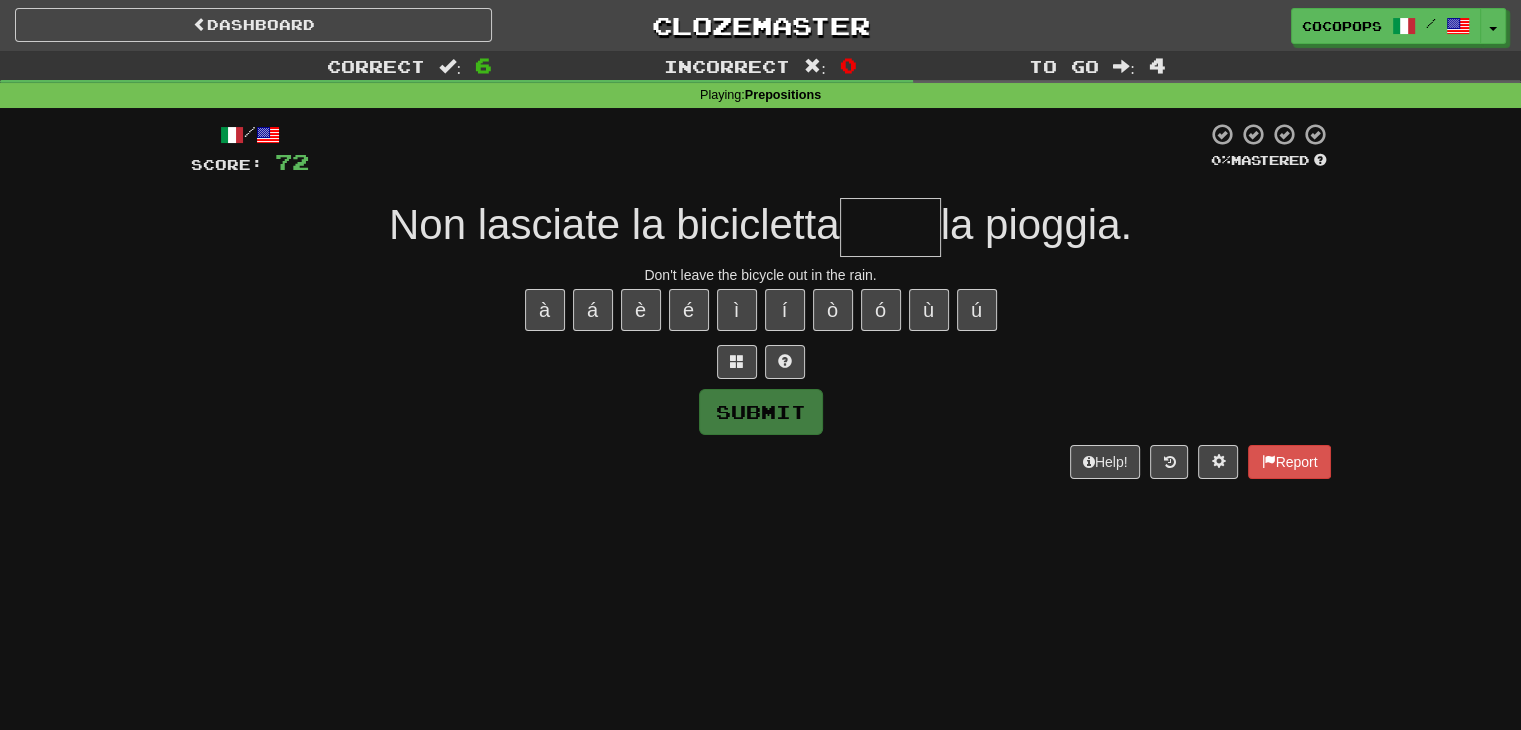 type on "*" 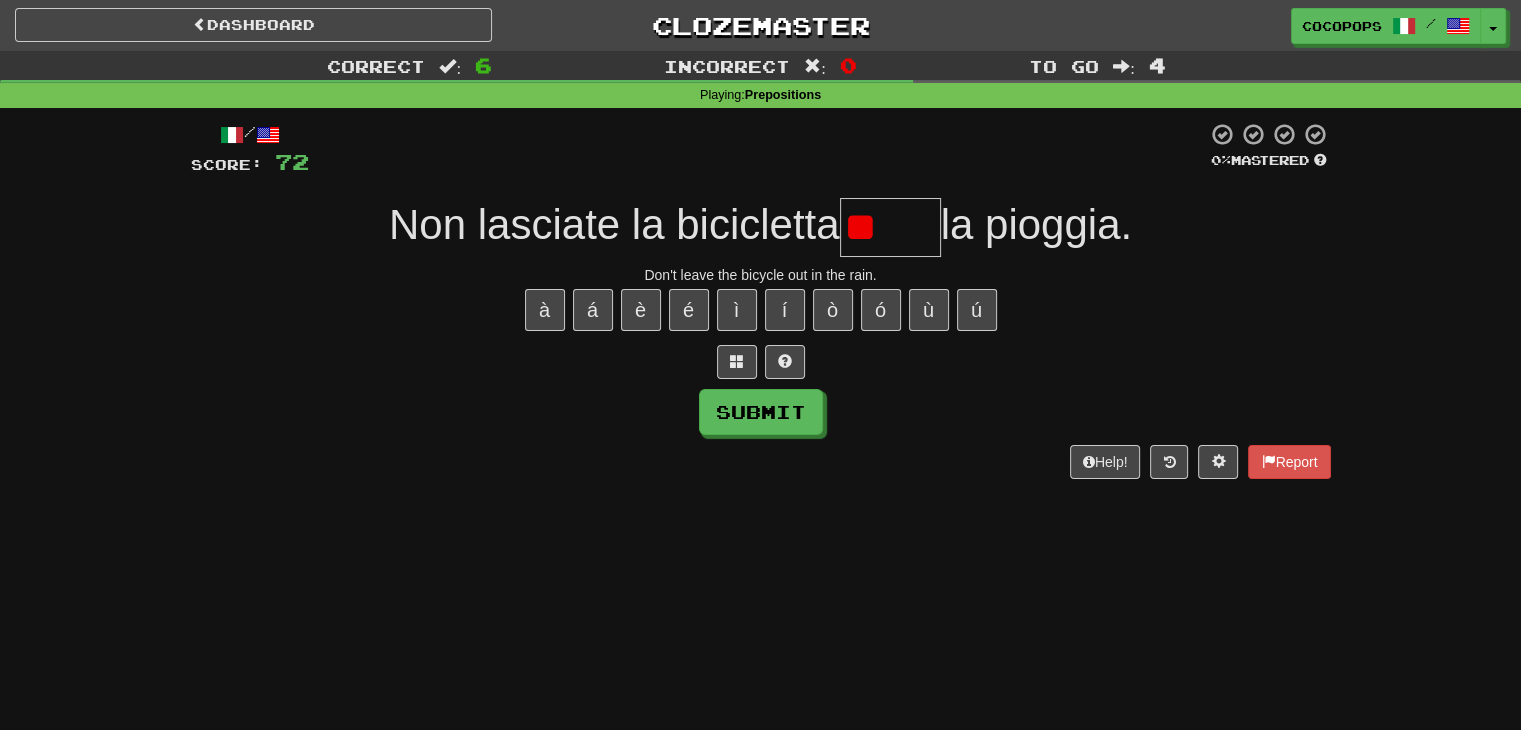 type on "*" 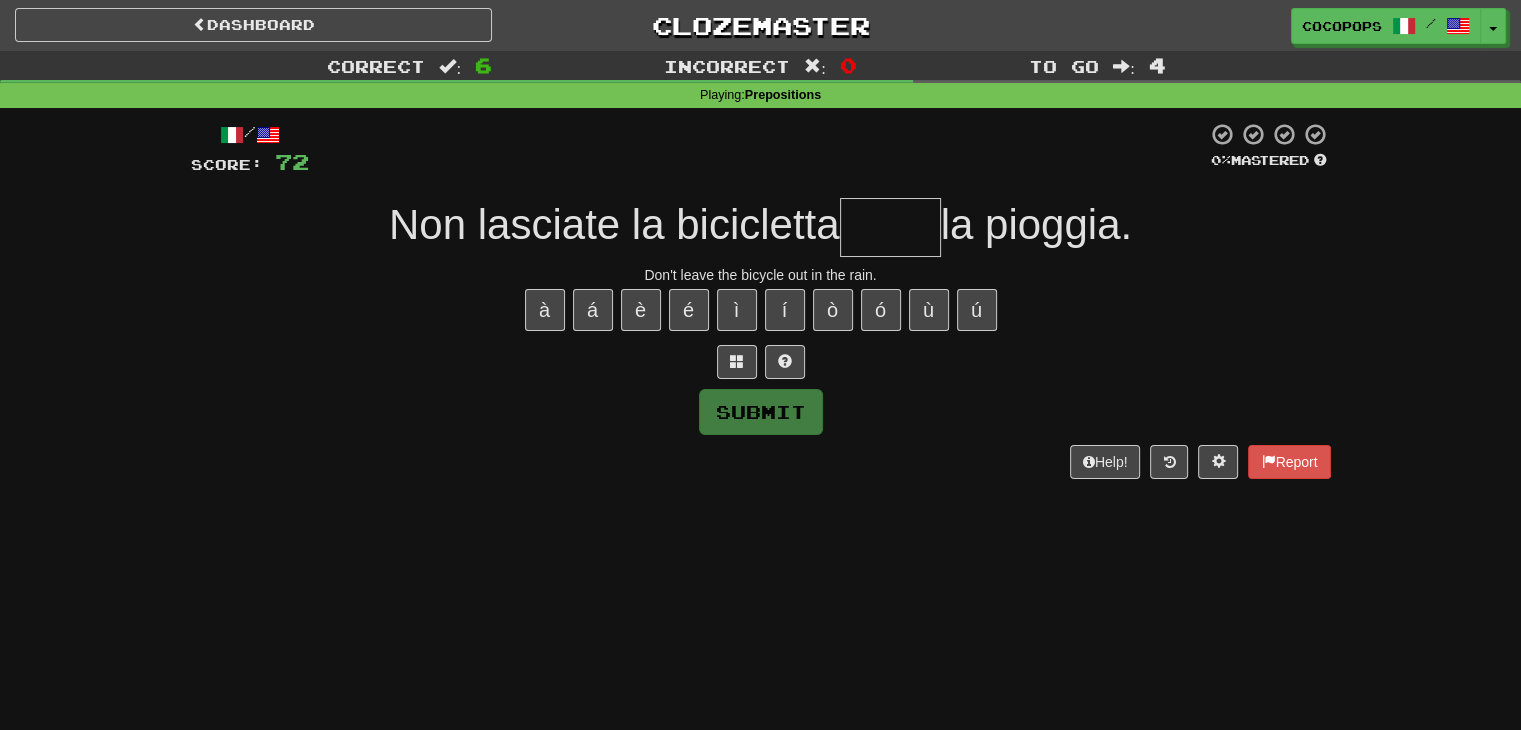 type on "*" 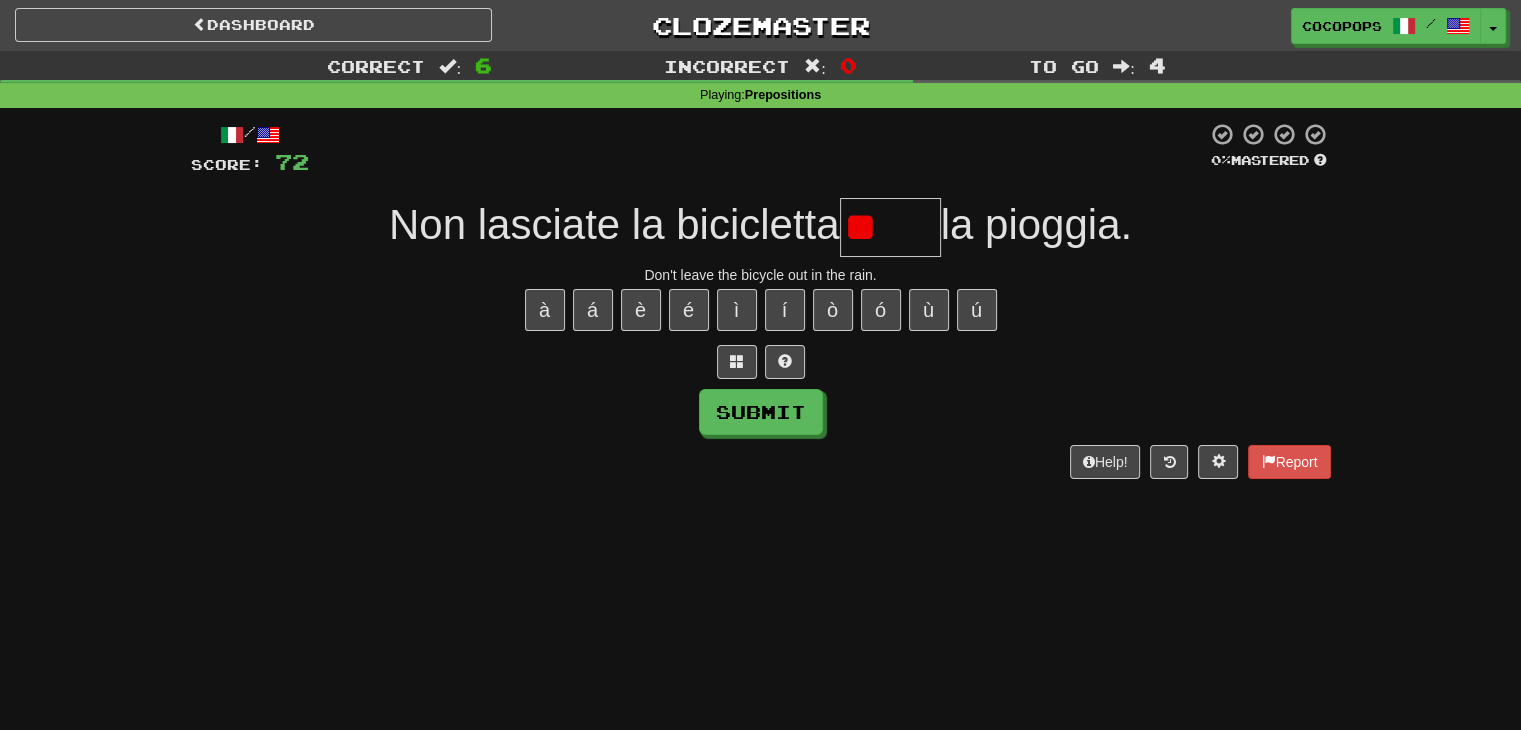 type on "*" 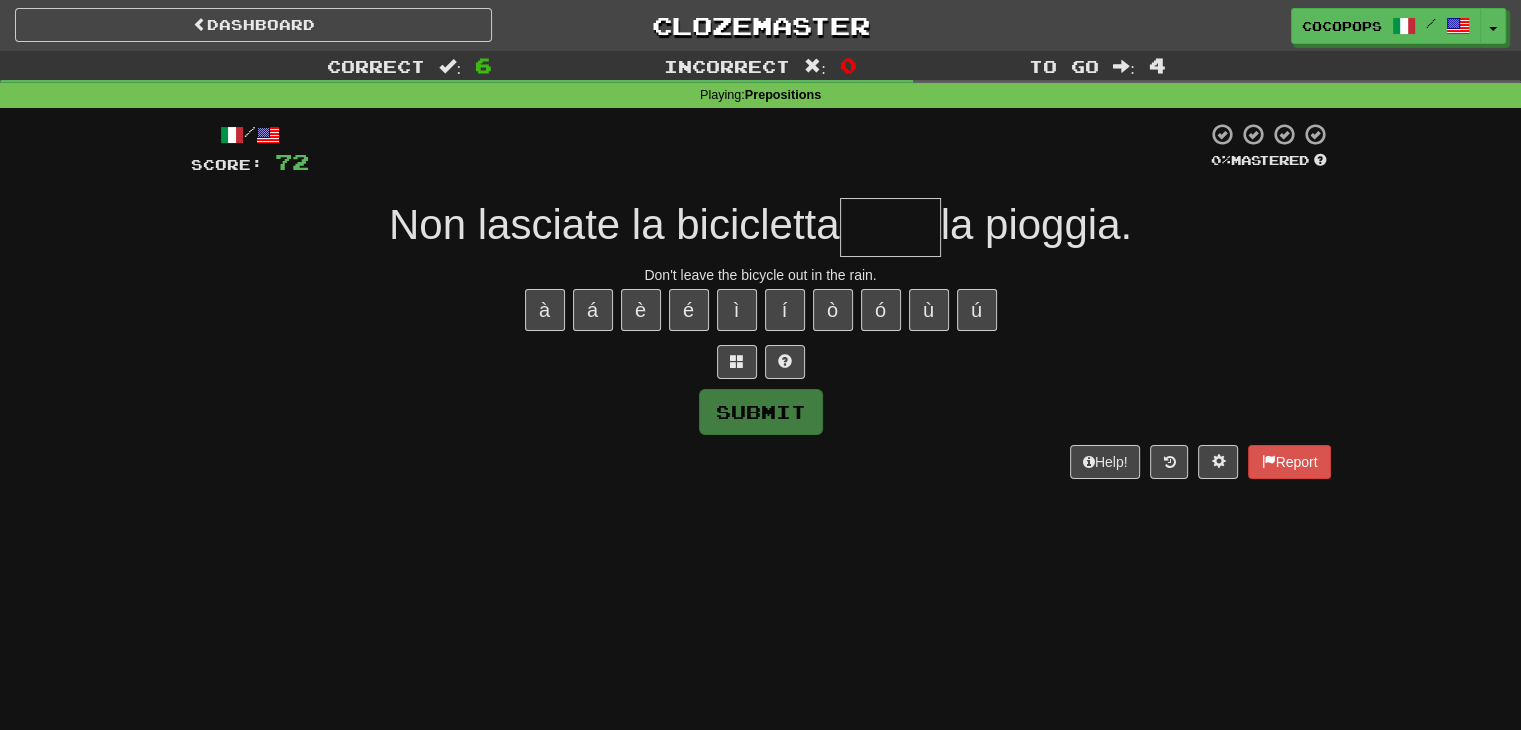 type on "*" 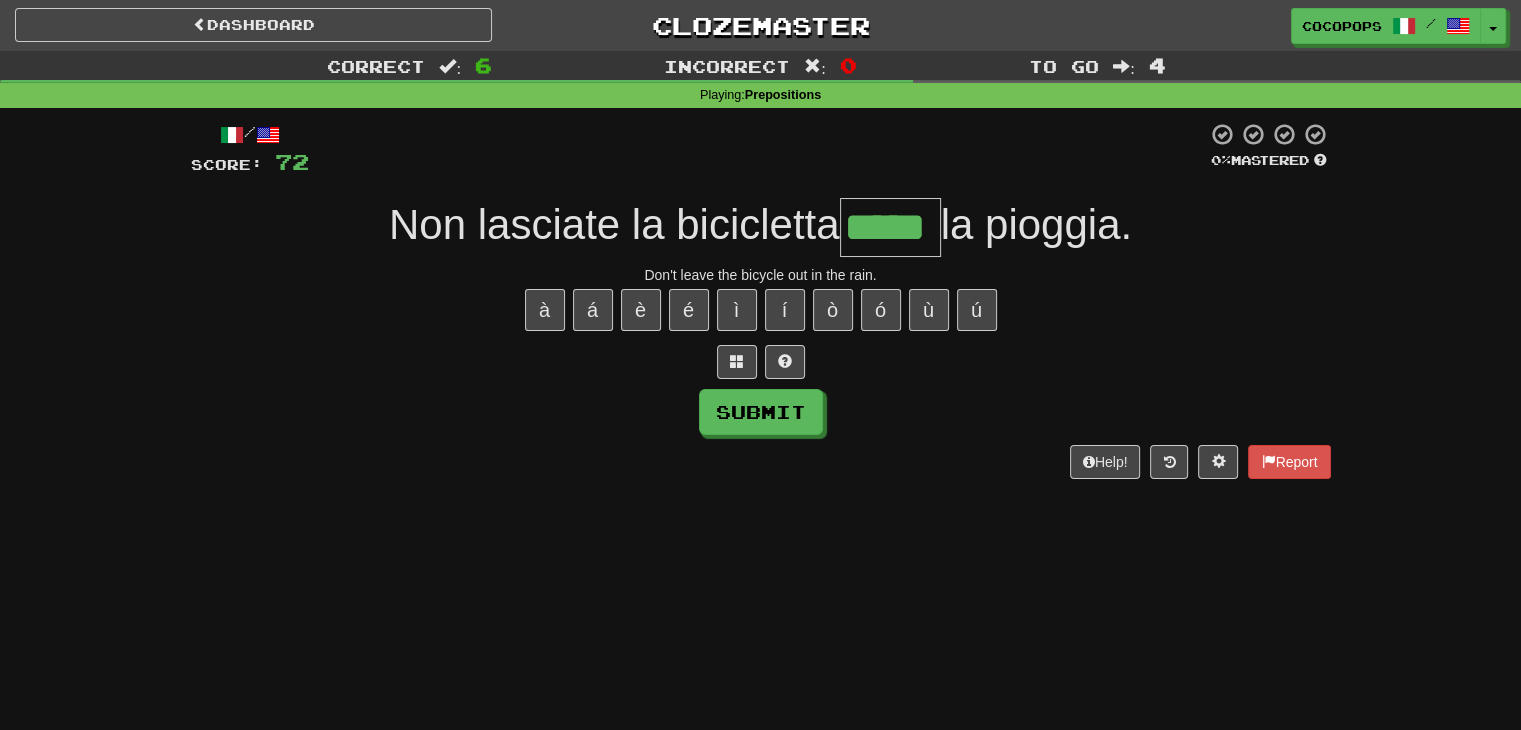 type on "*****" 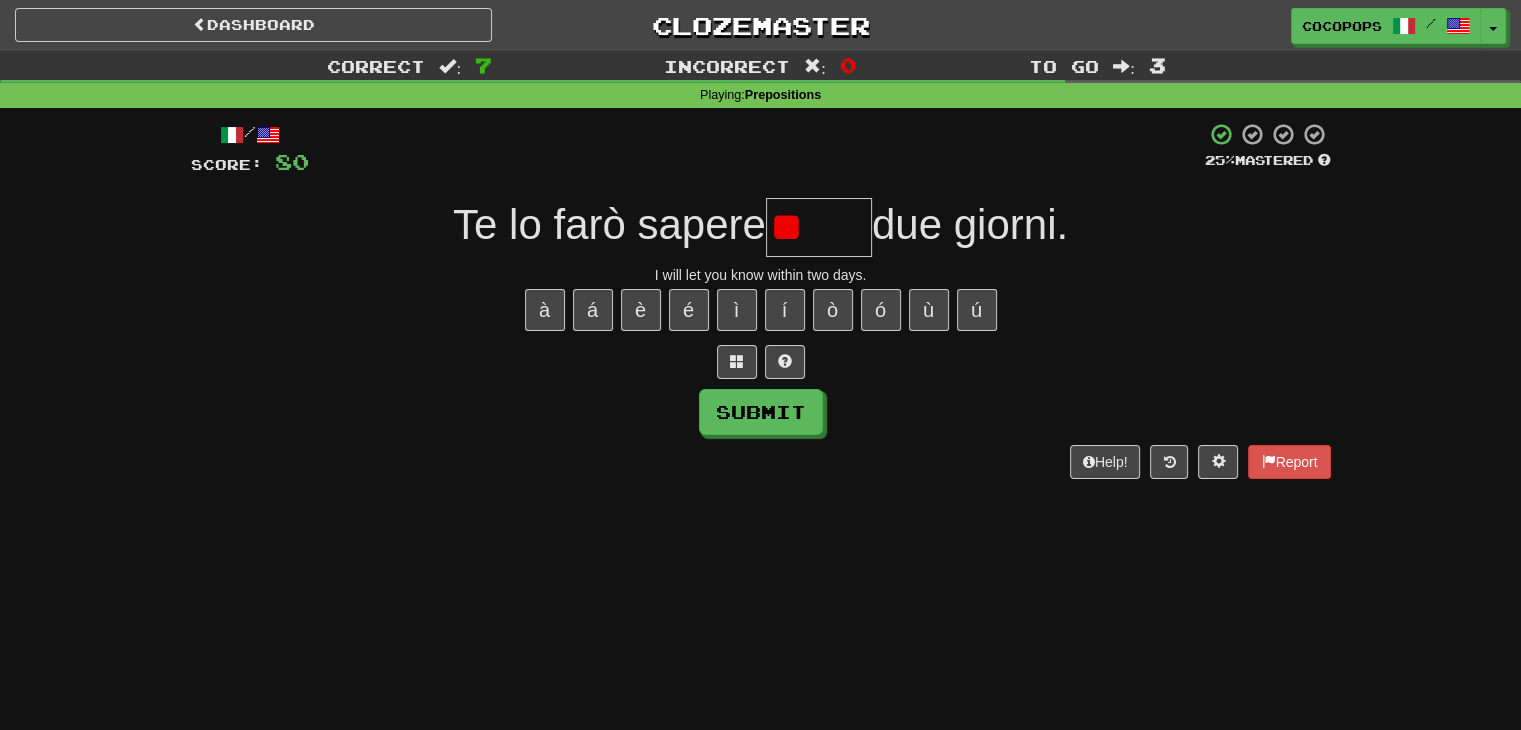 type on "*" 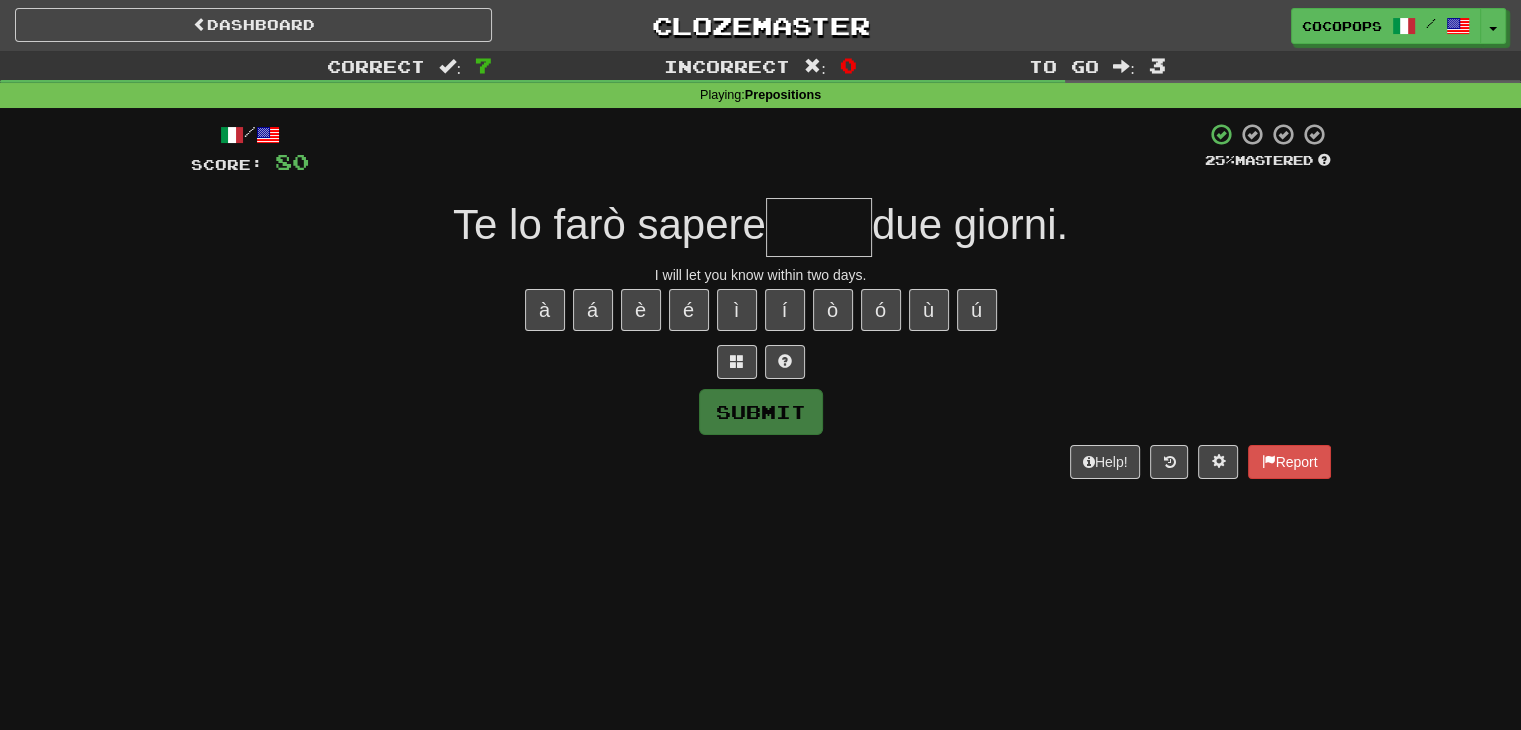 type on "*" 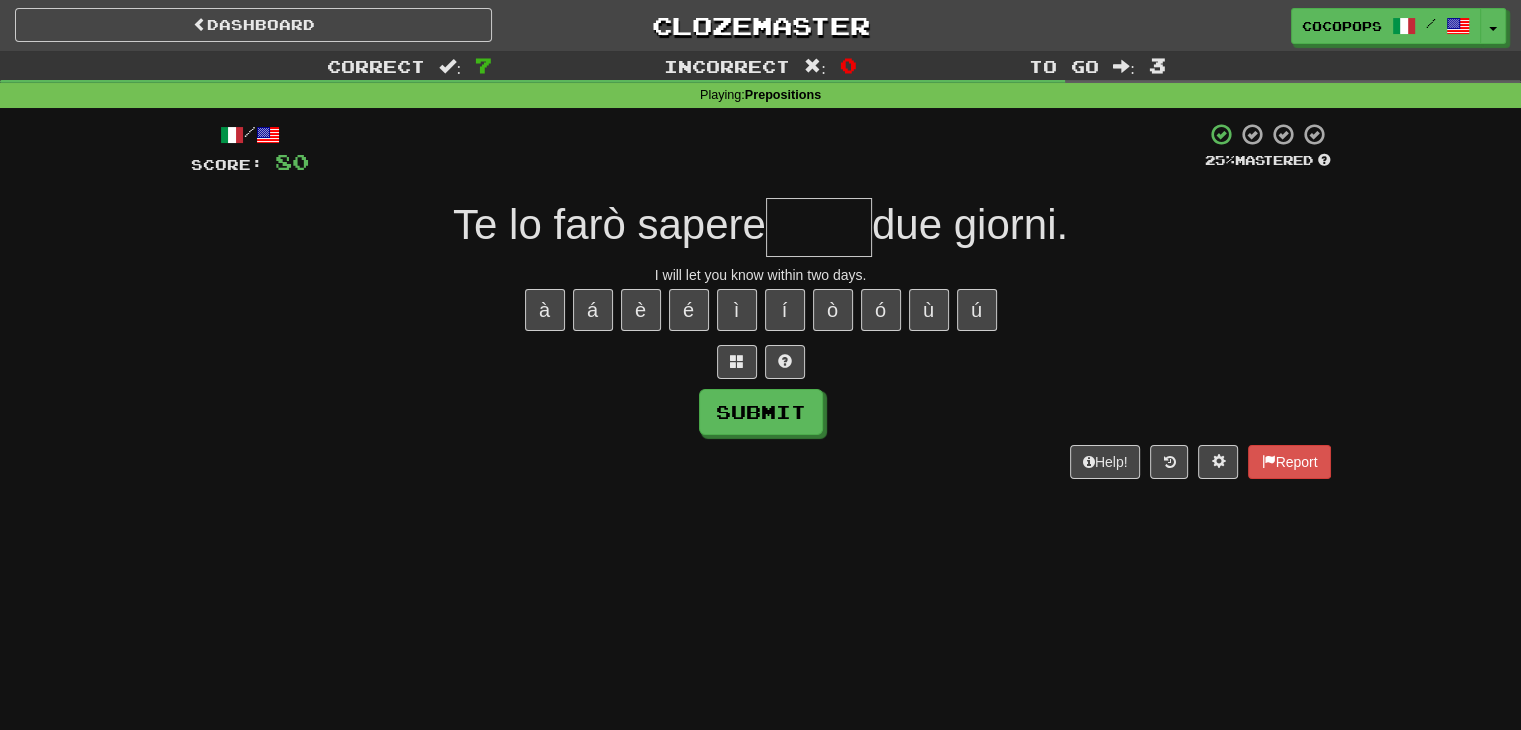 type on "*" 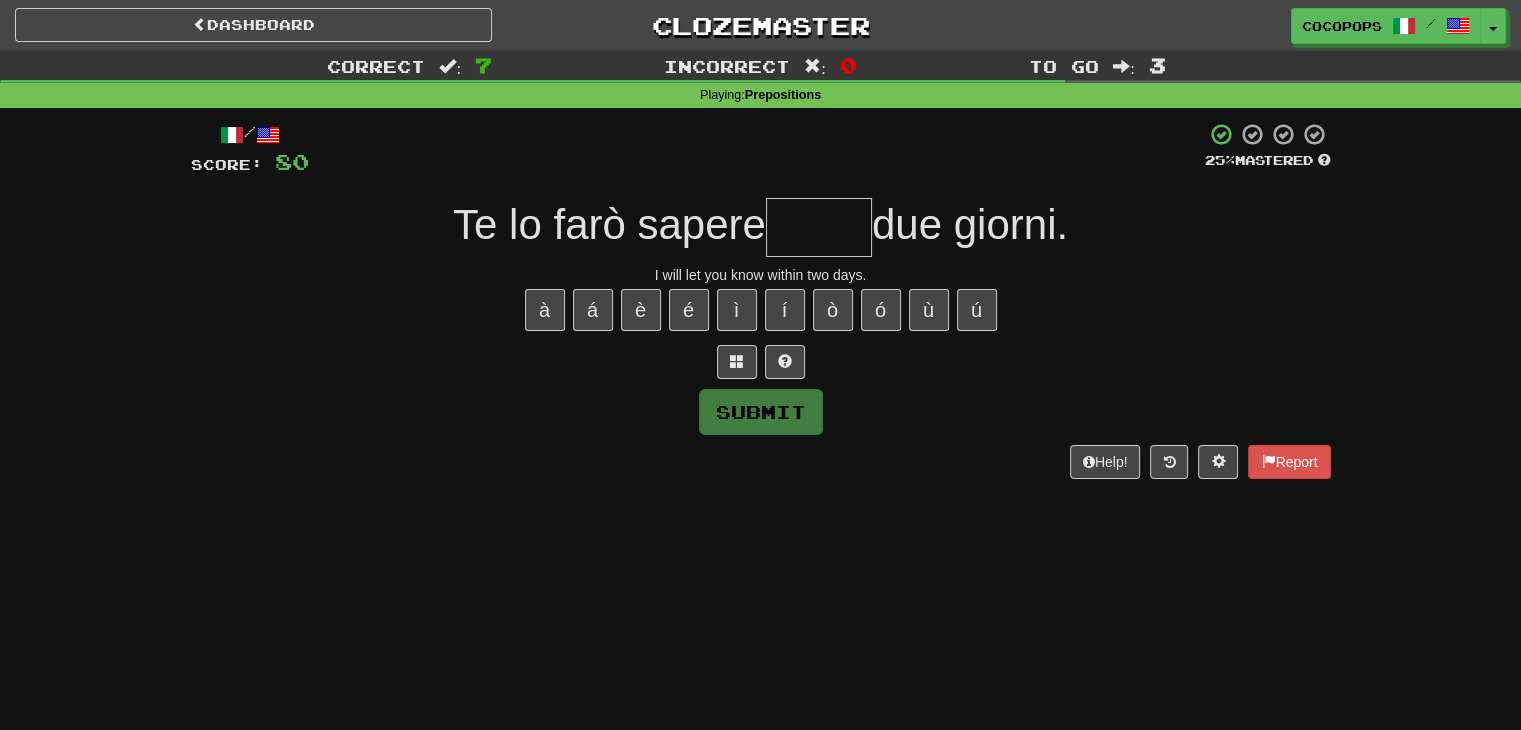 type on "*" 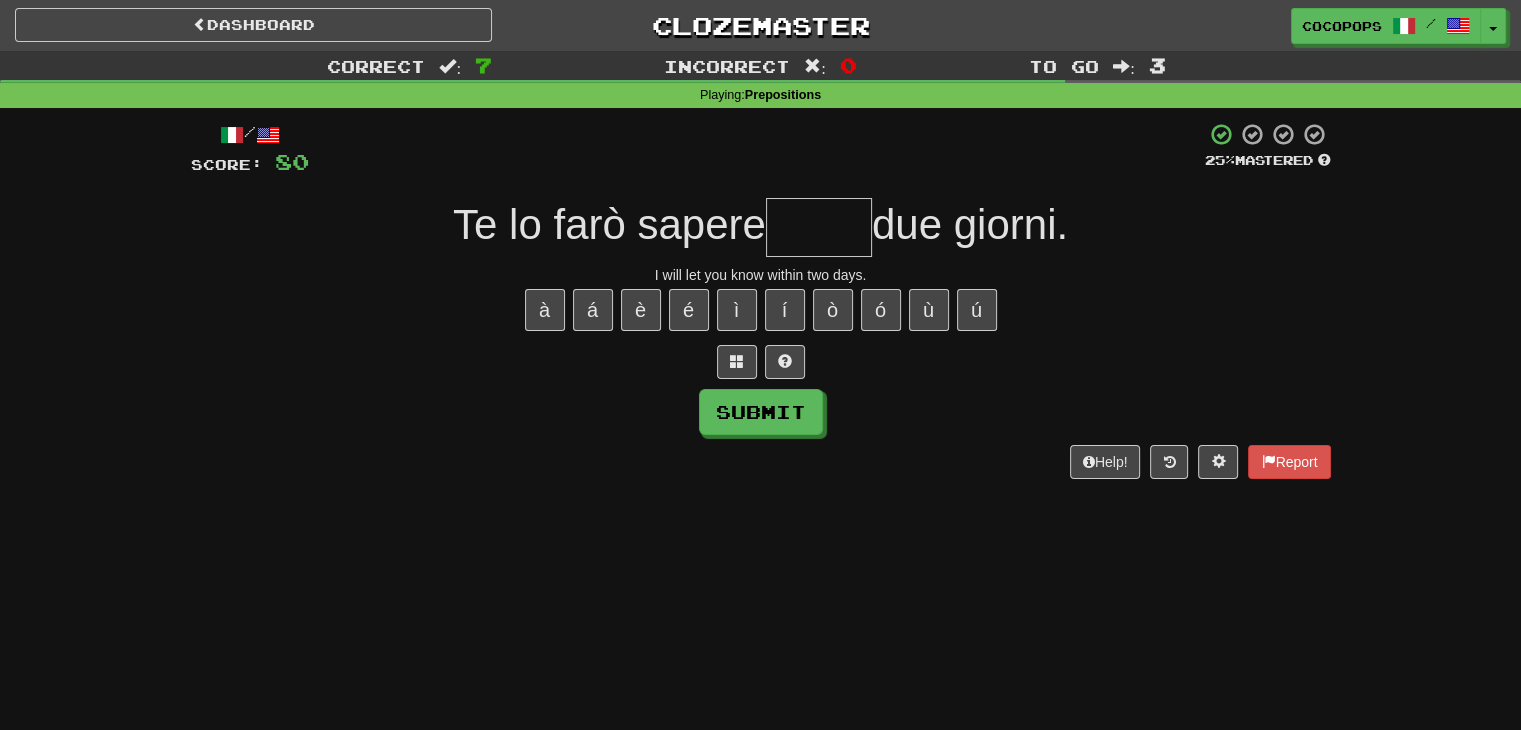 type on "*" 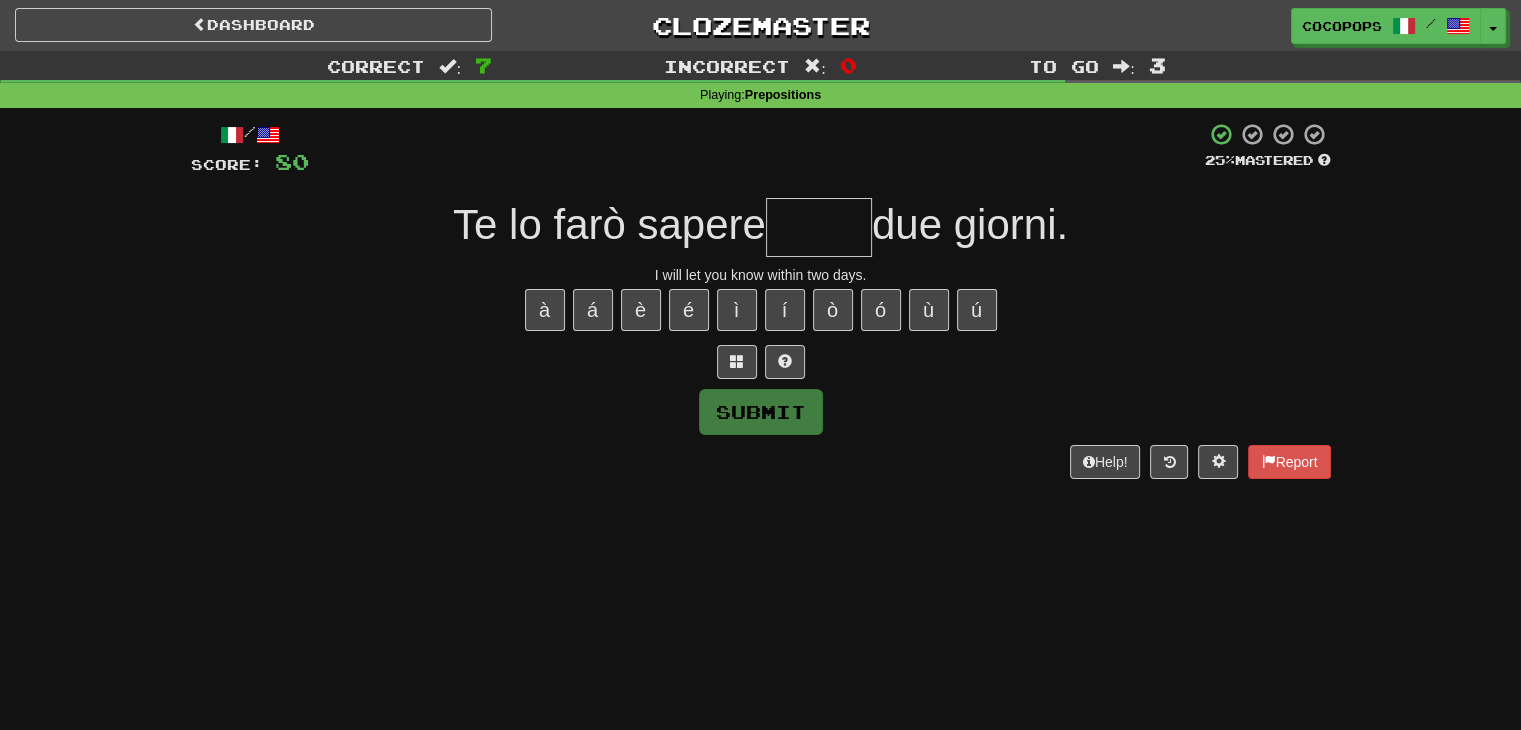 type on "*" 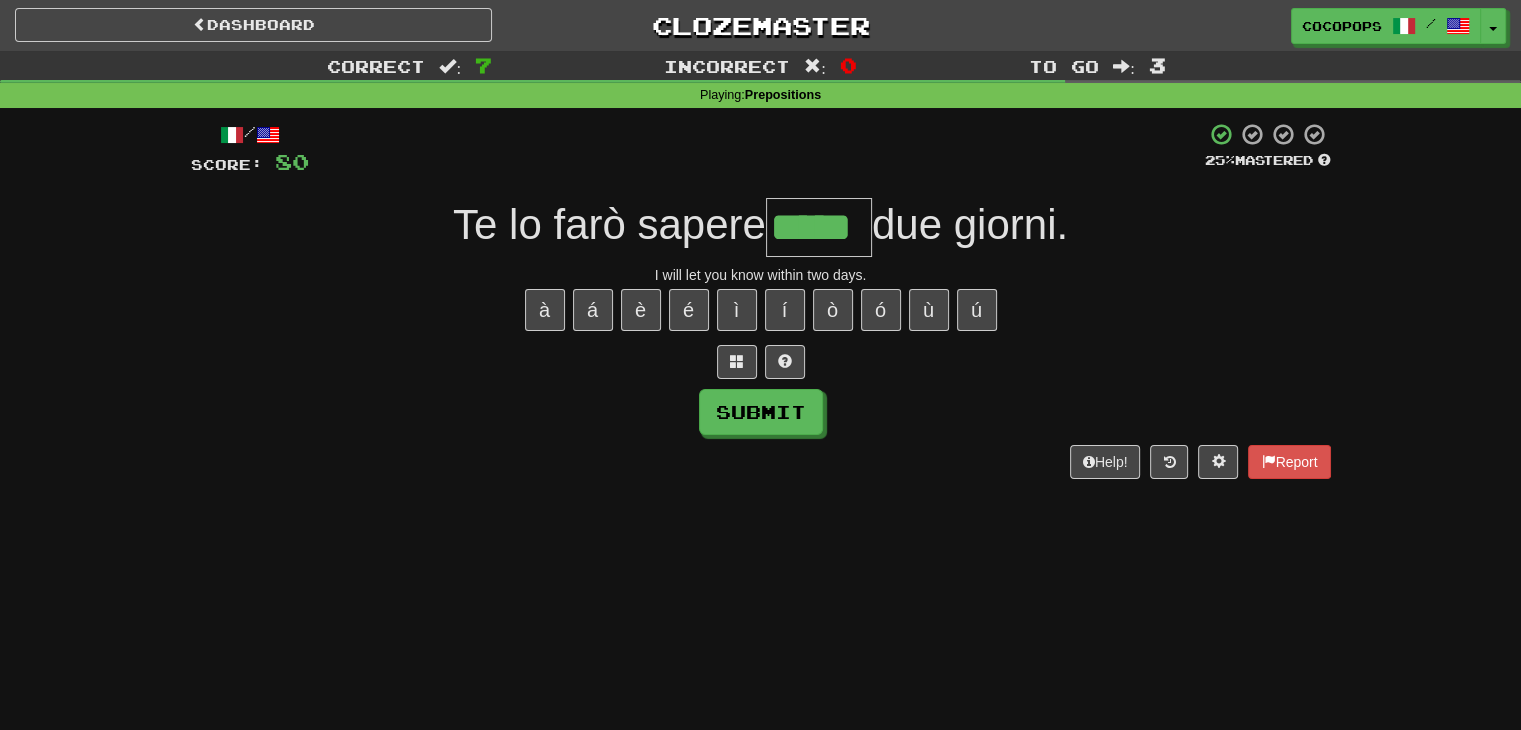 type on "*****" 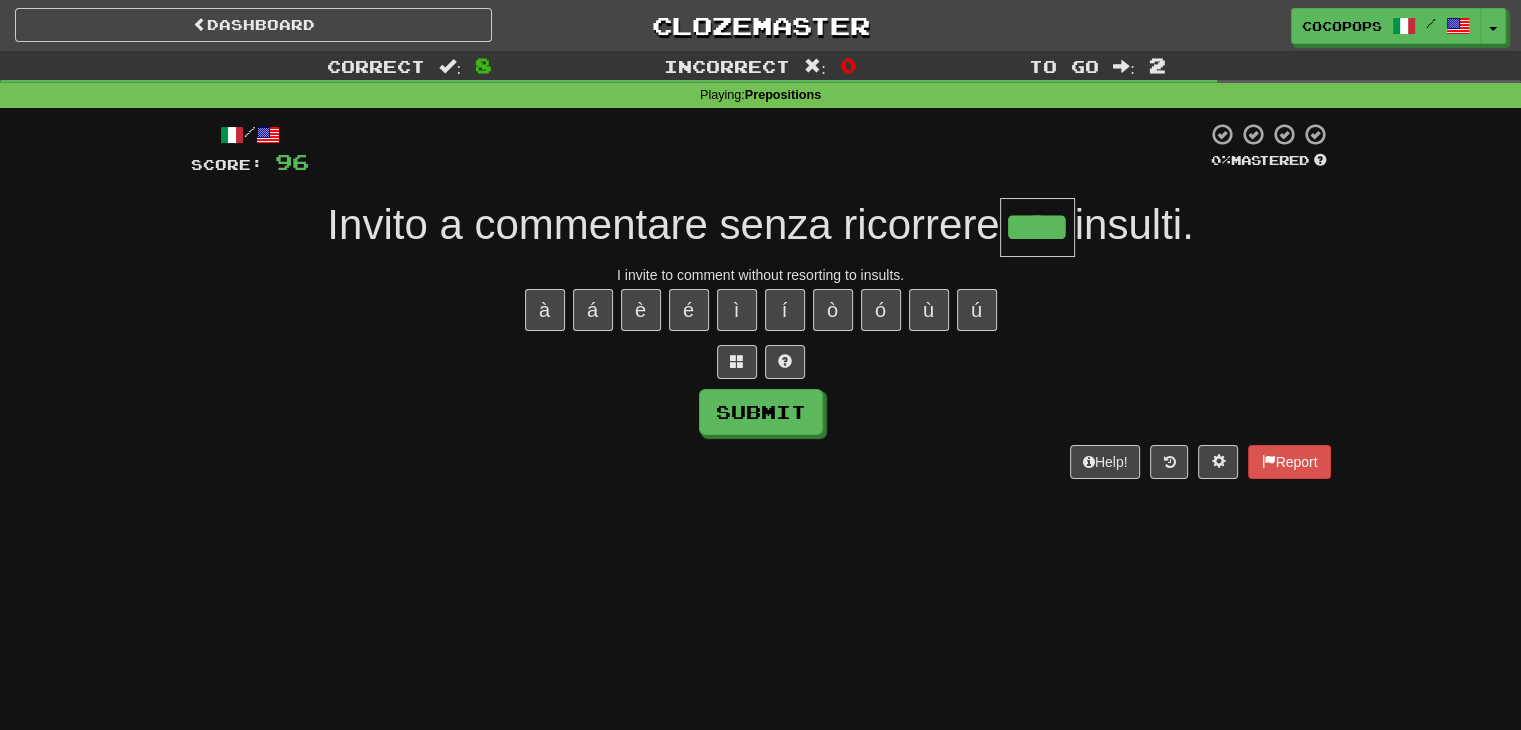 type on "****" 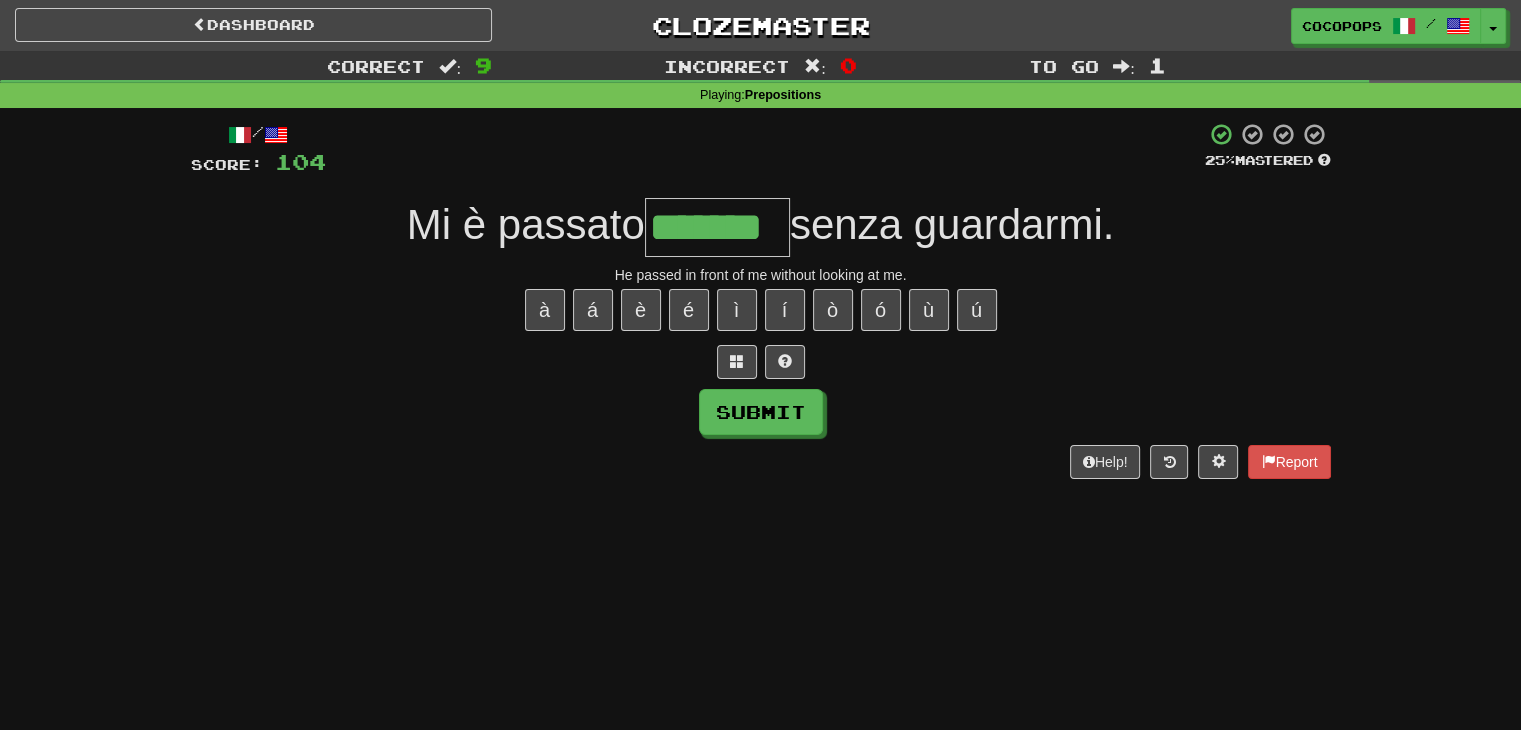 type on "*******" 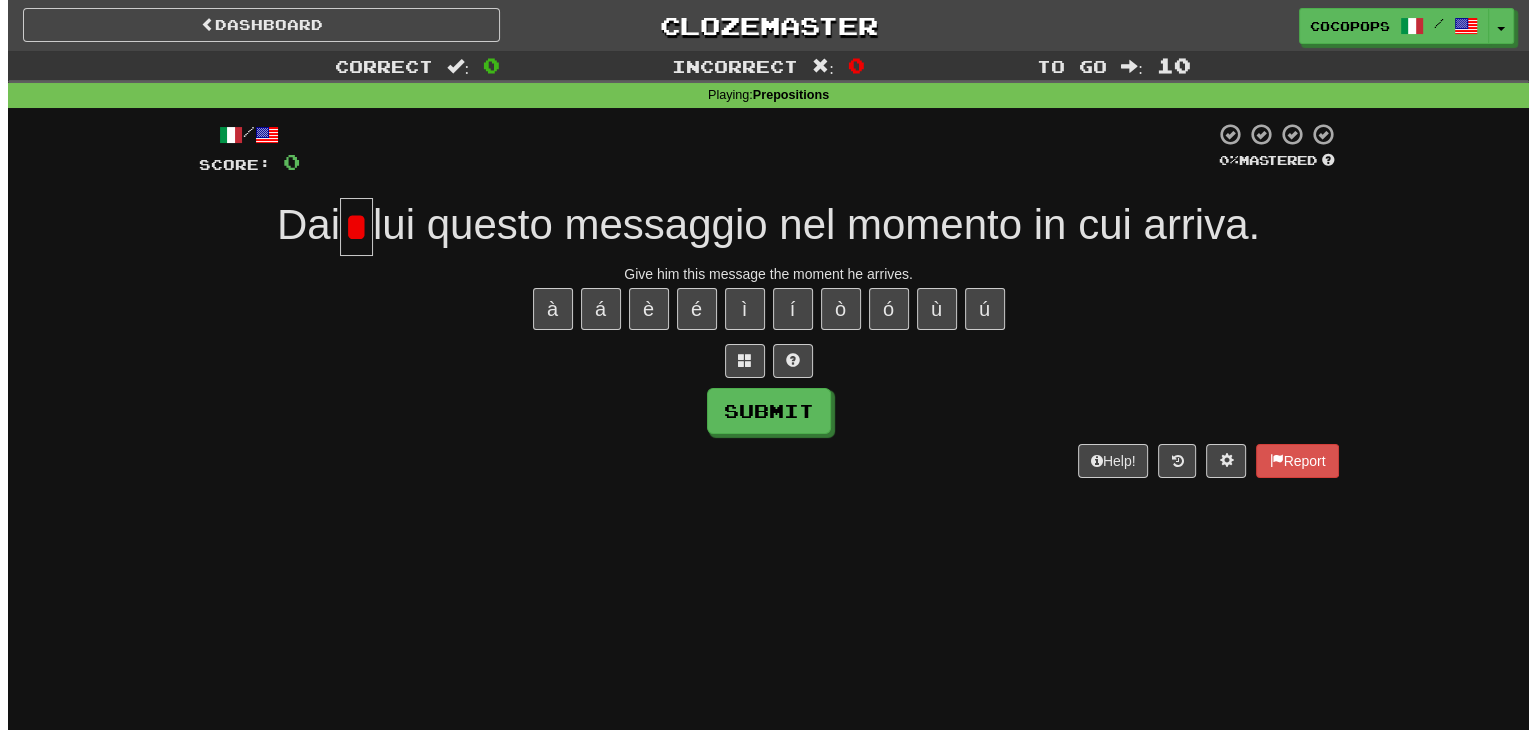 scroll, scrollTop: 0, scrollLeft: 0, axis: both 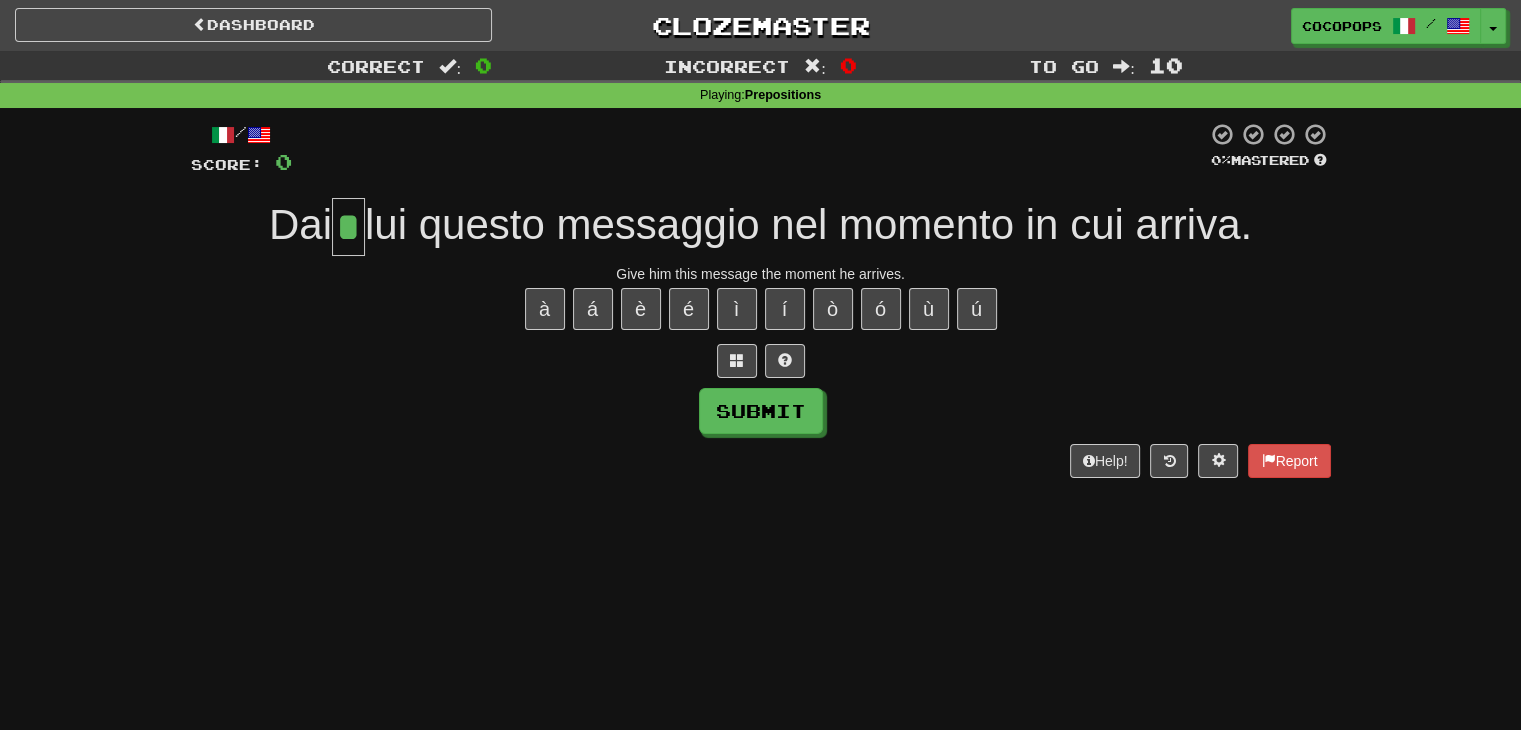type on "*" 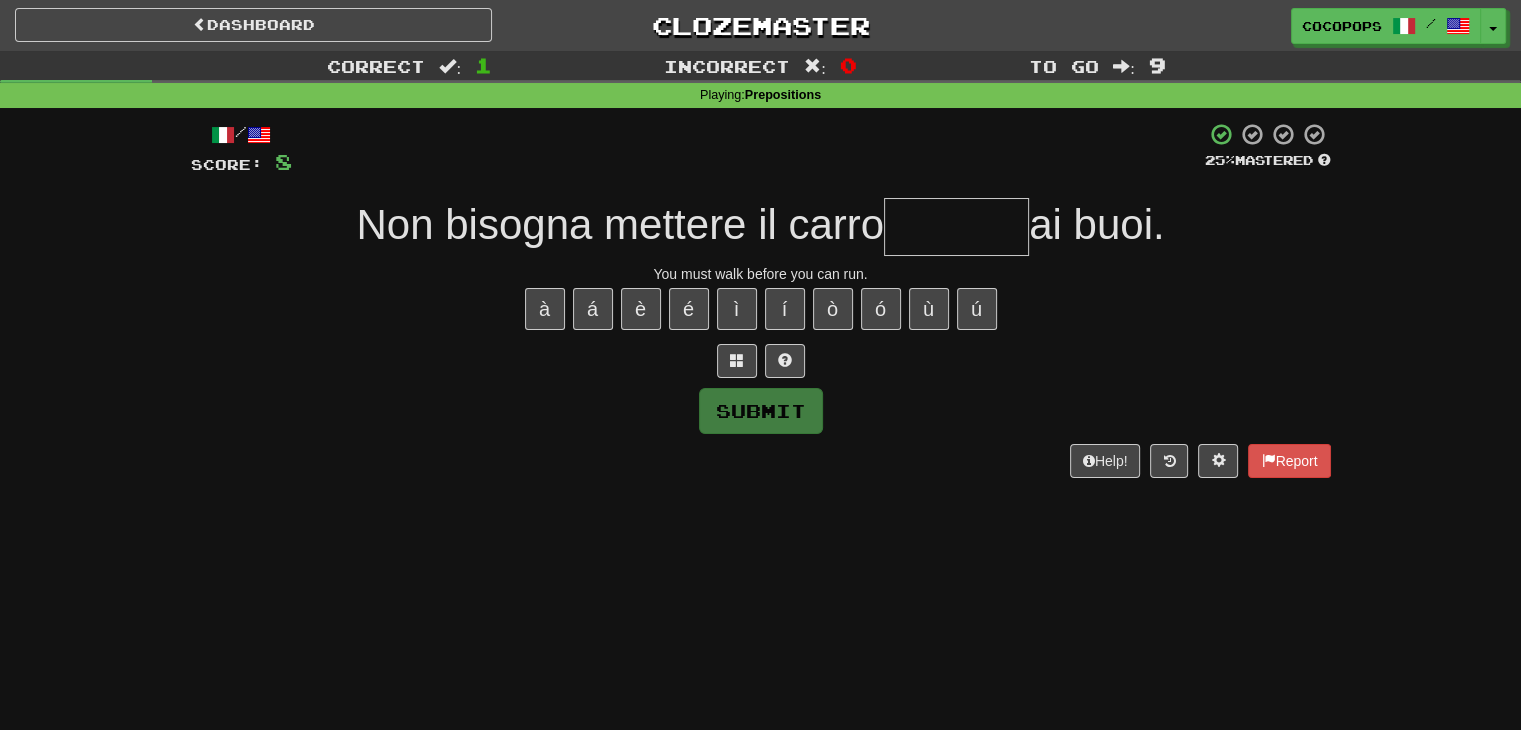 type on "*" 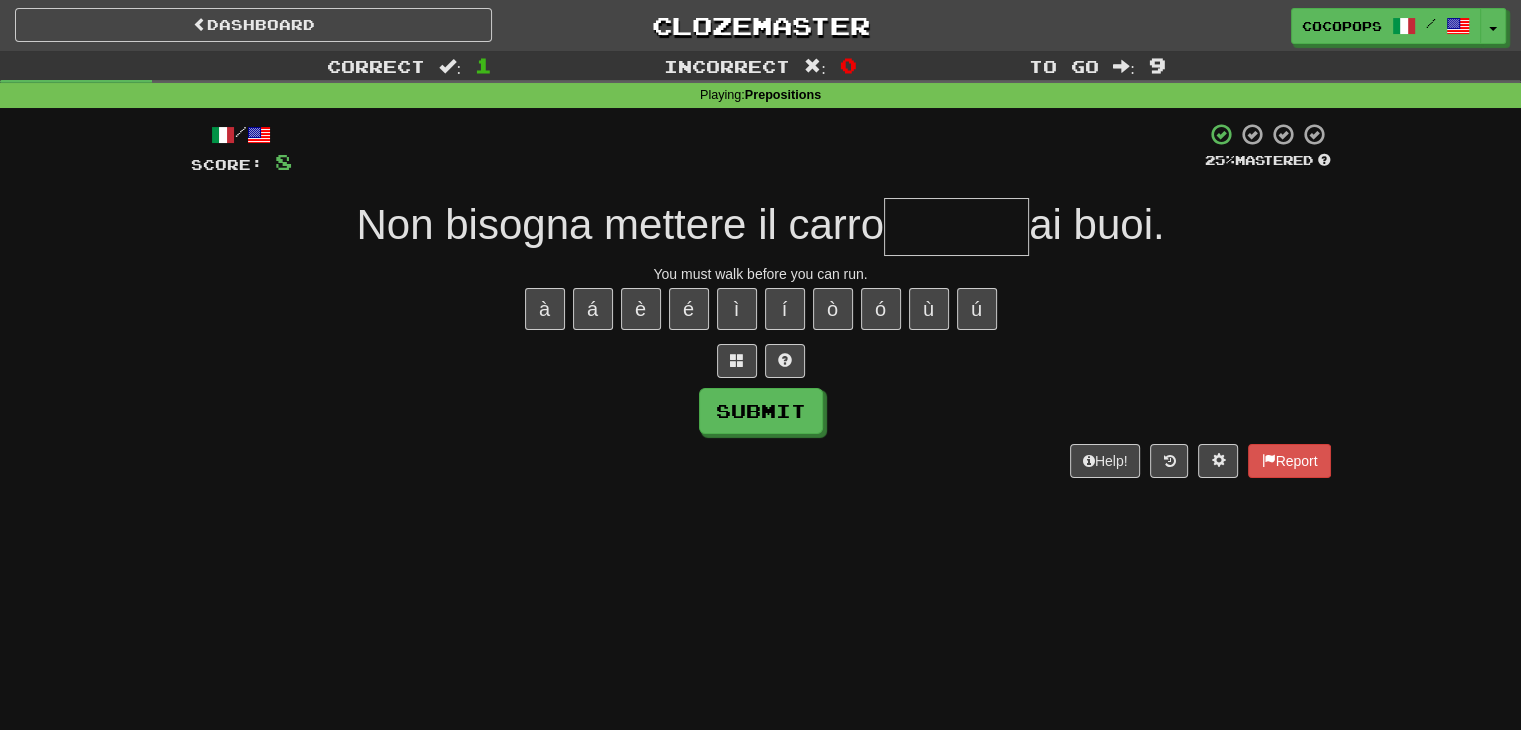 type on "*" 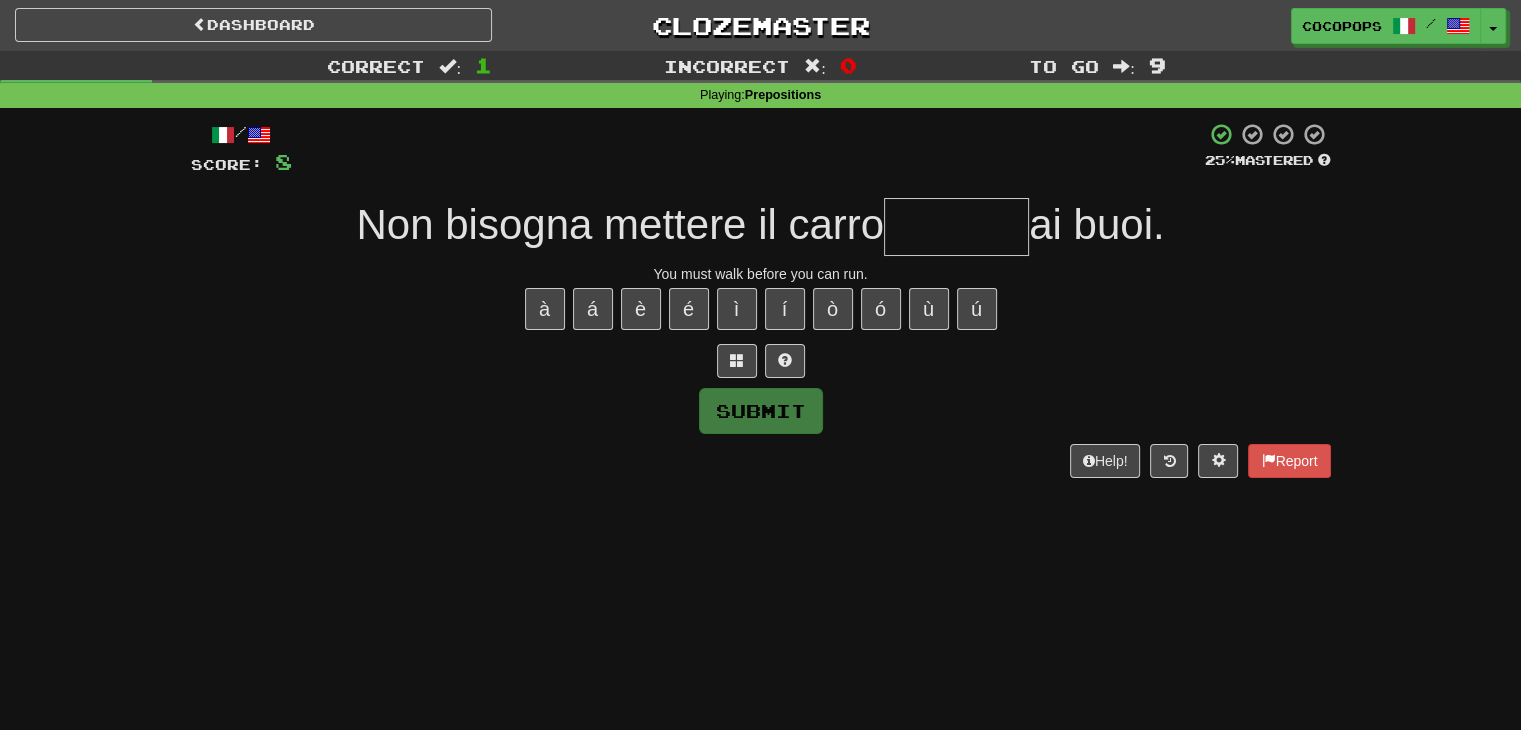 type on "*" 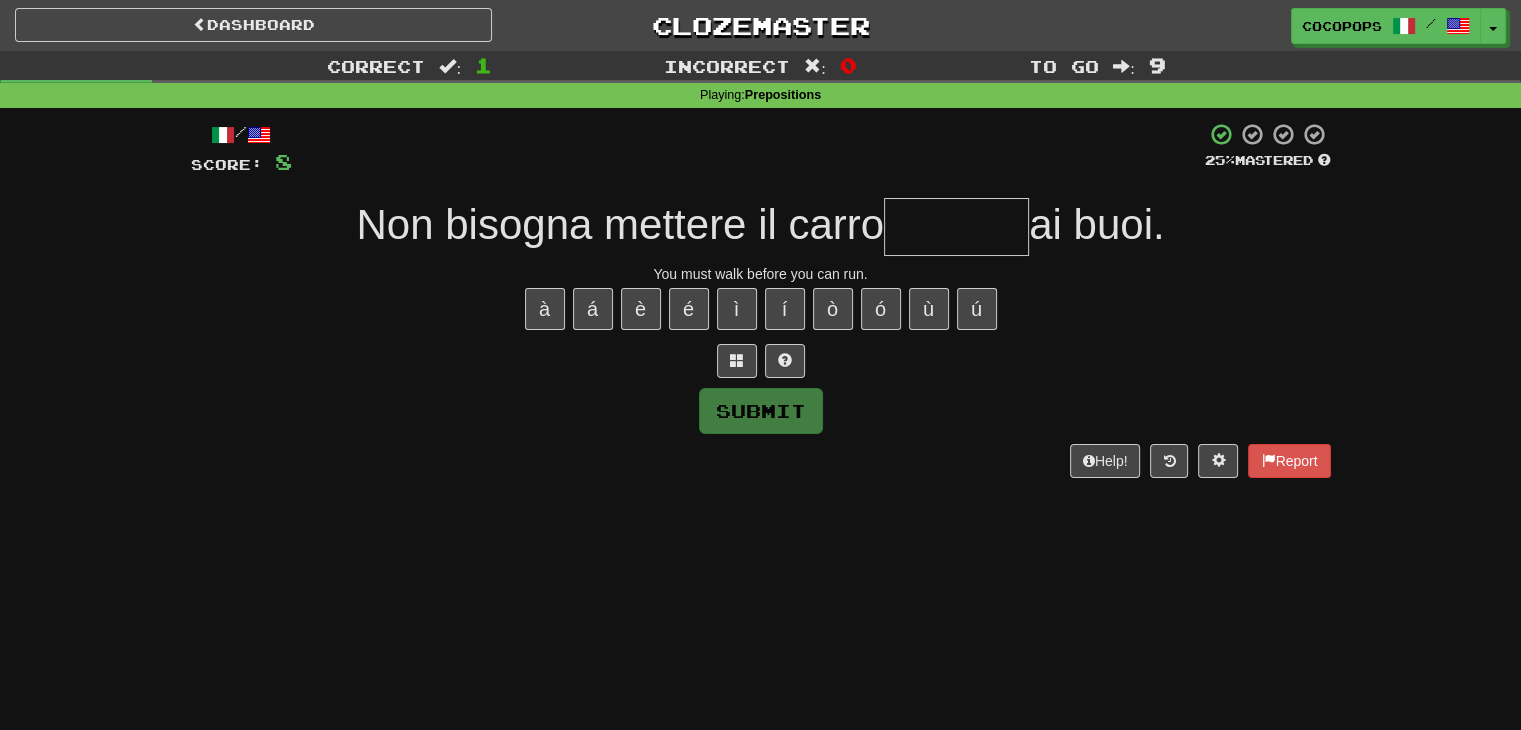 type on "*" 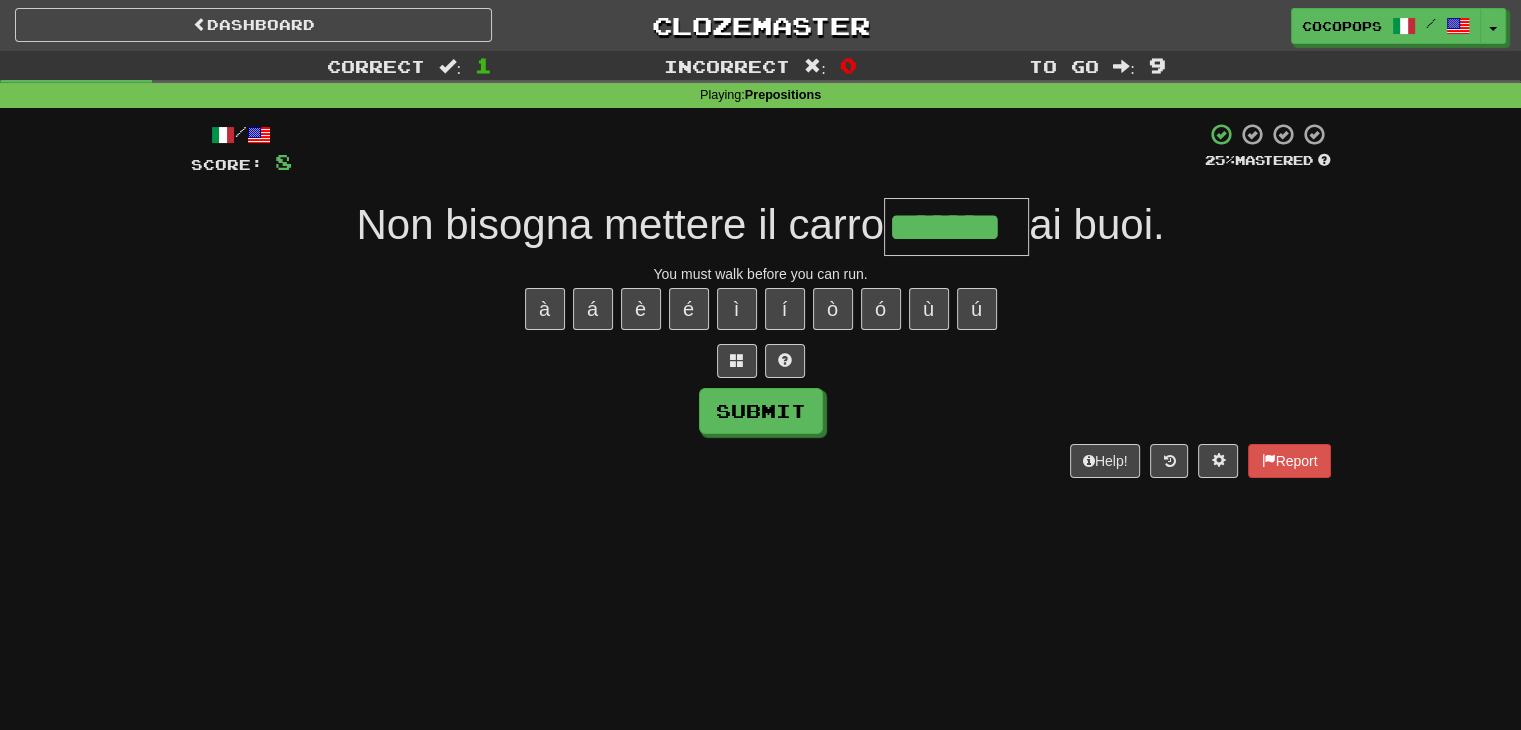 type on "*******" 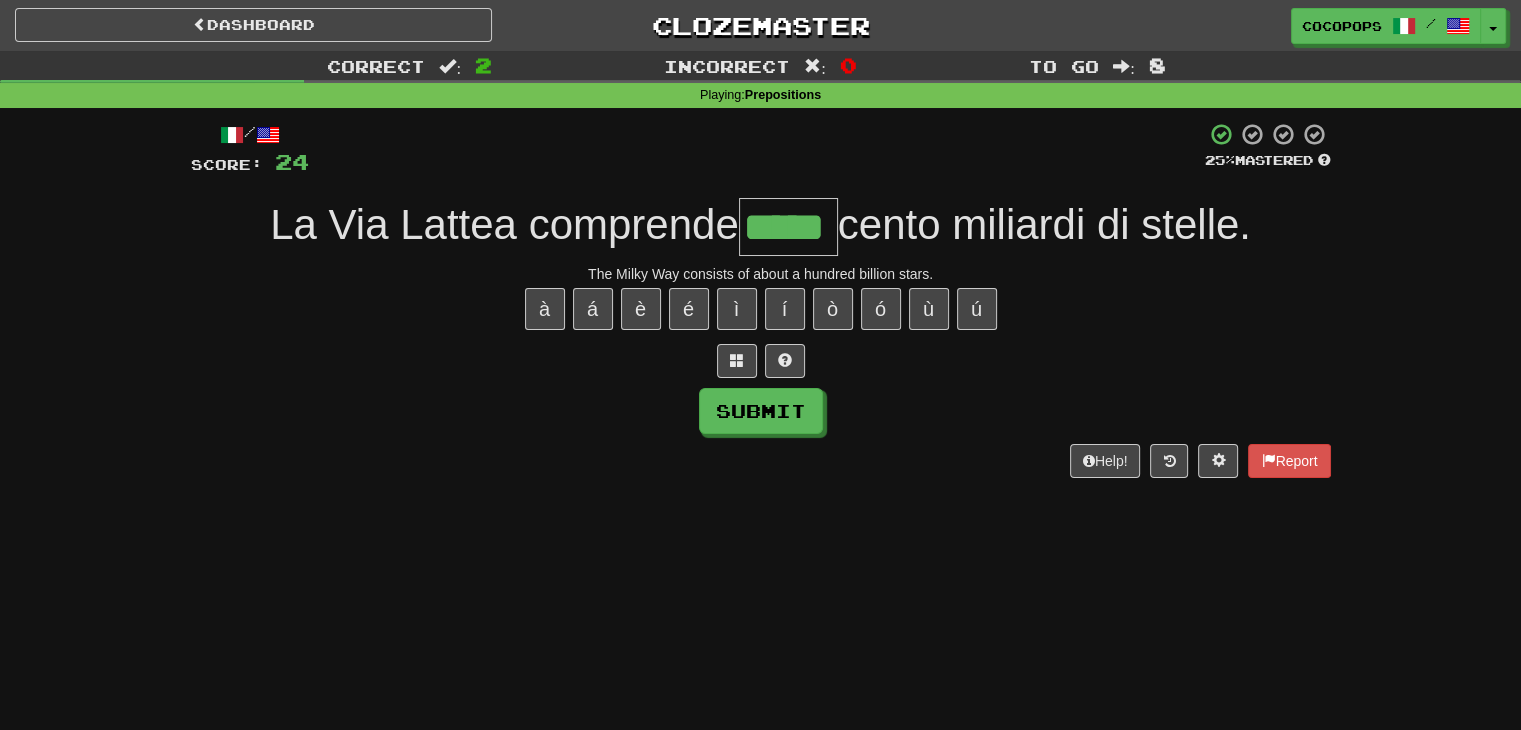 type on "*****" 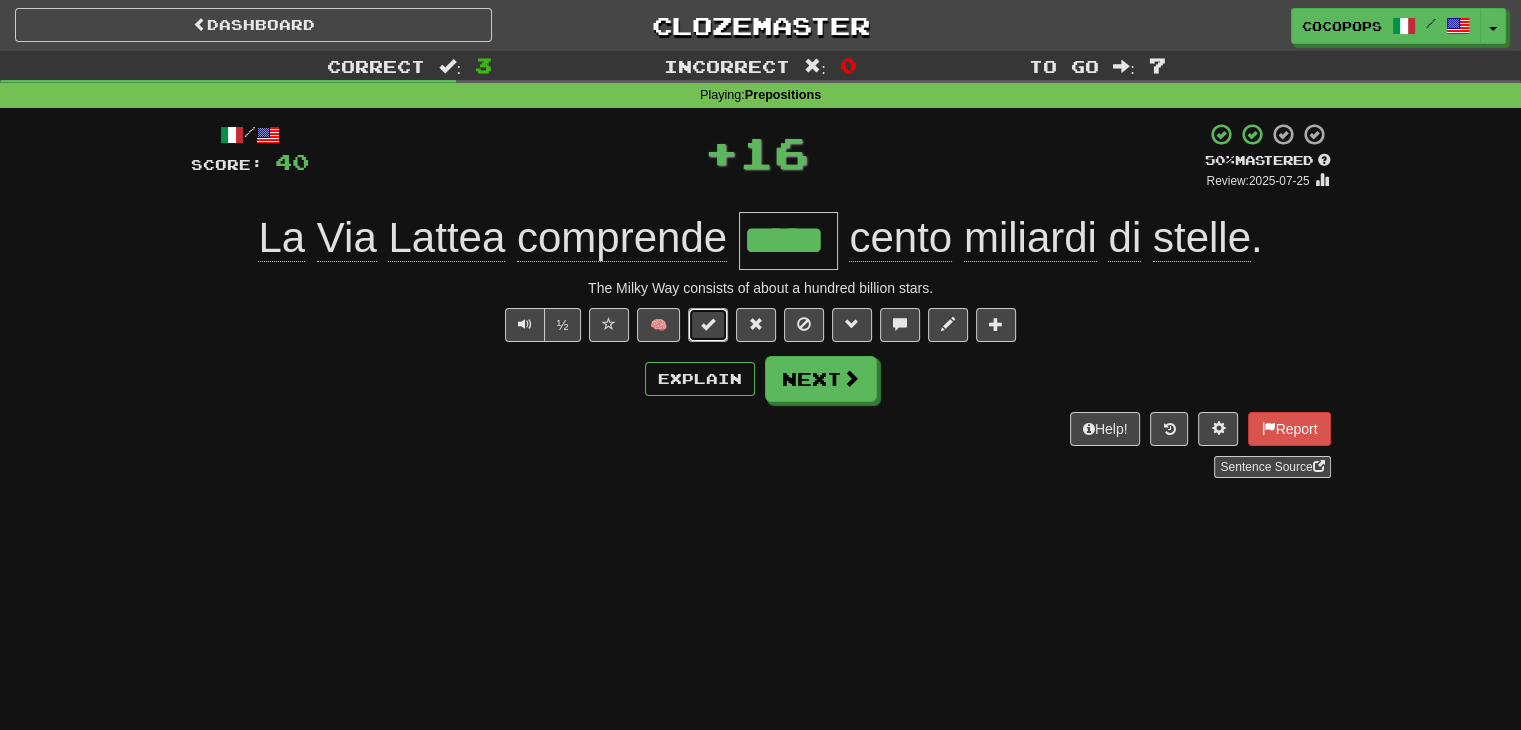 click at bounding box center [708, 324] 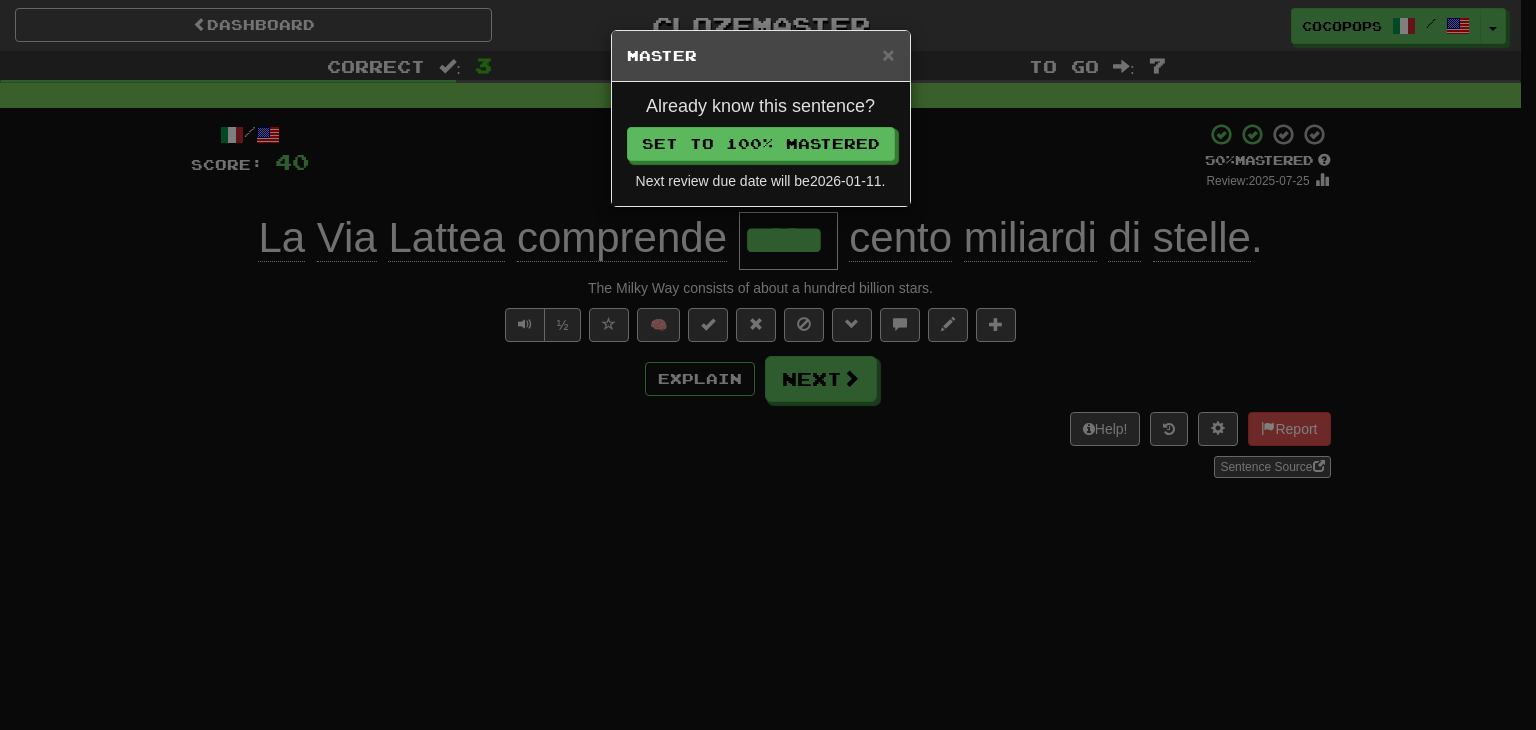 click on "Already know this sentence? Set to 100% Mastered Next review due date will be  2026-01-11 ." at bounding box center [761, 144] 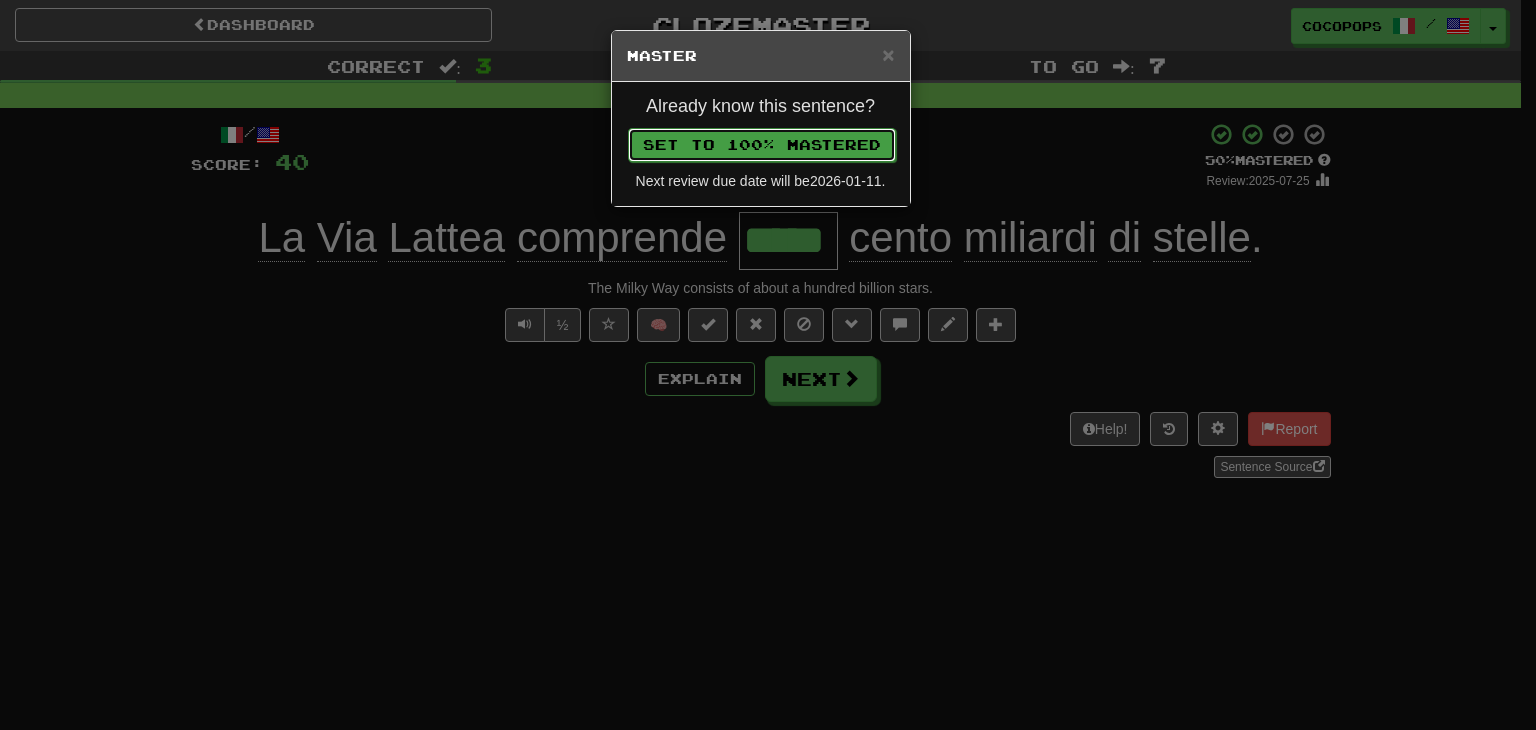 click on "Set to 100% Mastered" at bounding box center [762, 145] 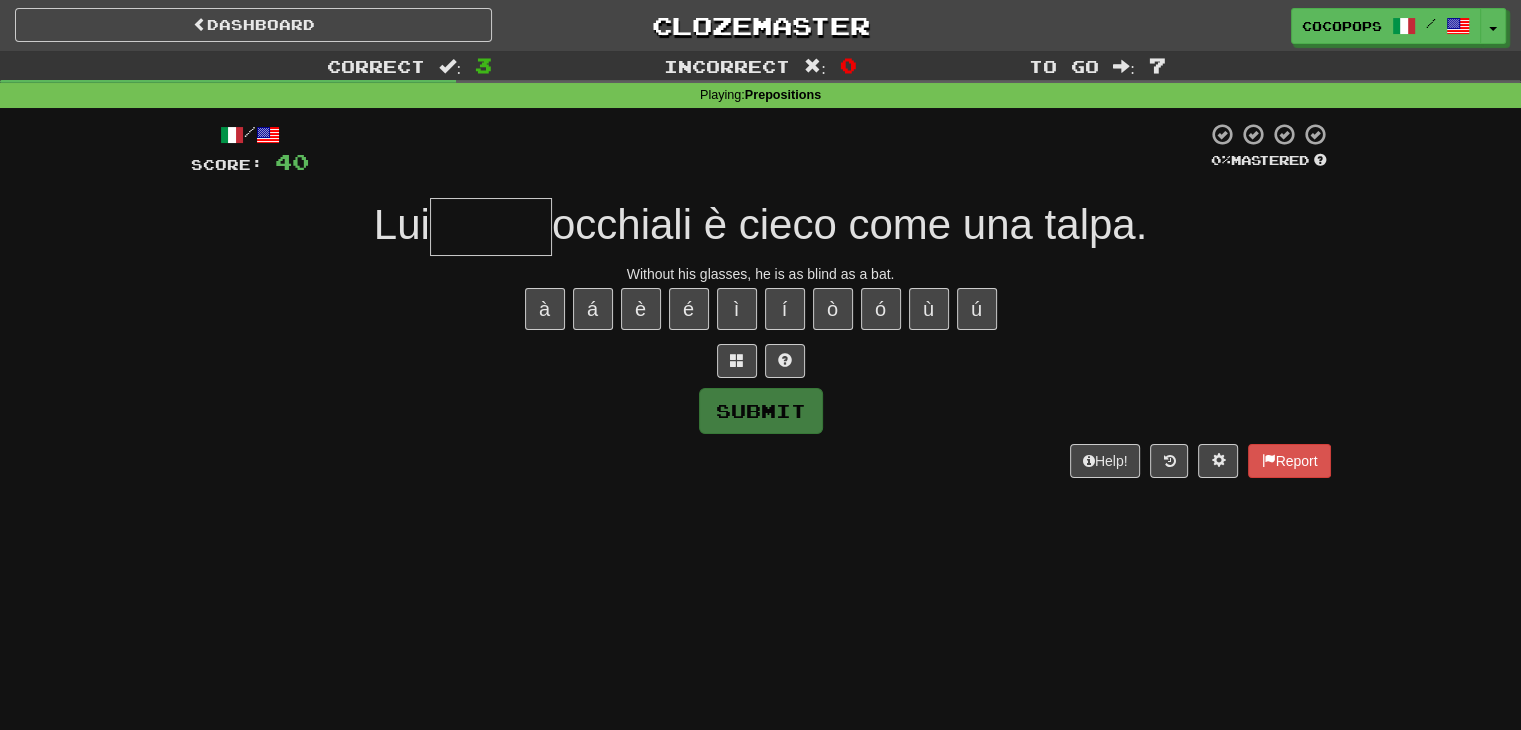 type on "*" 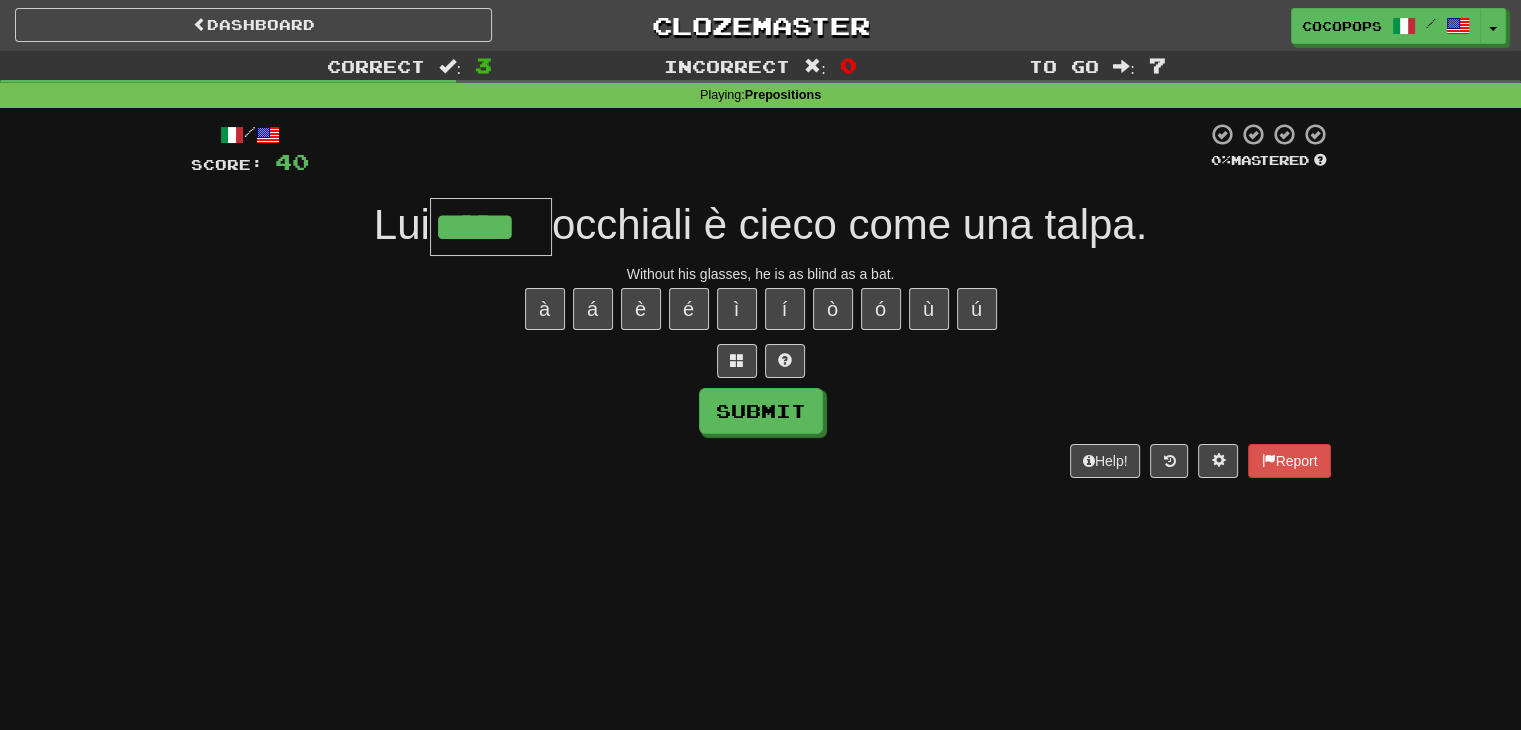 type on "*****" 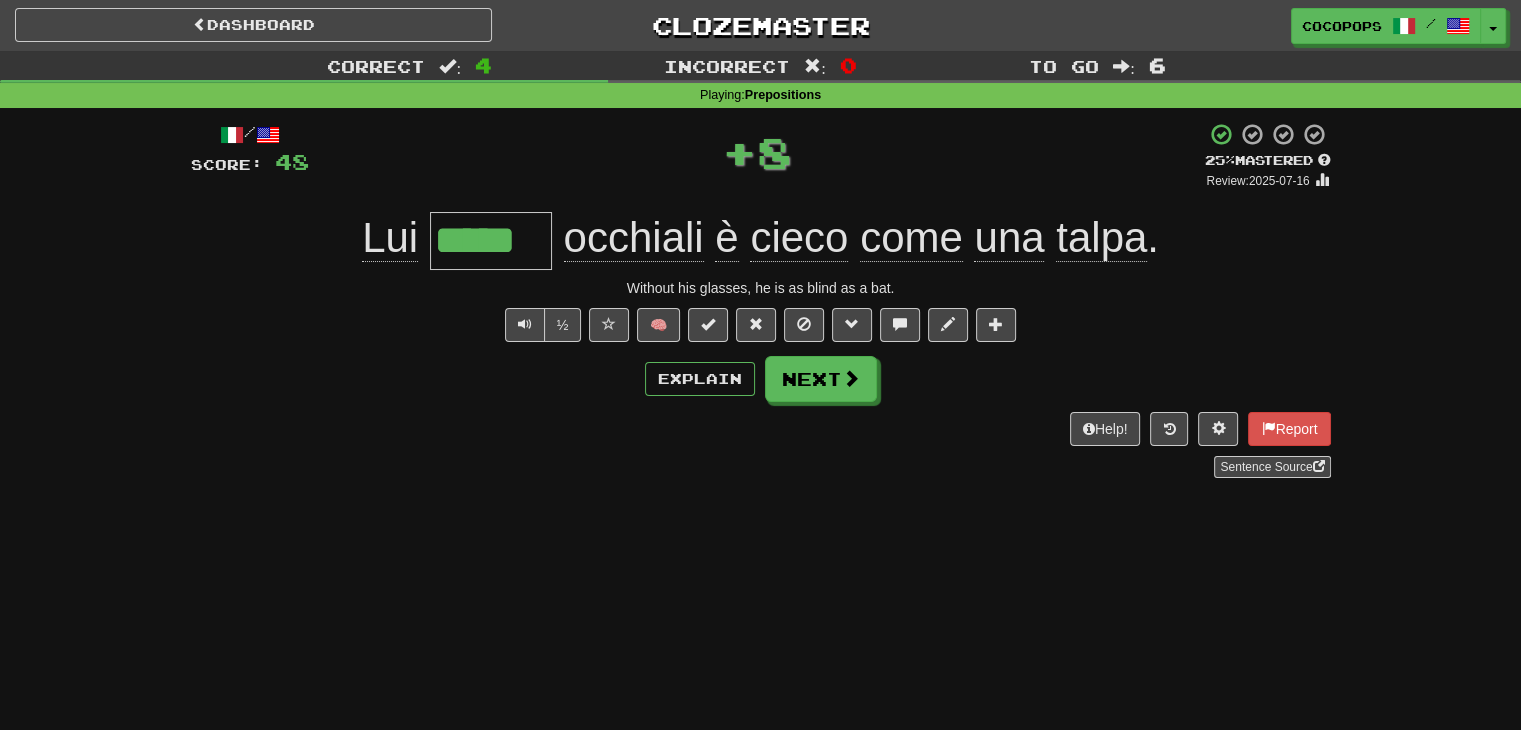 click on "/  Score:   48 + 8 25 %  Mastered Review:  2025-07-16 Lui   *****   occhiali   è   cieco   come   una   talpa . Without his glasses, he is as blind as a bat. ½ 🧠 Explain Next  Help!  Report Sentence Source" at bounding box center [761, 300] 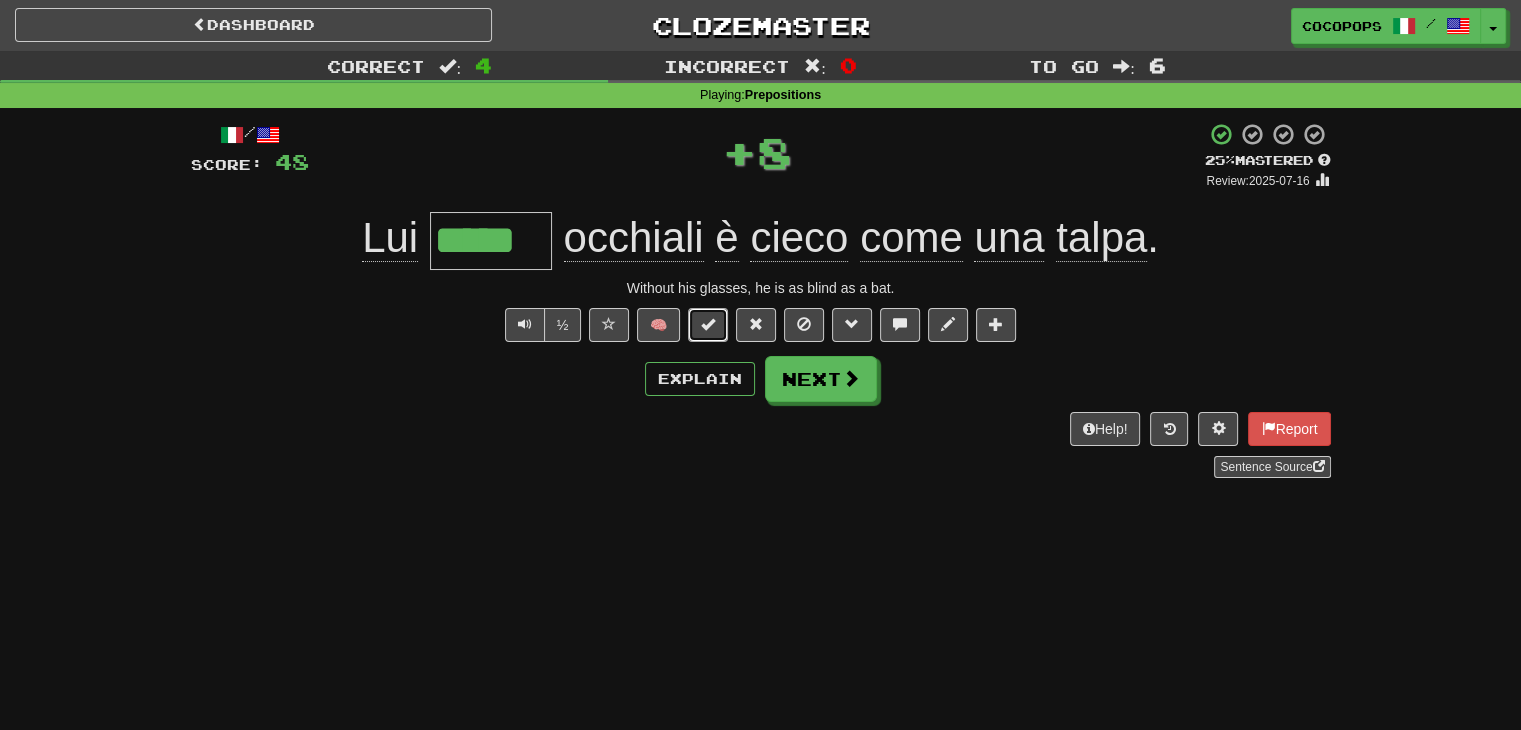 click at bounding box center (708, 324) 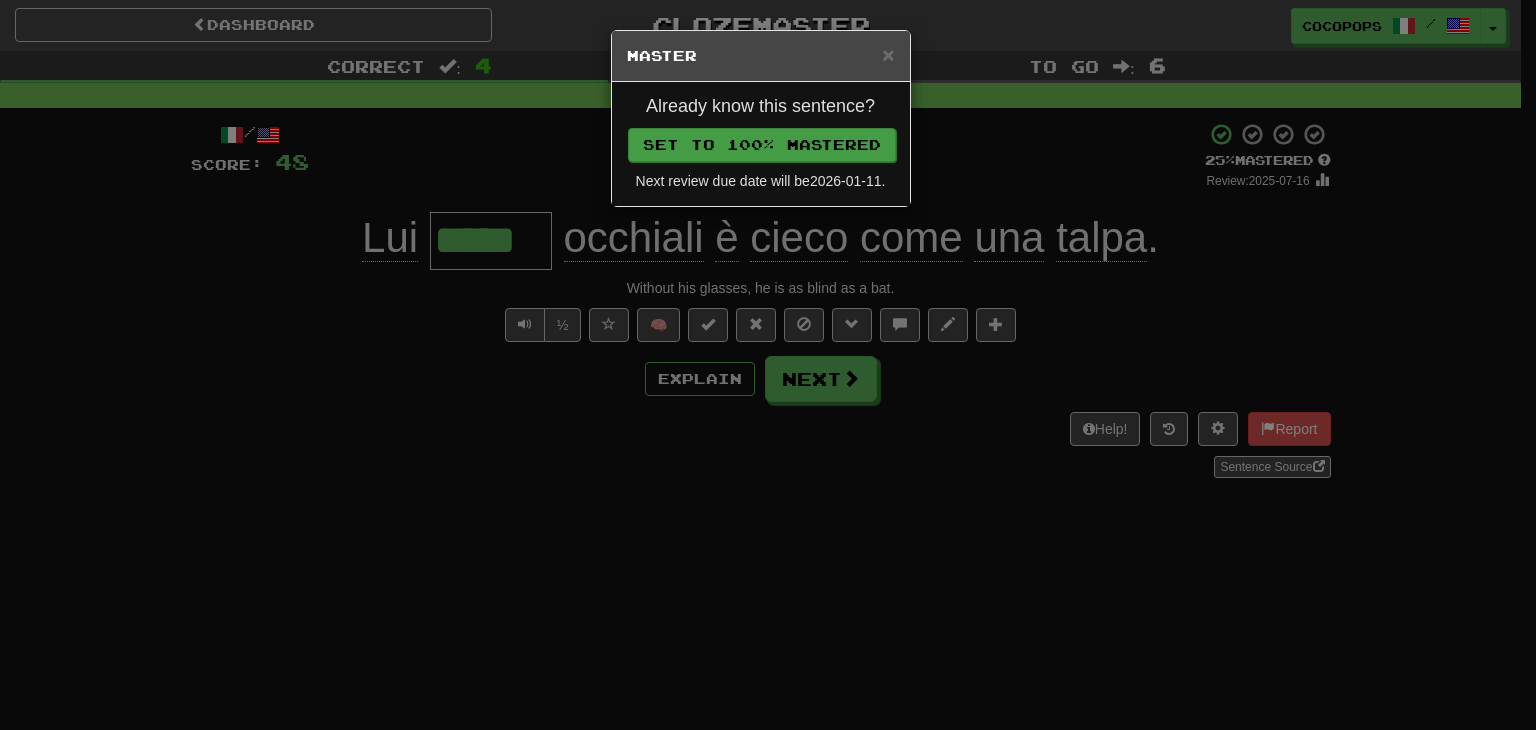 drag, startPoint x: 731, startPoint y: 120, endPoint x: 737, endPoint y: 141, distance: 21.84033 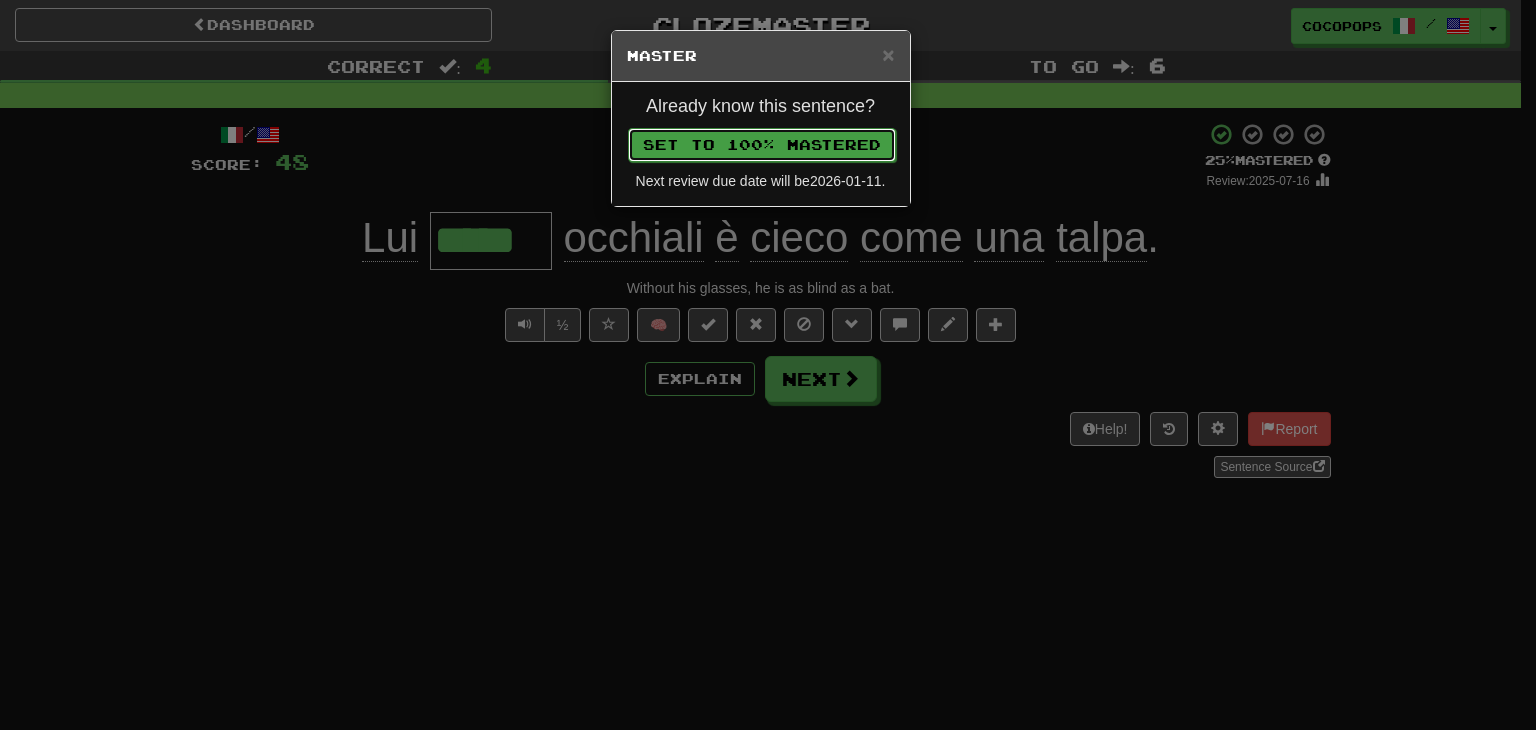 click on "Set to 100% Mastered" at bounding box center (762, 145) 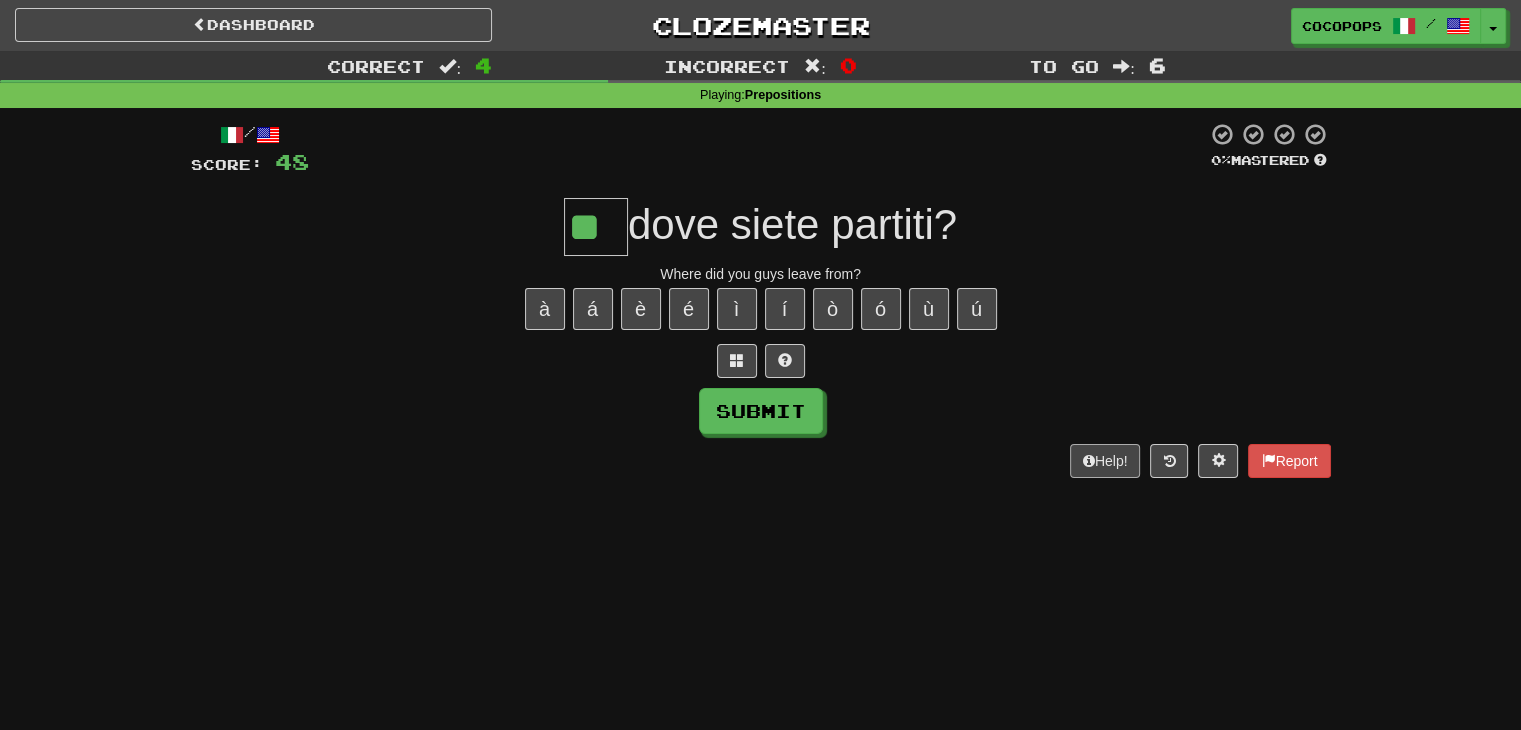 type on "**" 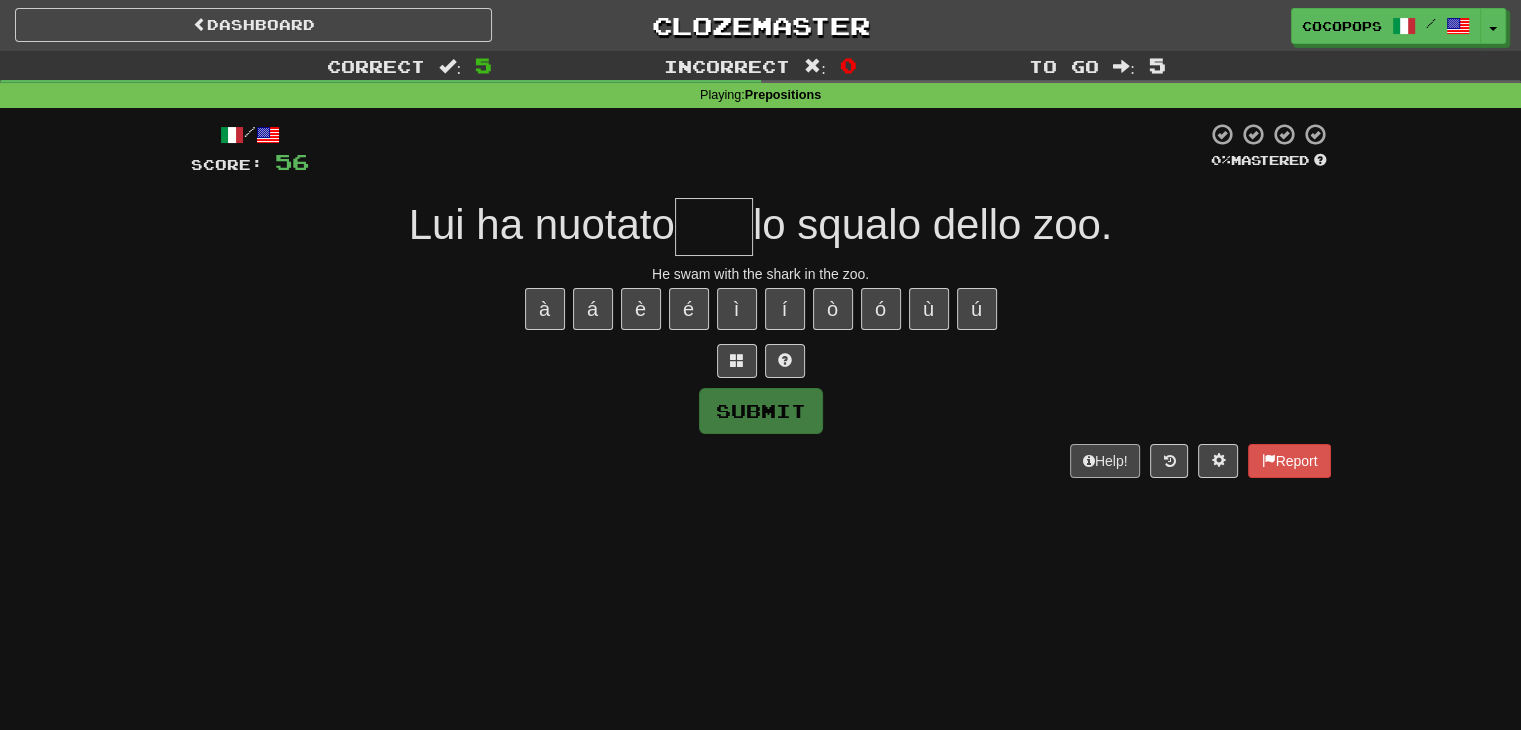 type on "*" 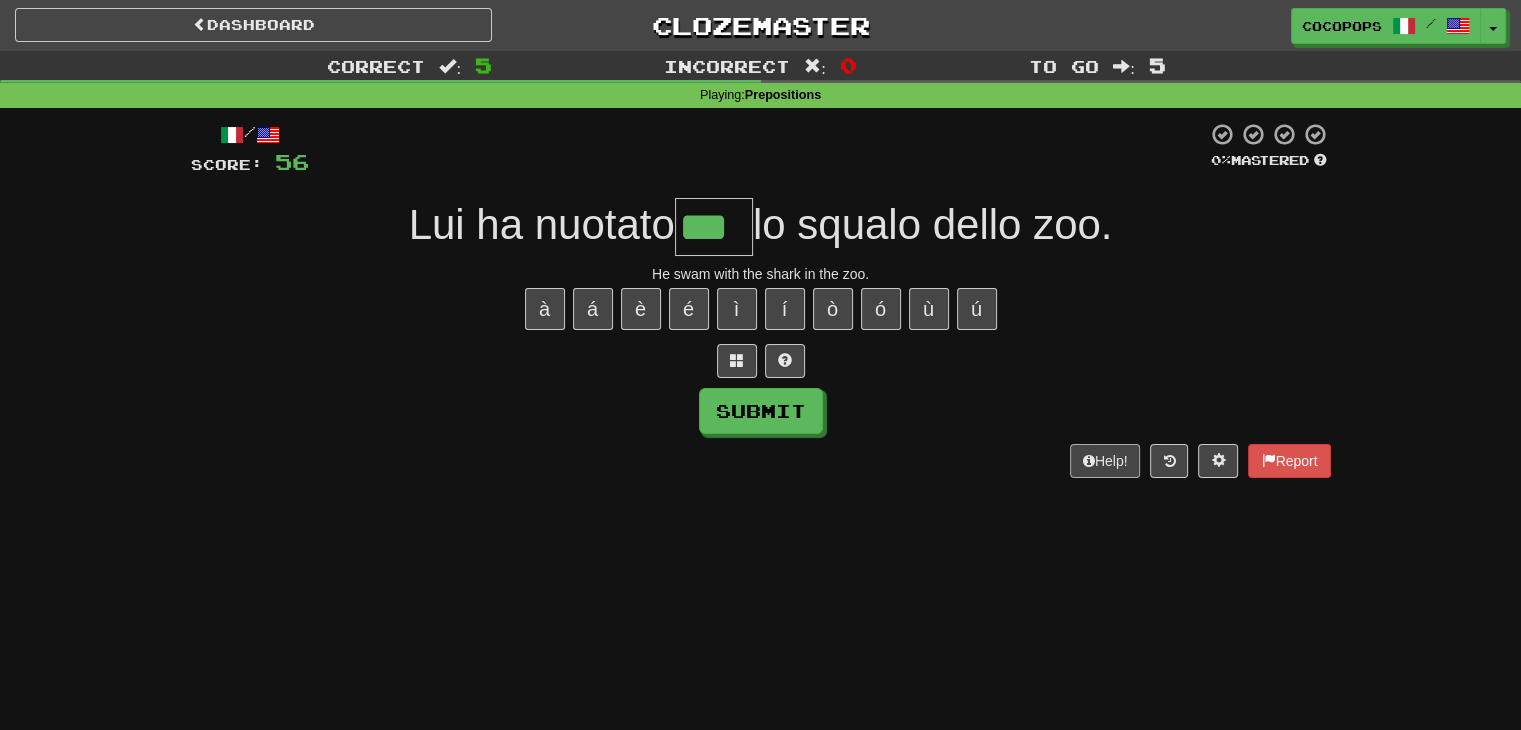 type on "***" 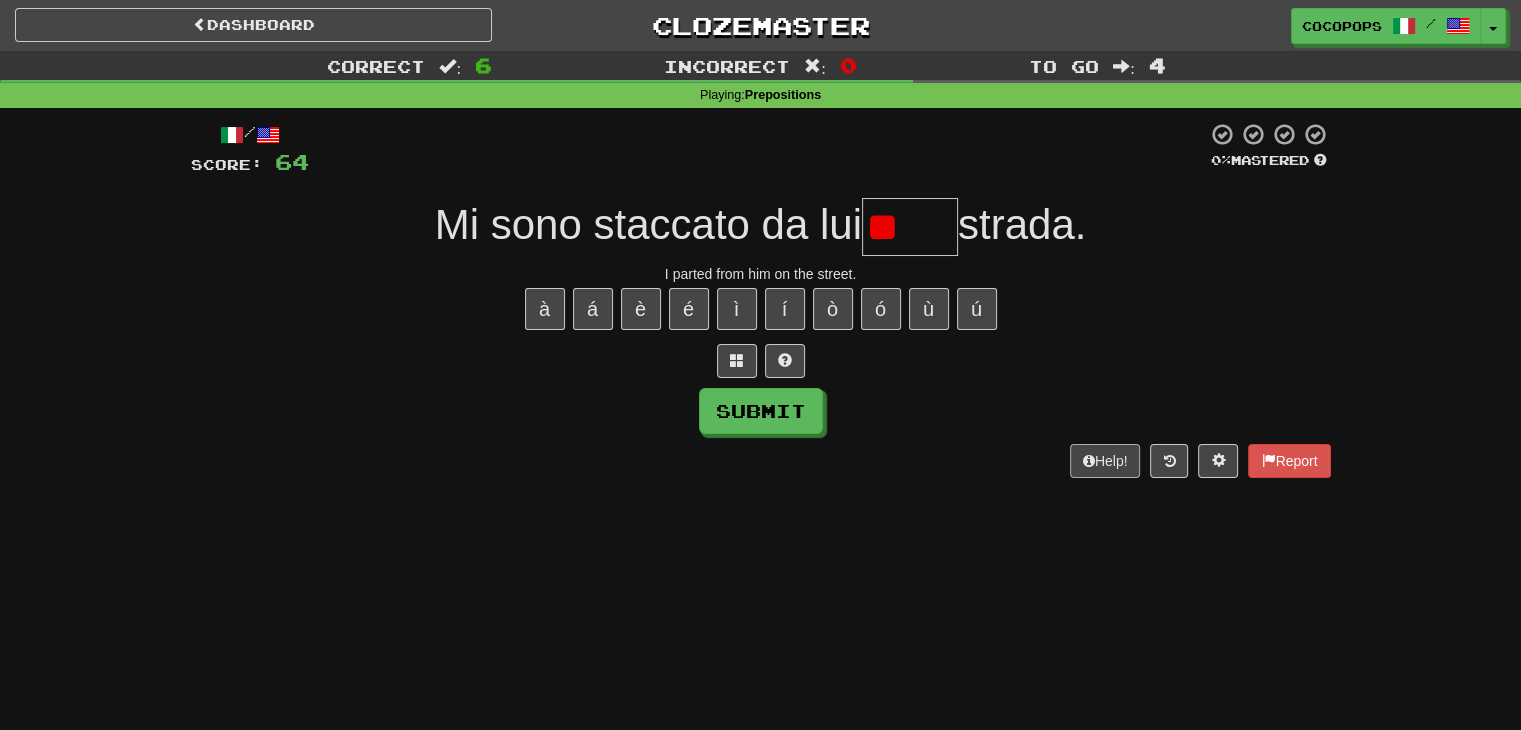 type on "*" 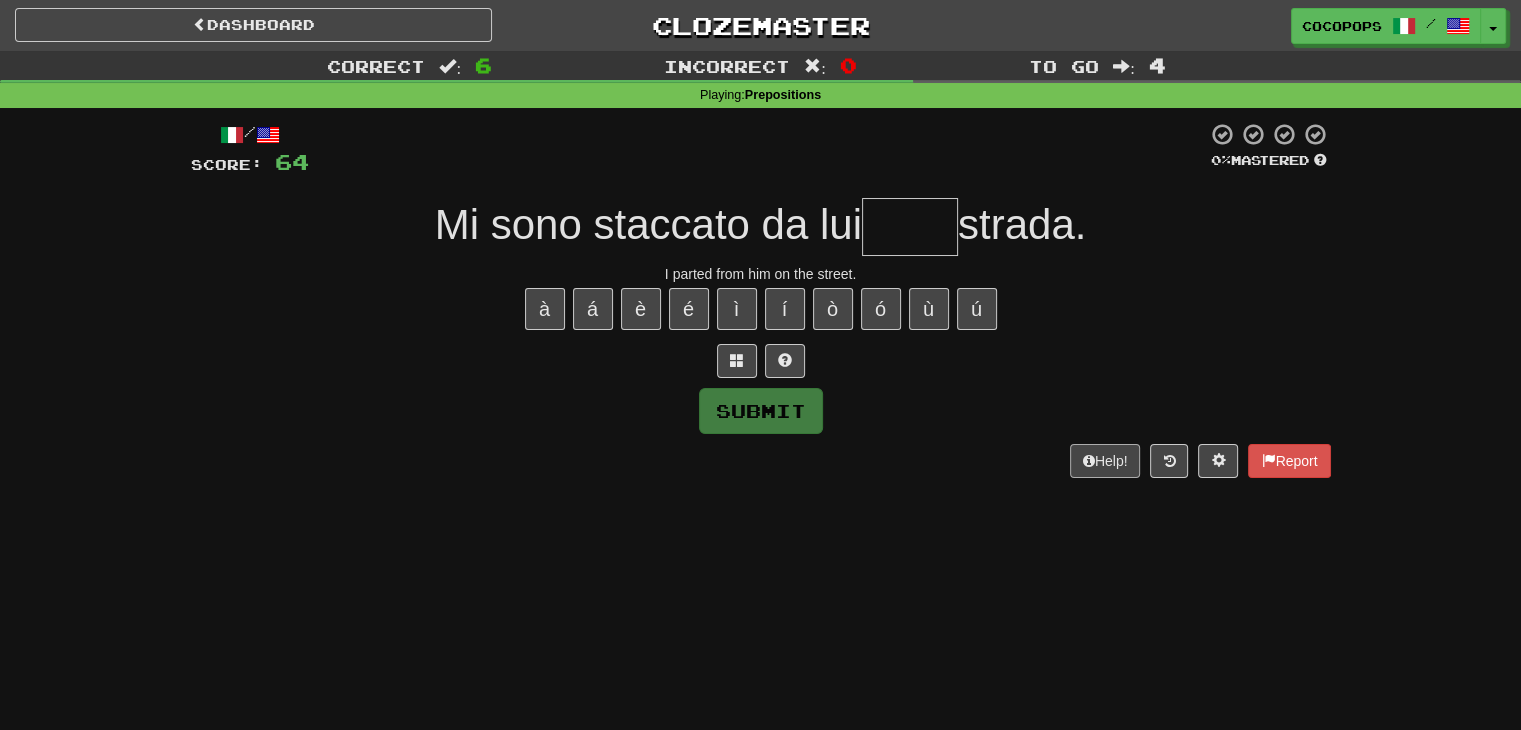 type on "*" 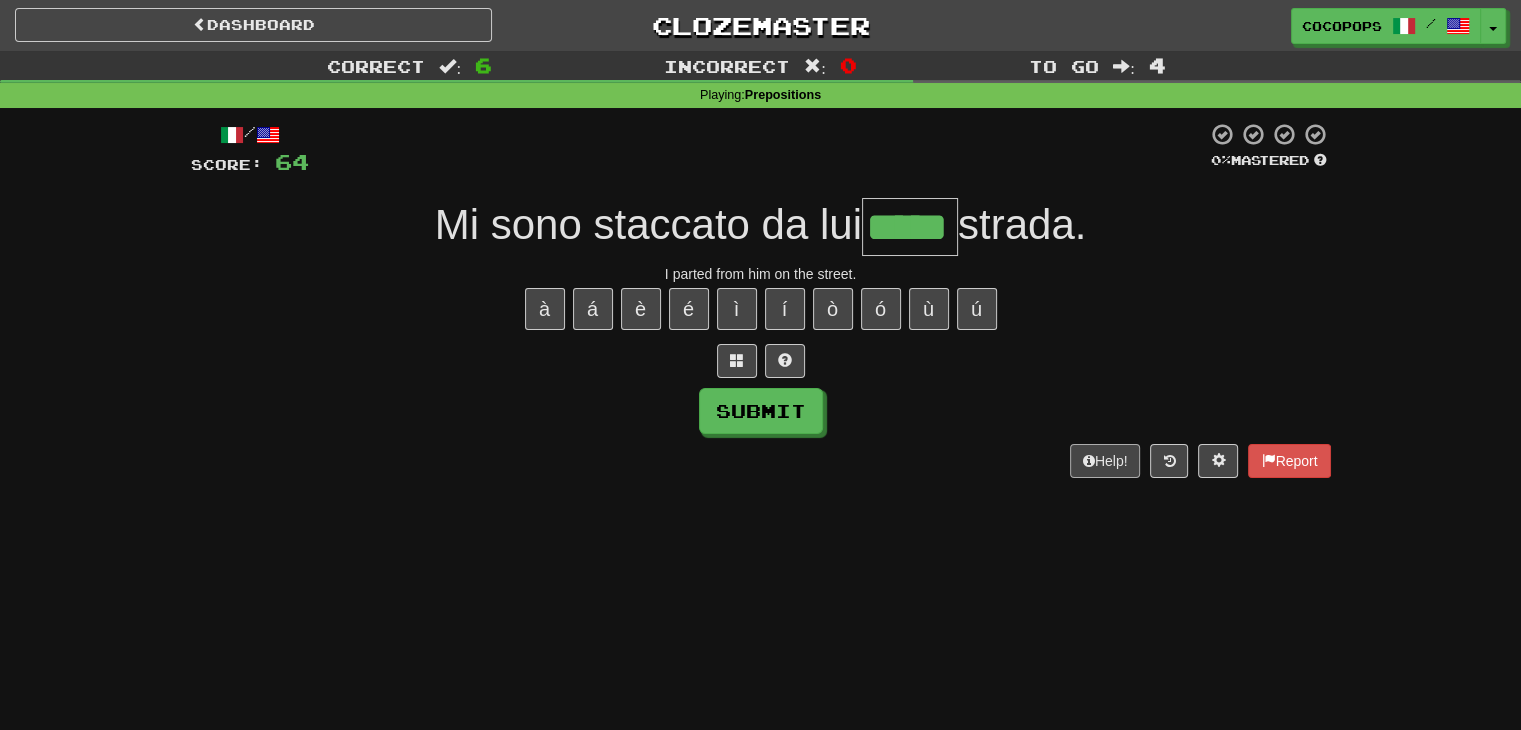 type on "*****" 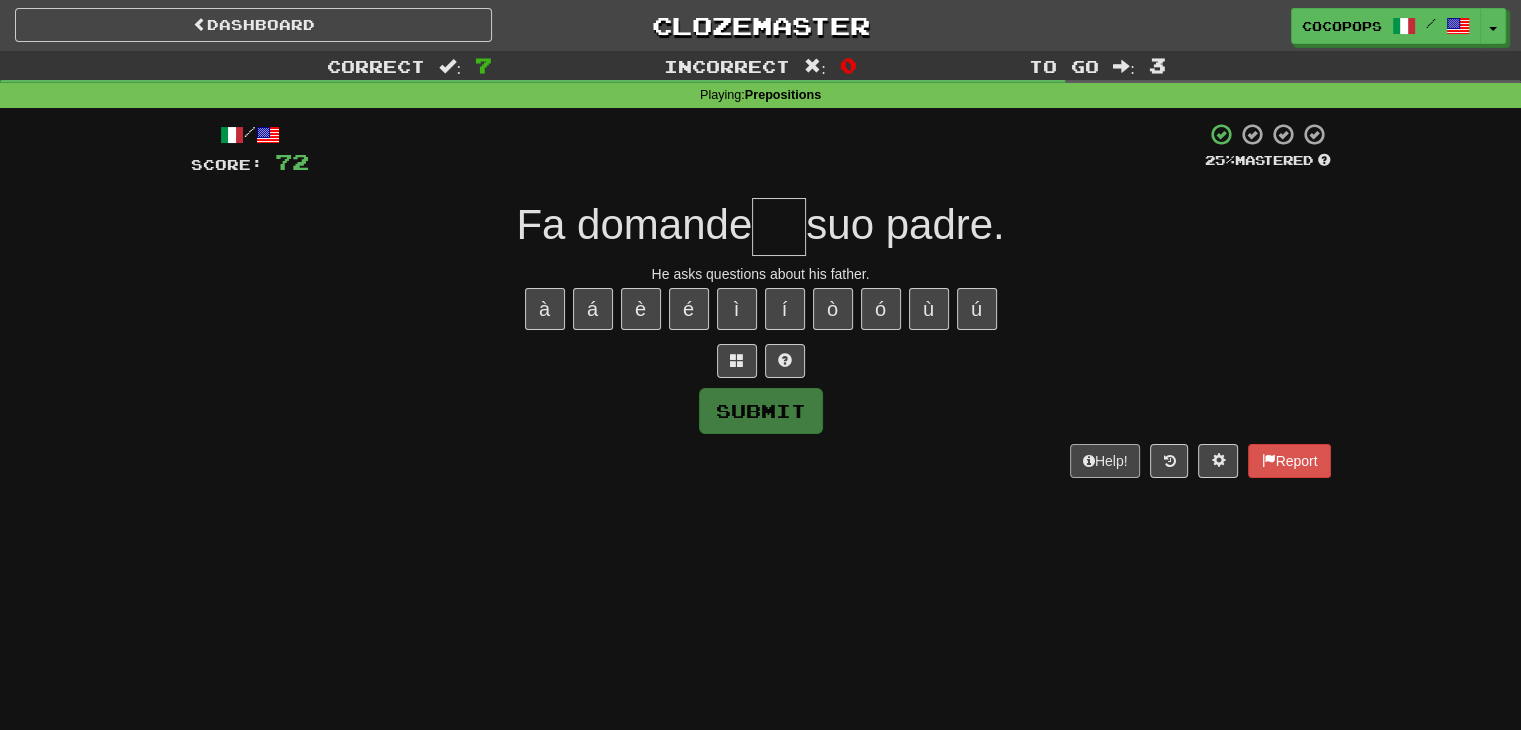 type on "*" 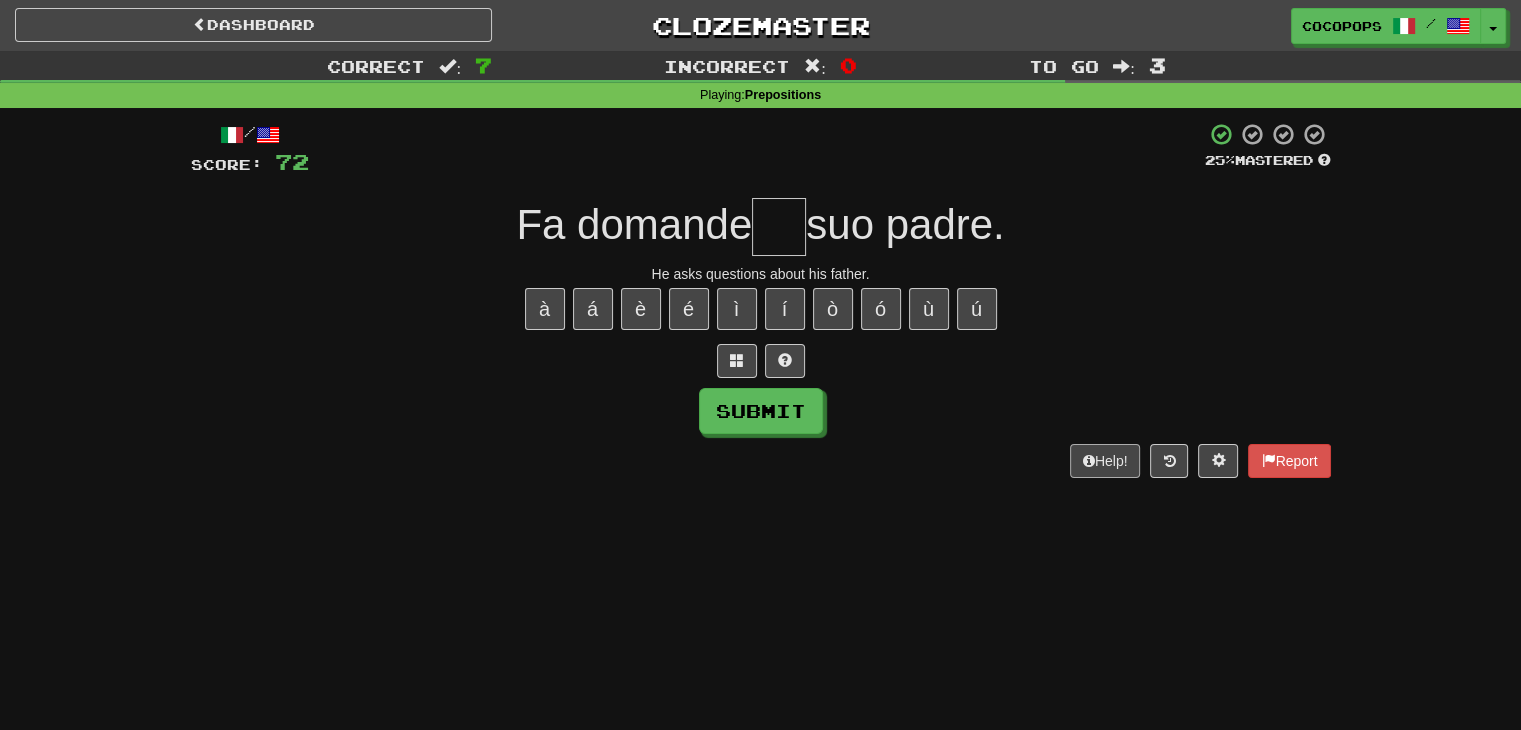 type on "*" 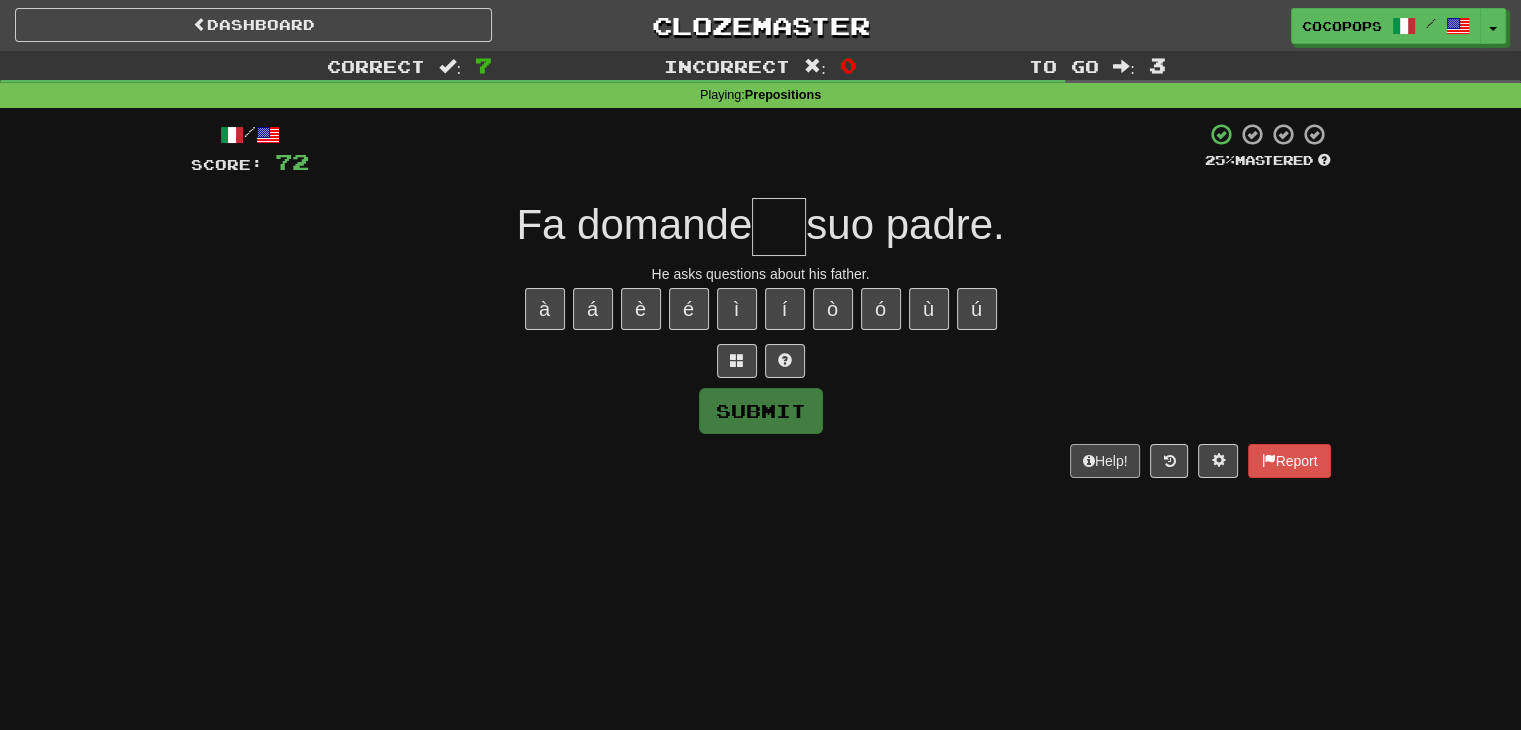 type on "*" 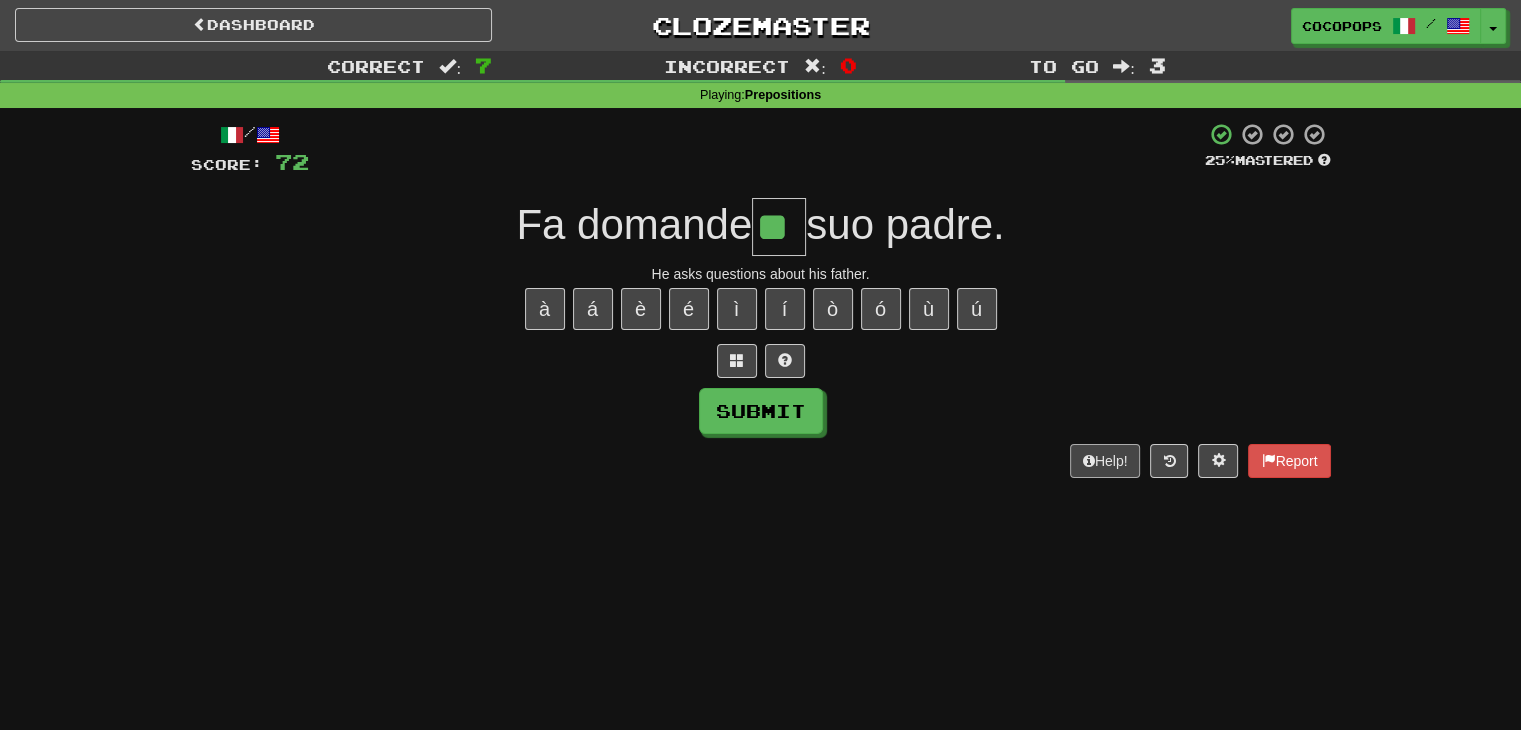 type on "**" 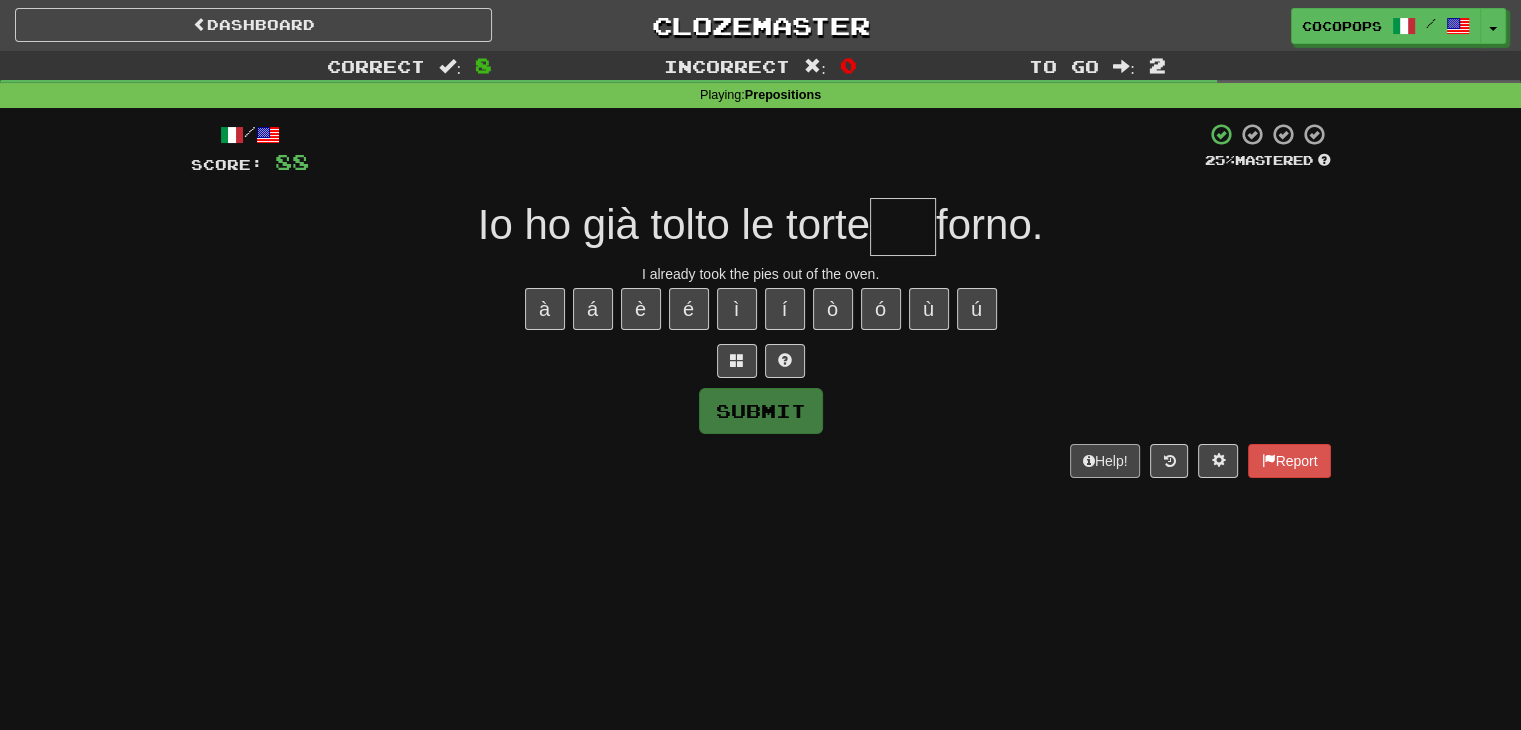 type on "***" 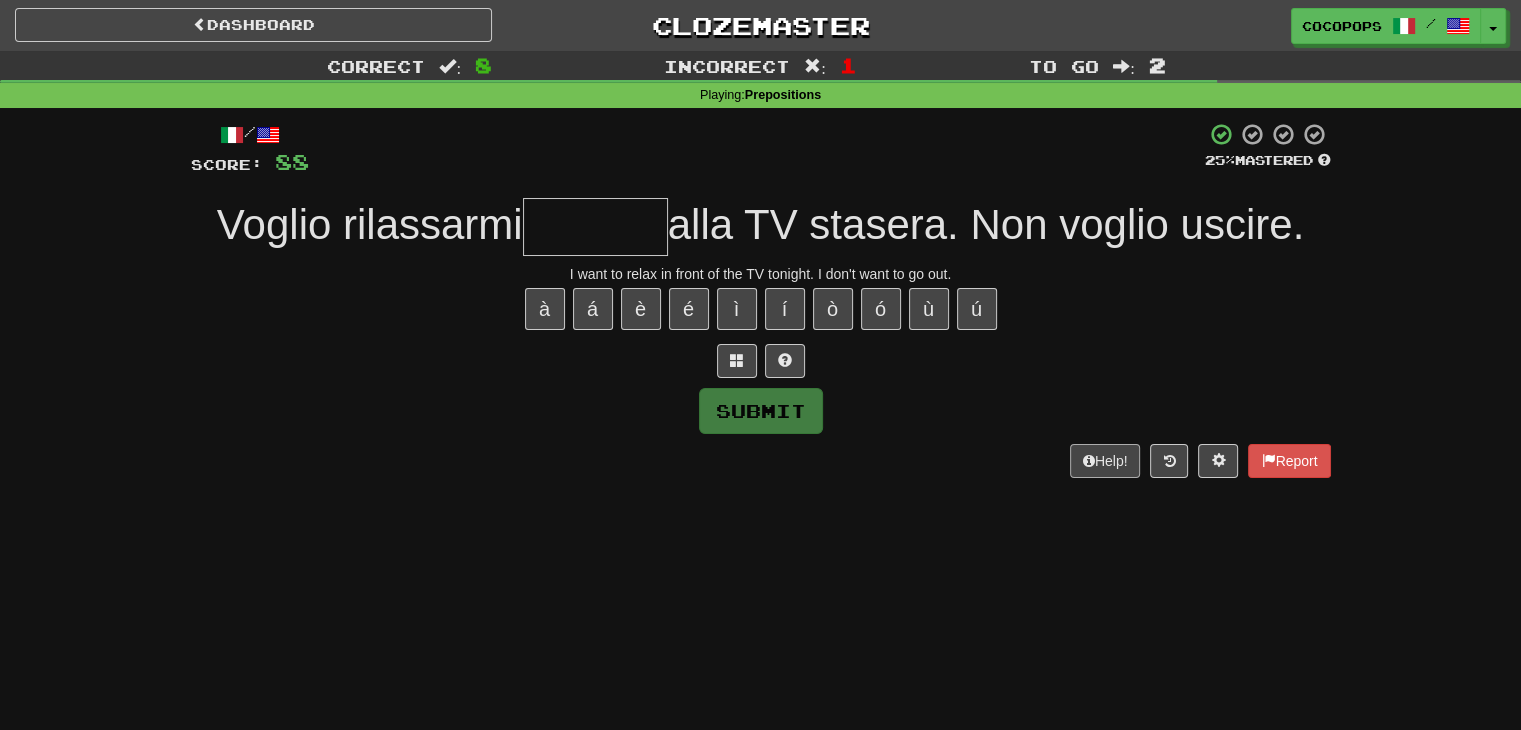 type on "*" 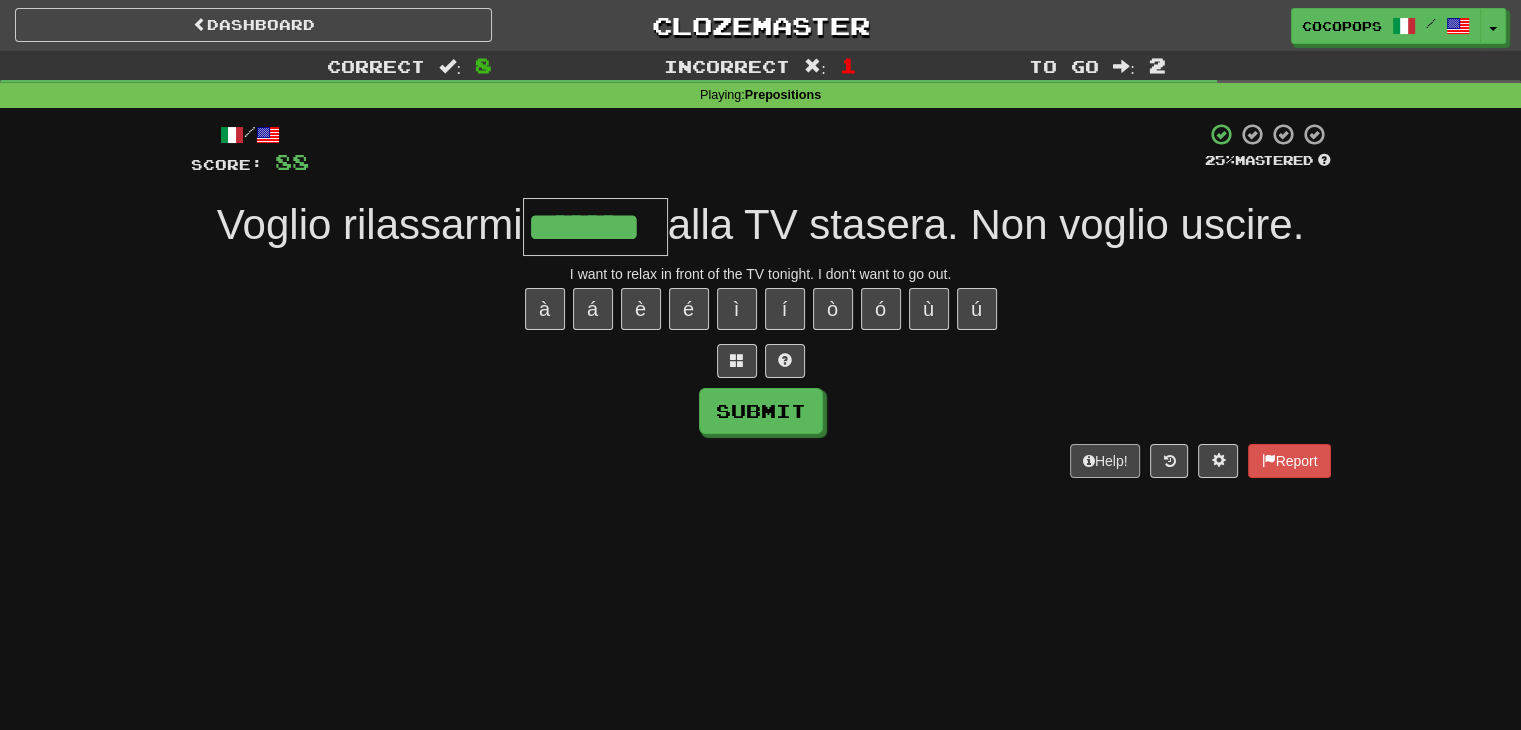 type on "*******" 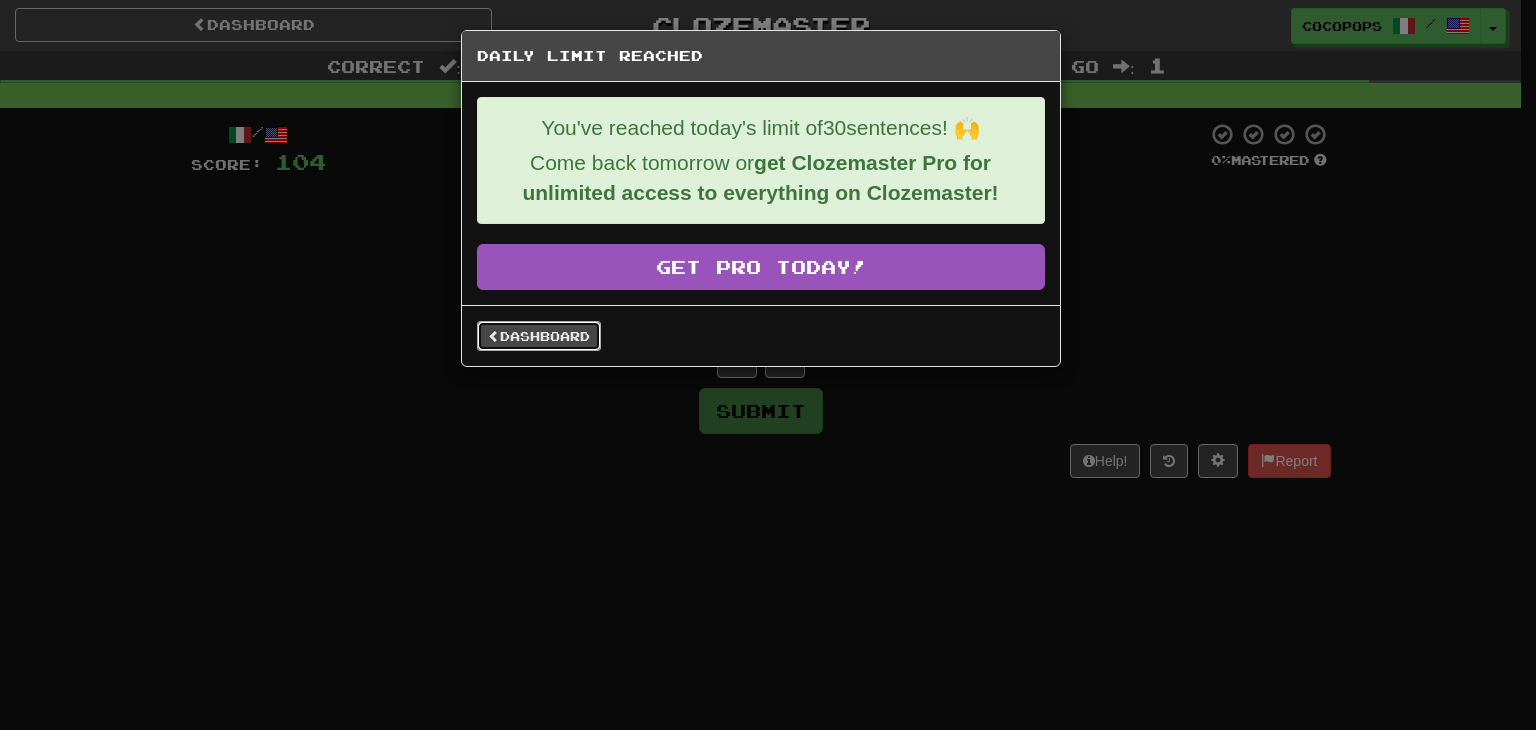 click on "Dashboard" at bounding box center (539, 336) 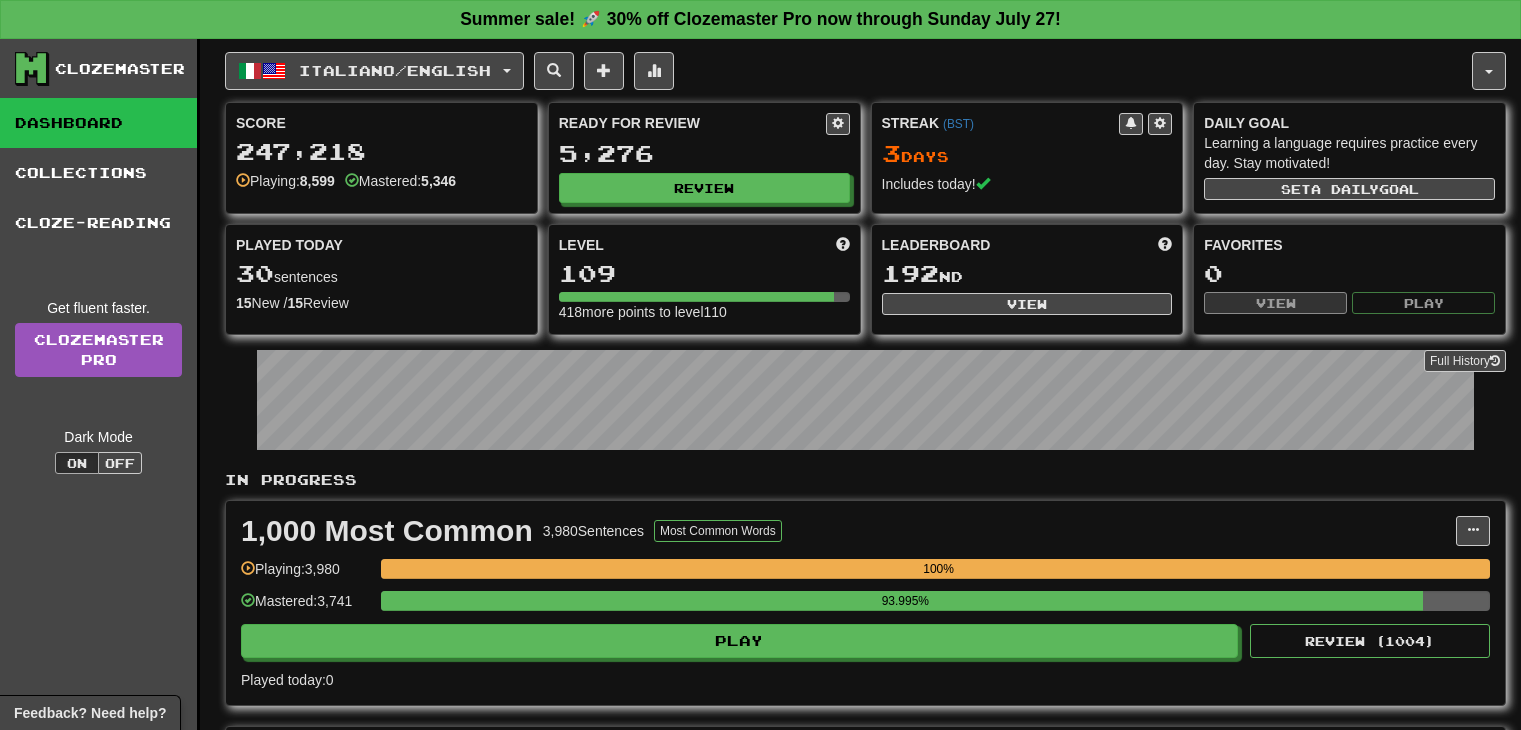 scroll, scrollTop: 0, scrollLeft: 0, axis: both 